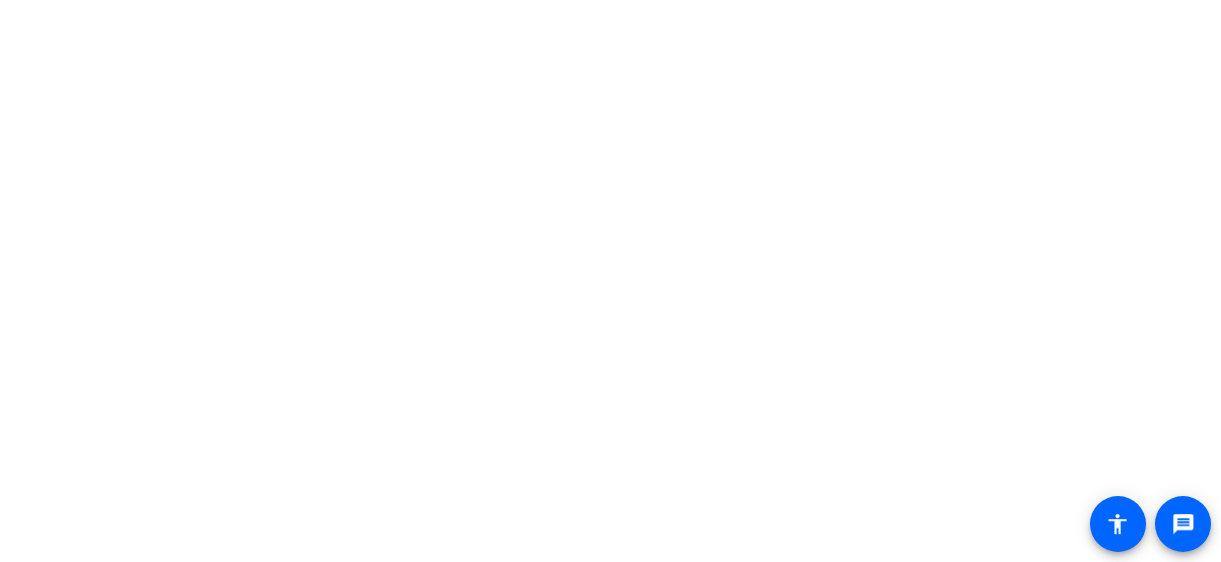 scroll, scrollTop: 0, scrollLeft: 0, axis: both 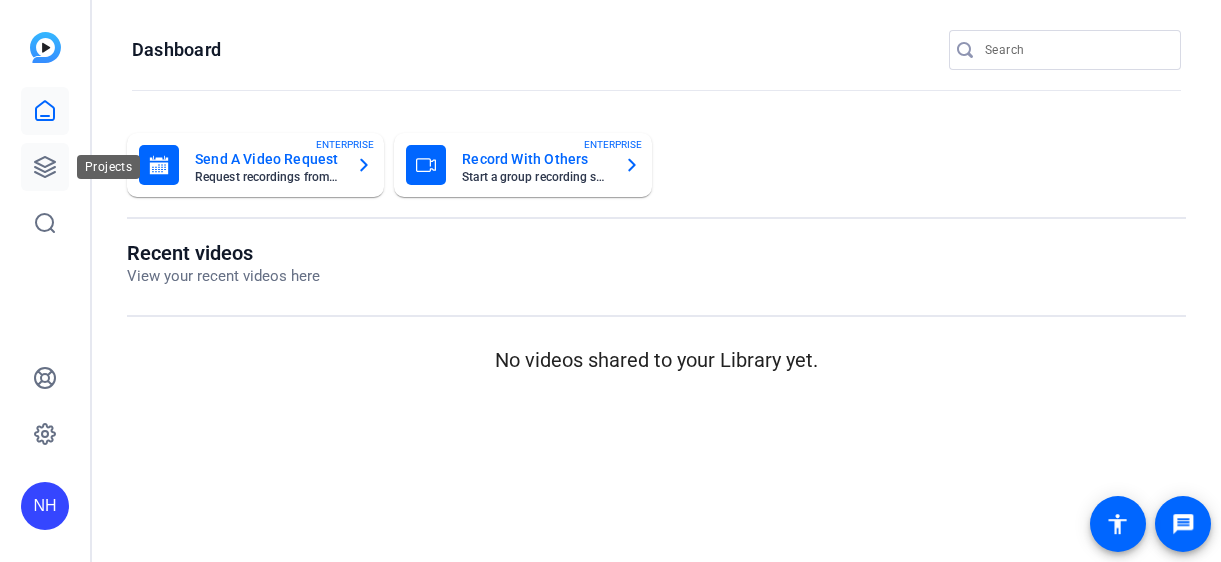 click 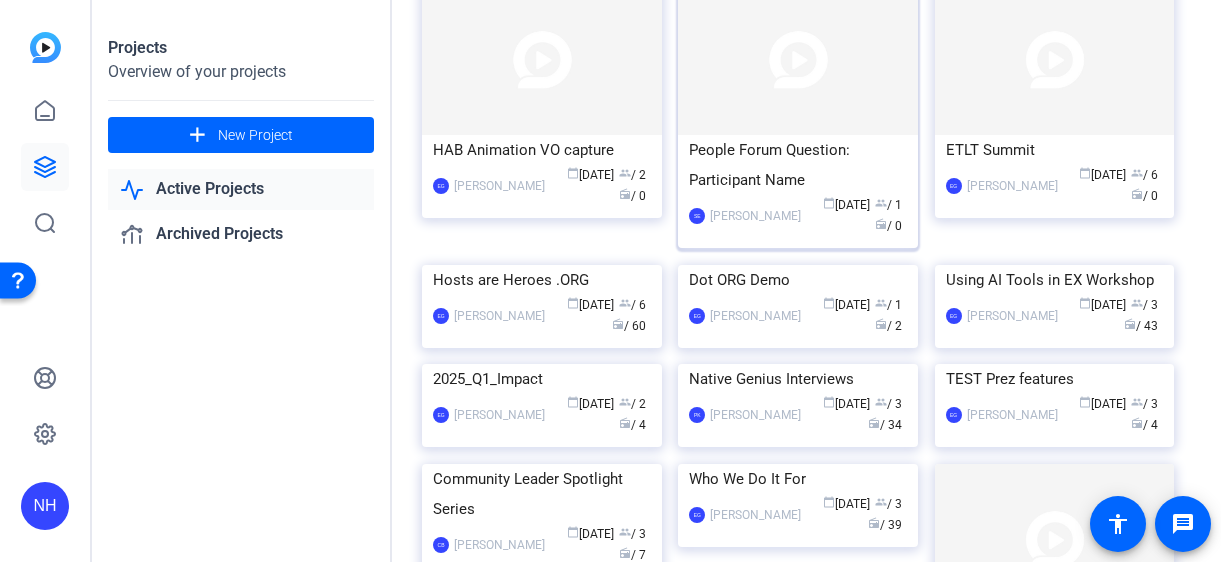 scroll, scrollTop: 191, scrollLeft: 0, axis: vertical 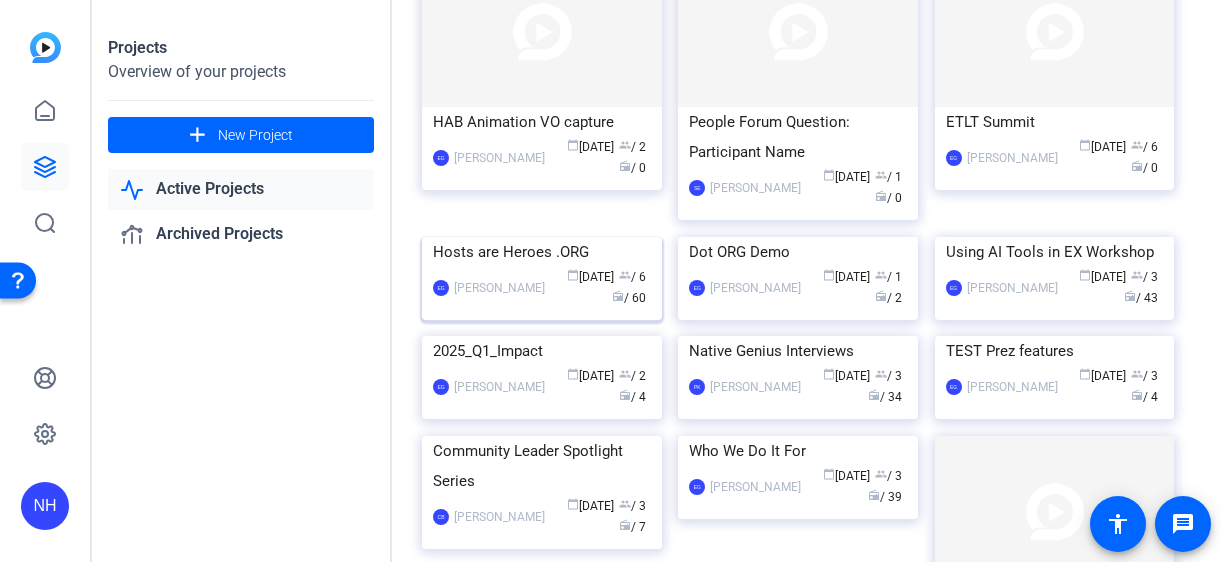 click on "Hosts are Heroes .ORG" 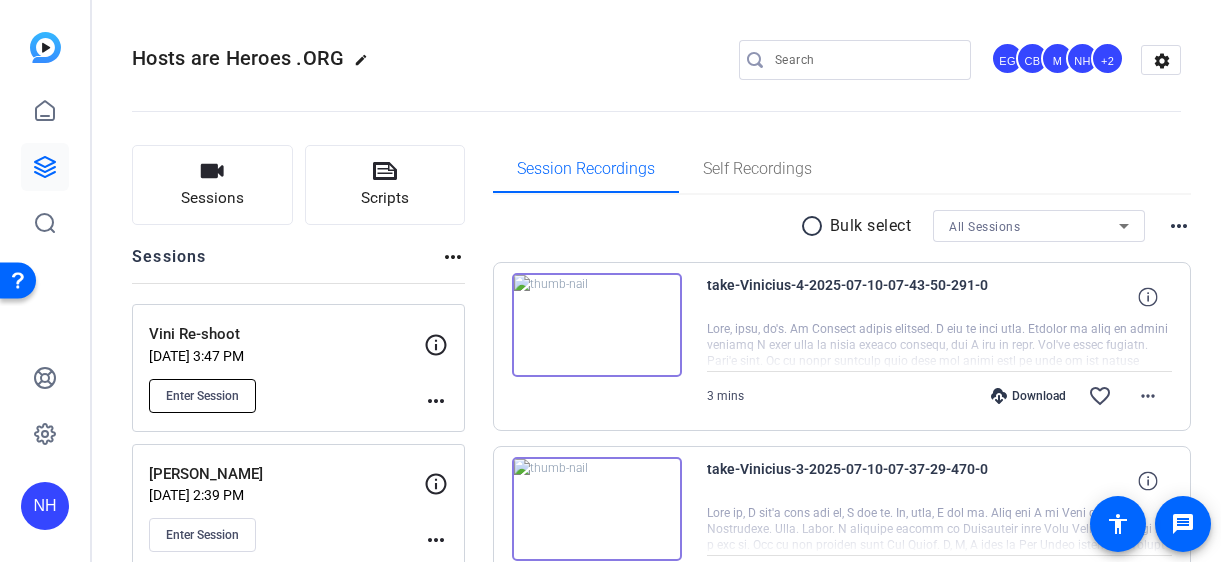 click on "Enter Session" 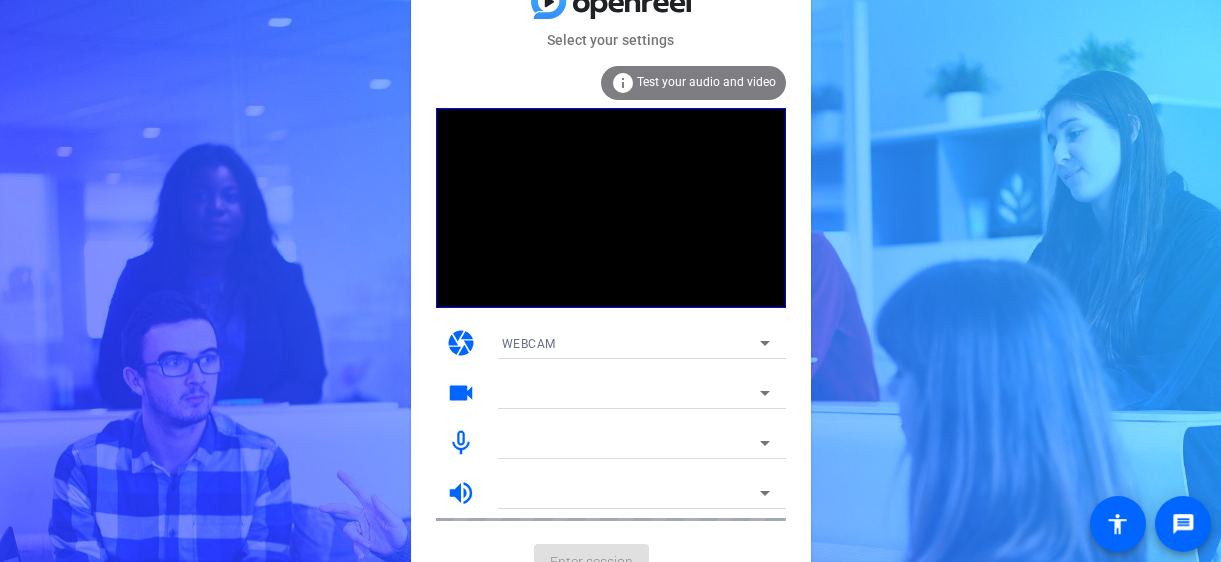 scroll, scrollTop: 0, scrollLeft: 0, axis: both 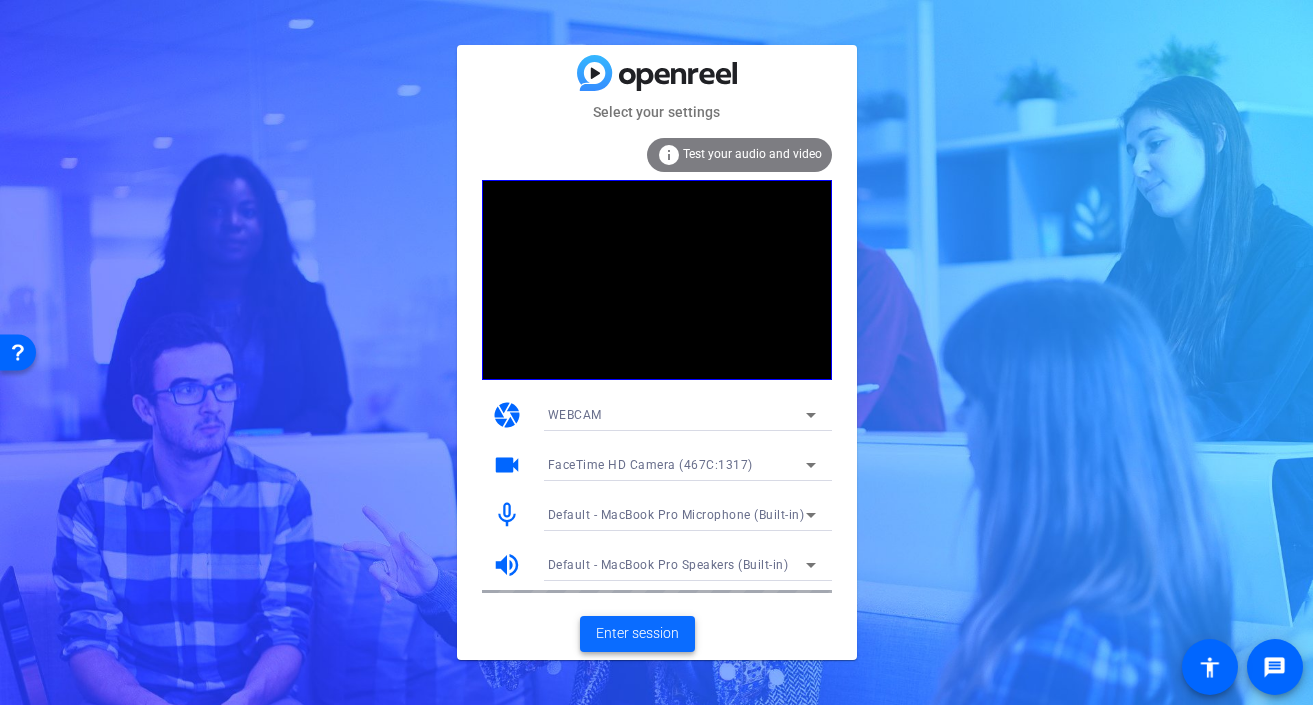 click on "Enter session" 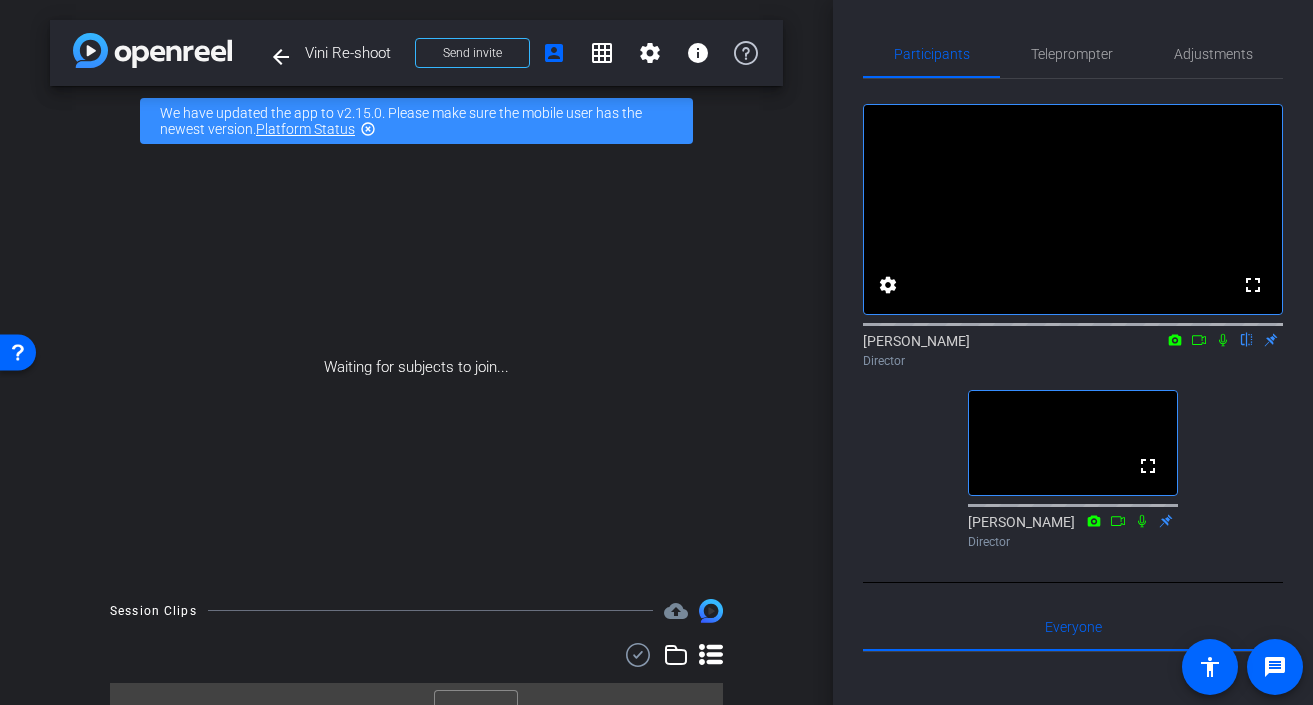 click 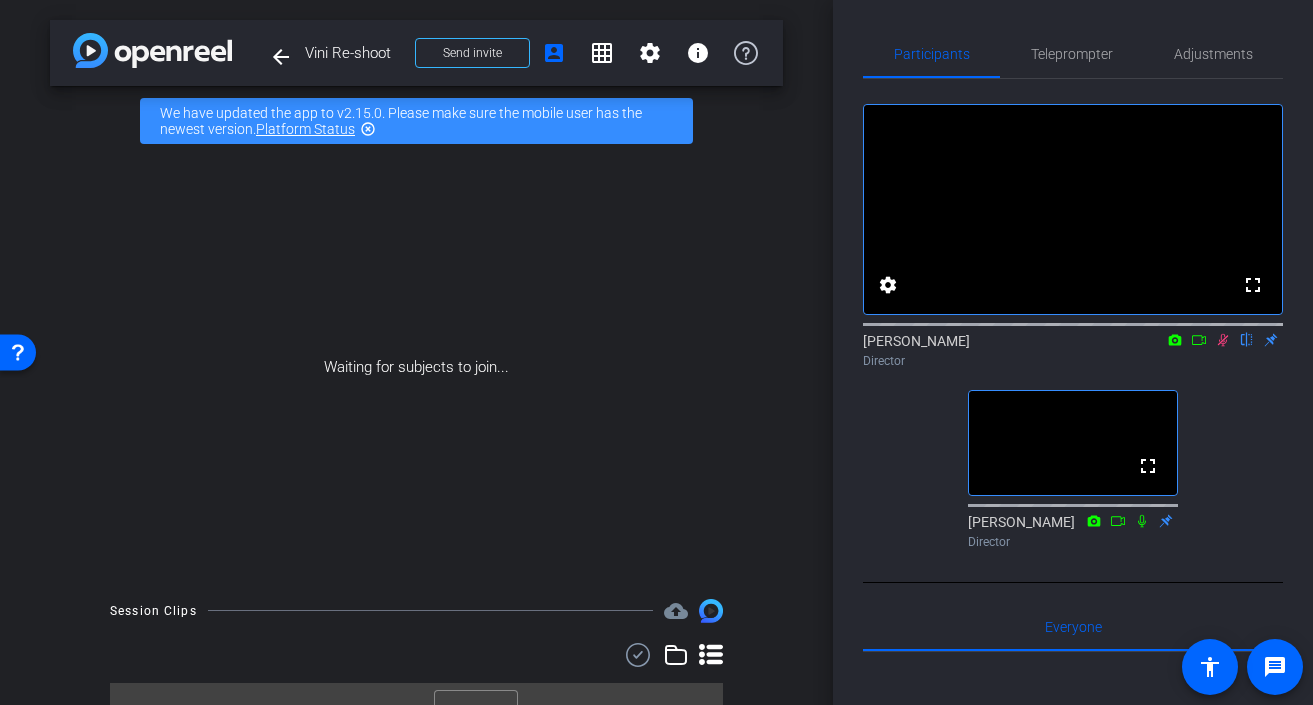 click 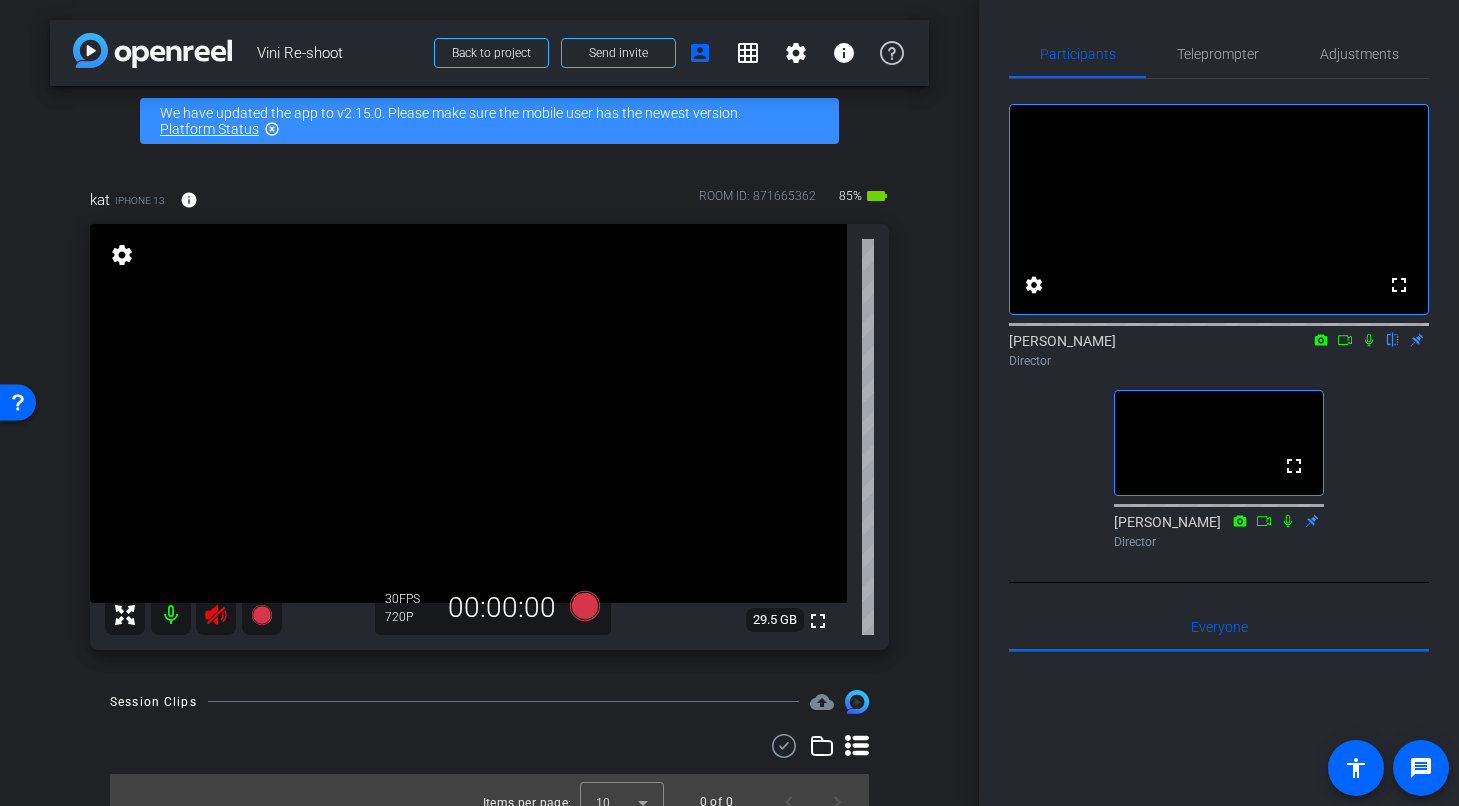 click 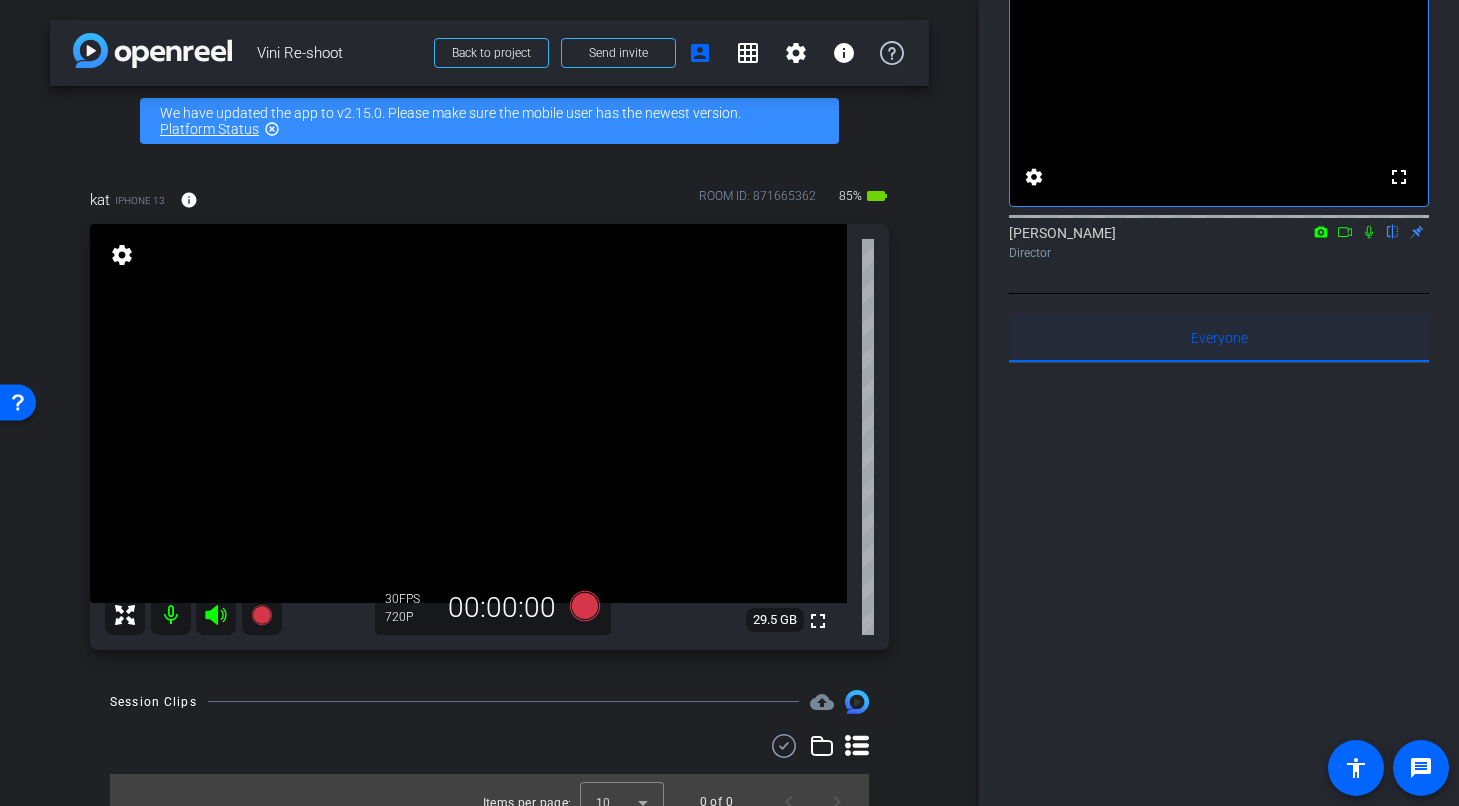 scroll, scrollTop: 0, scrollLeft: 0, axis: both 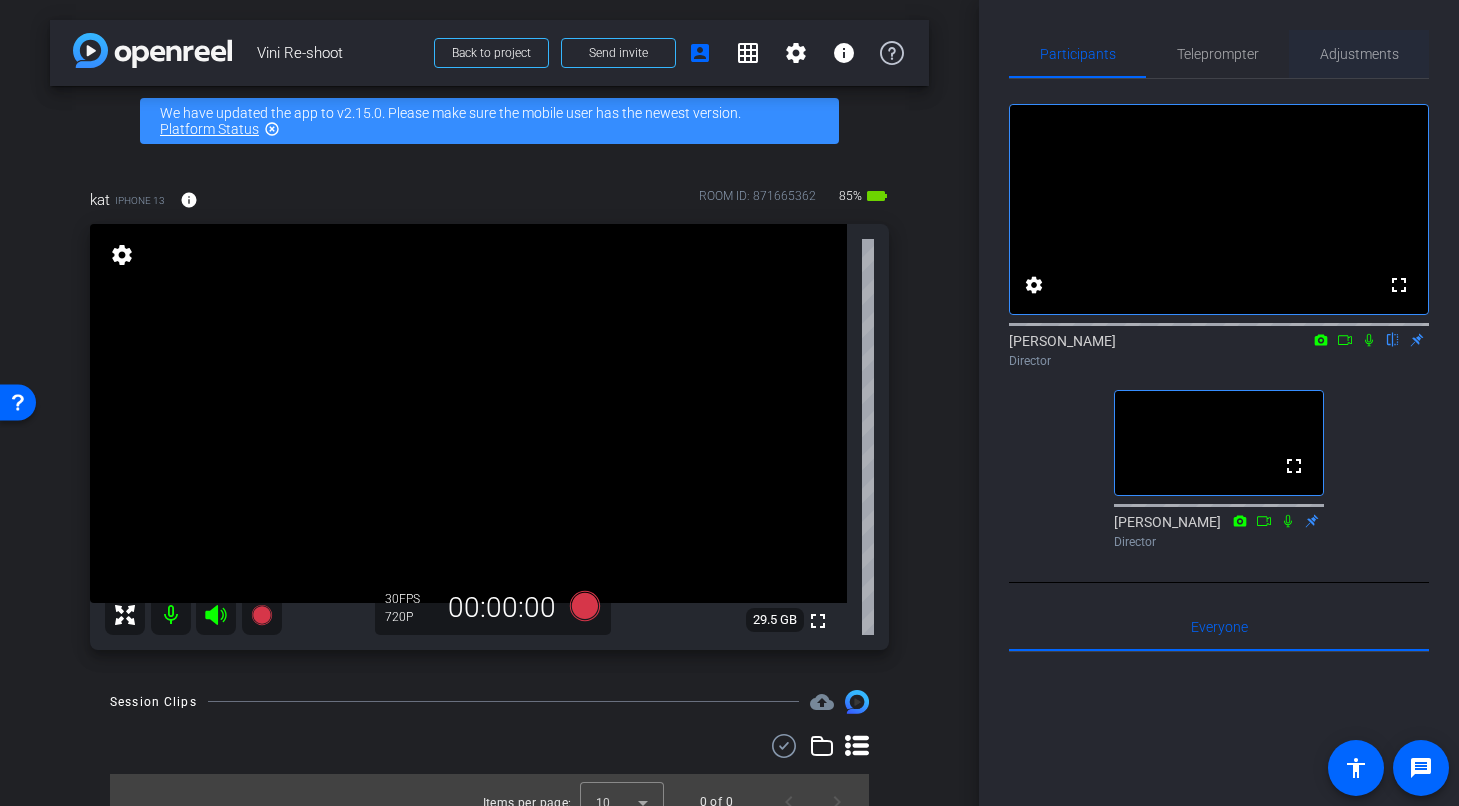 click on "Adjustments" at bounding box center (1359, 54) 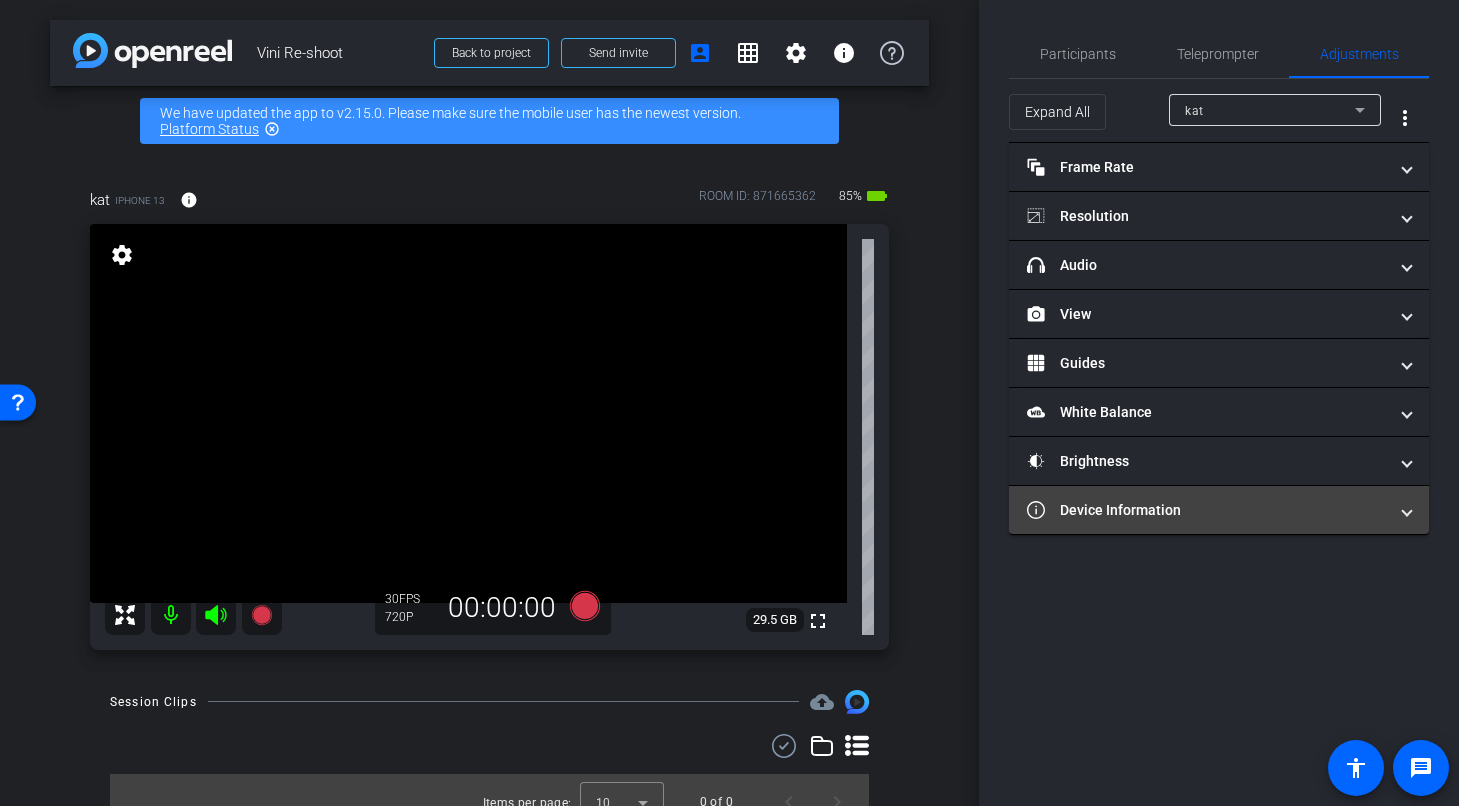 click on "Device Information" at bounding box center (1207, 510) 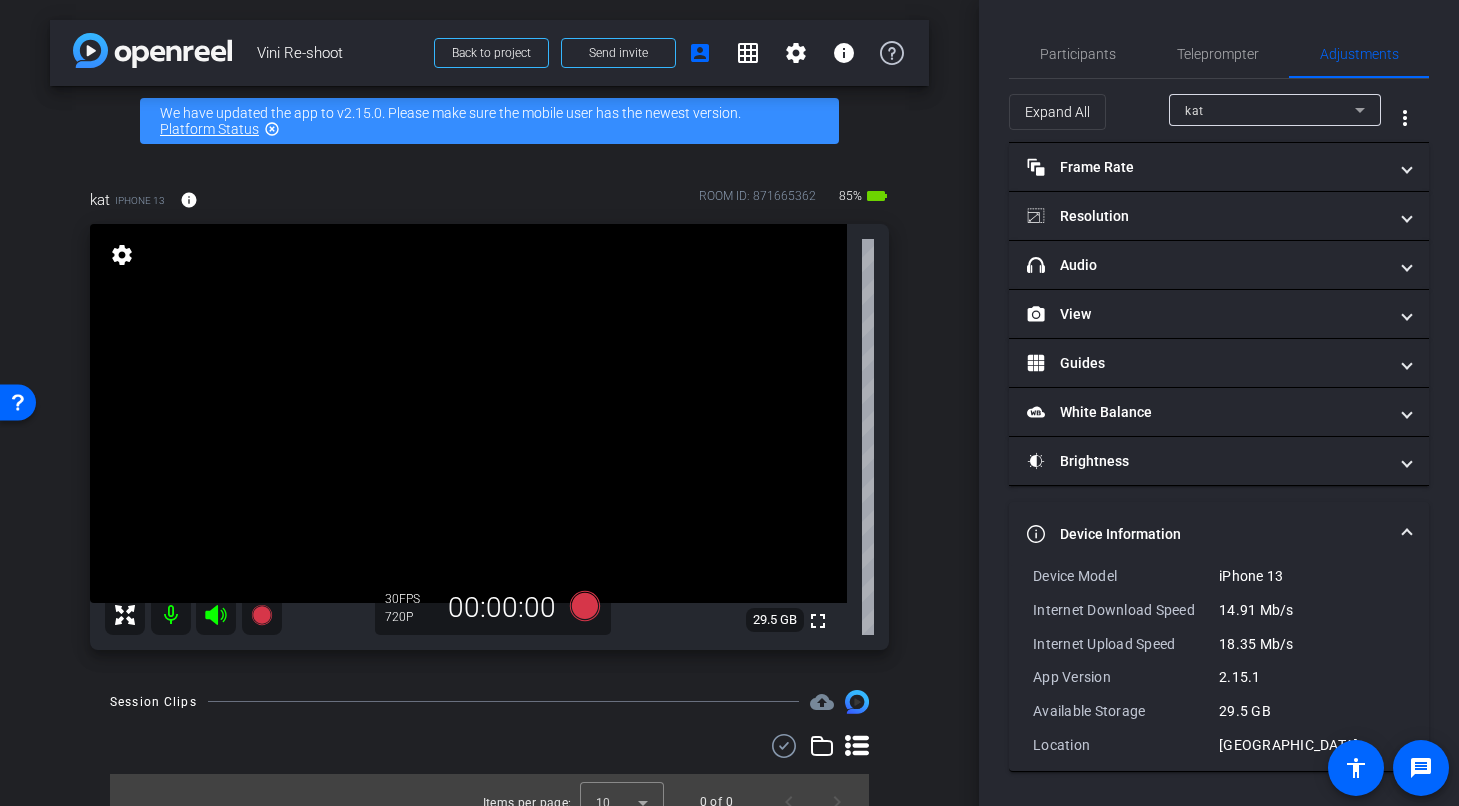 click at bounding box center [1407, 534] 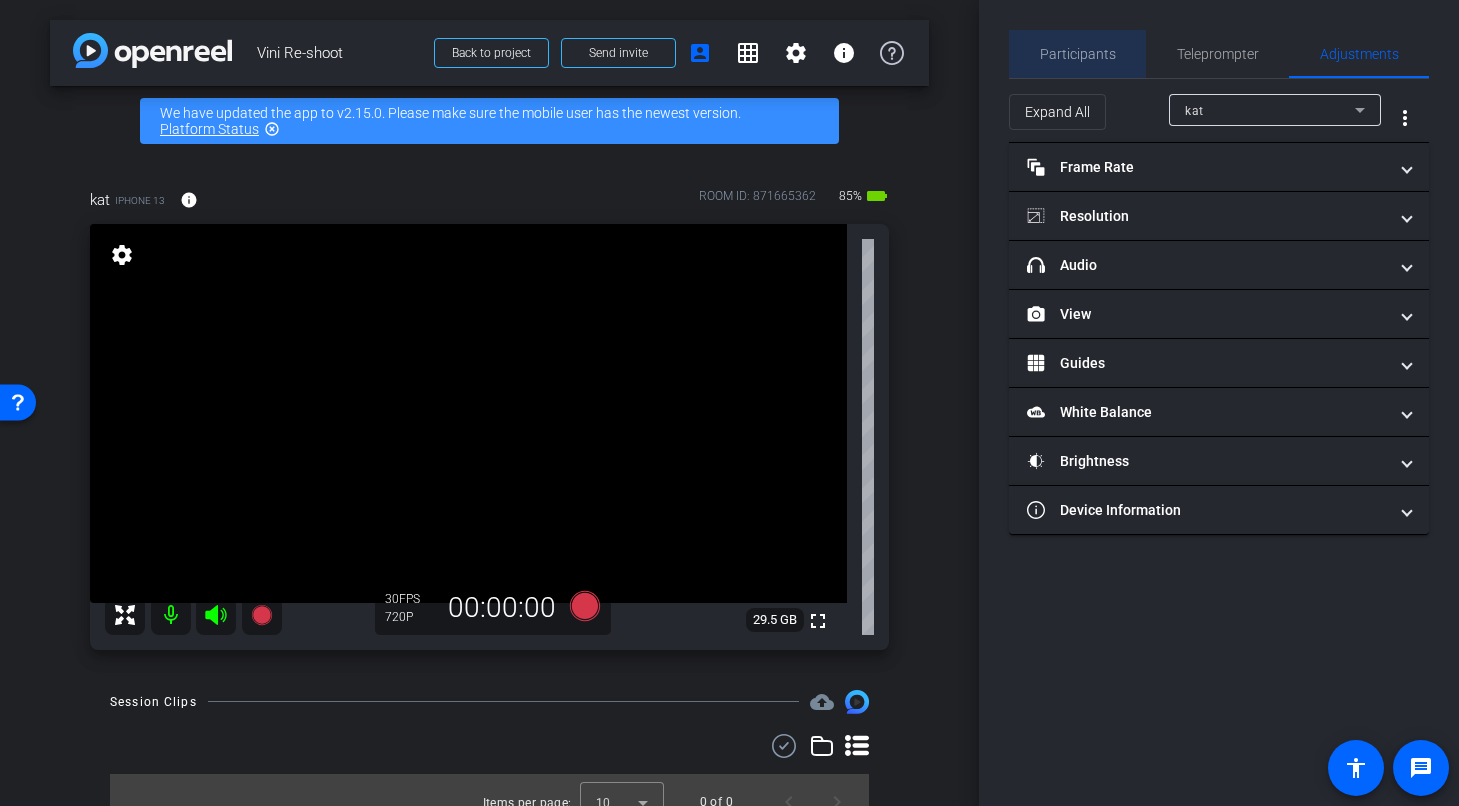 click on "Participants" at bounding box center [1078, 54] 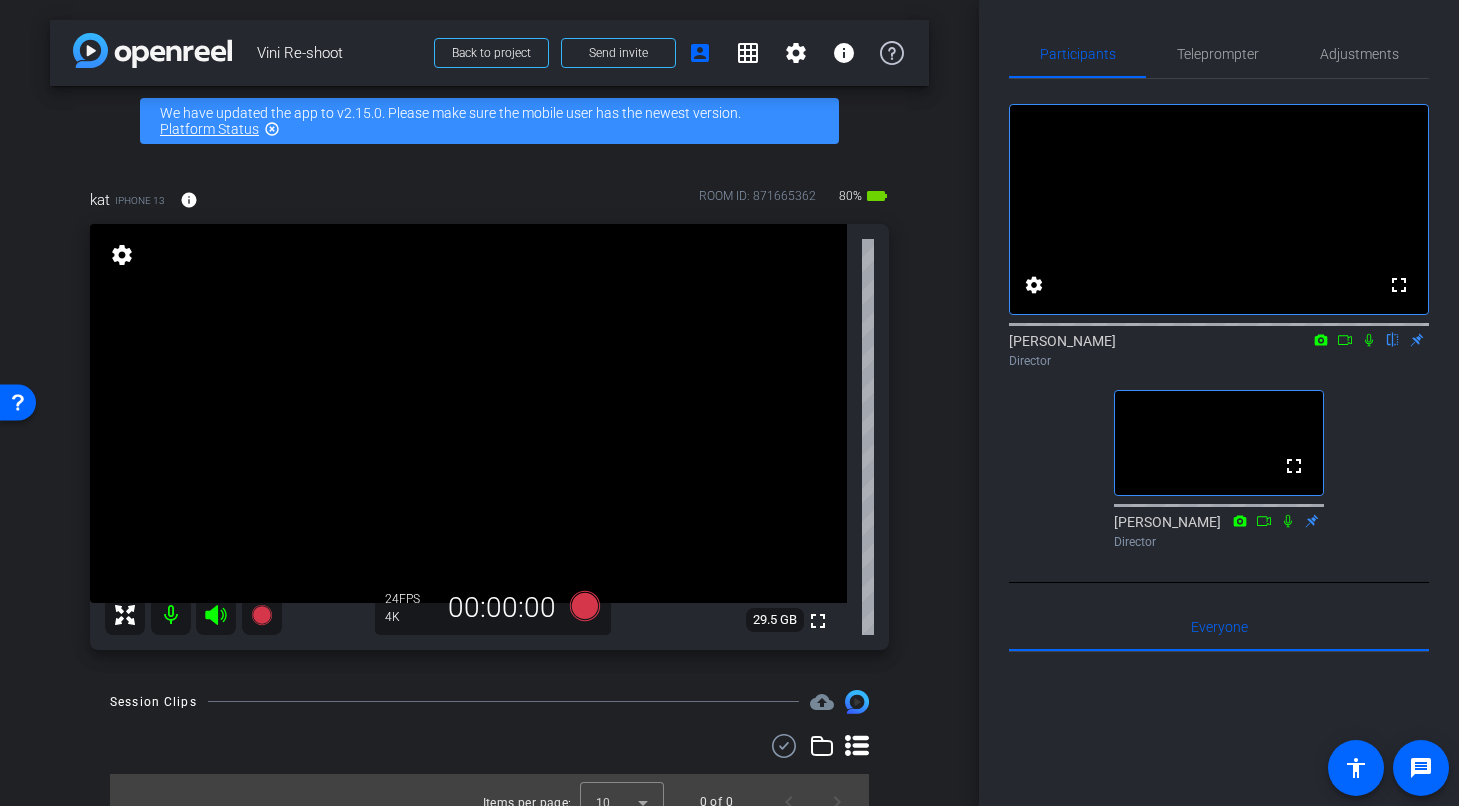 click 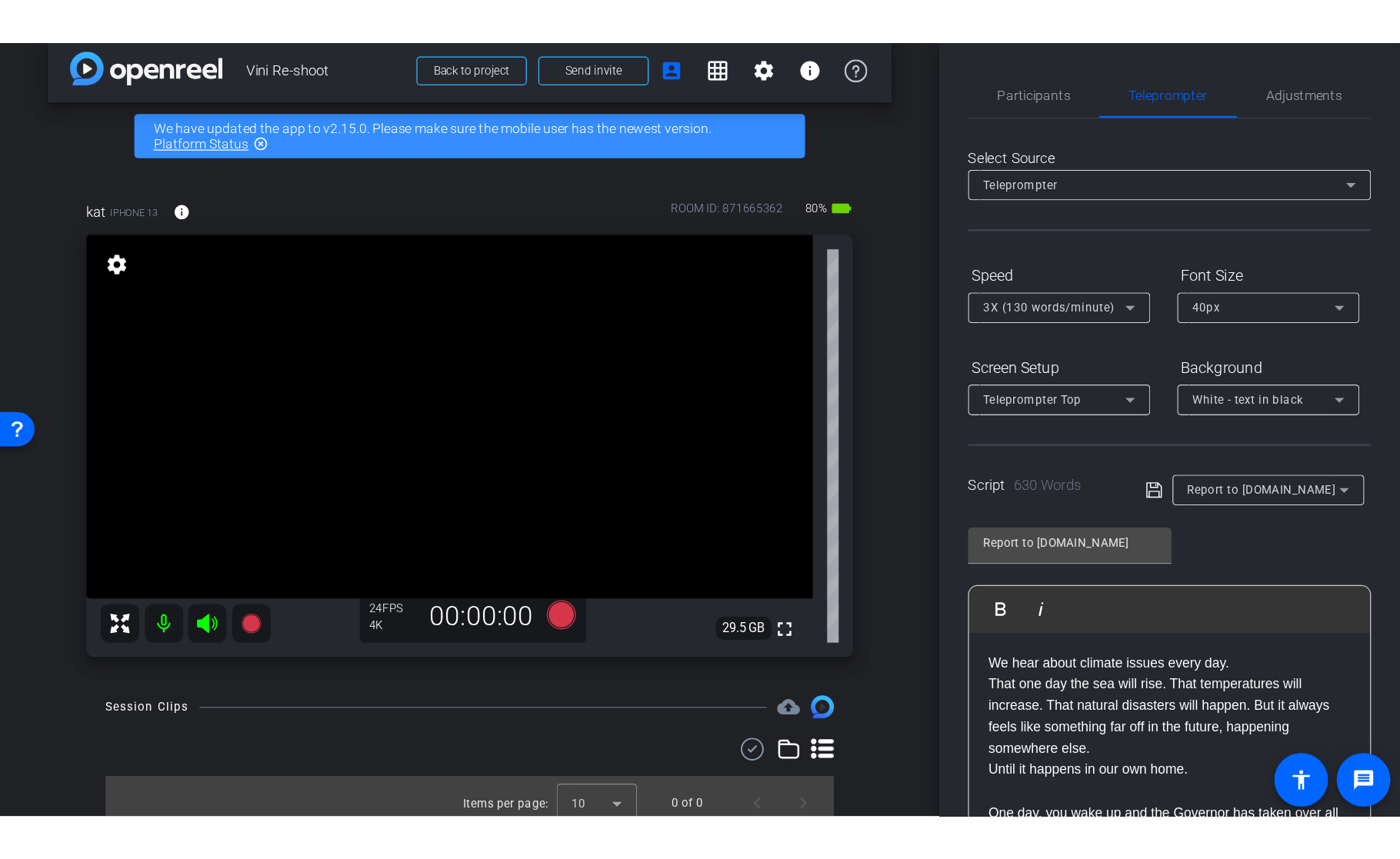 scroll, scrollTop: 0, scrollLeft: 0, axis: both 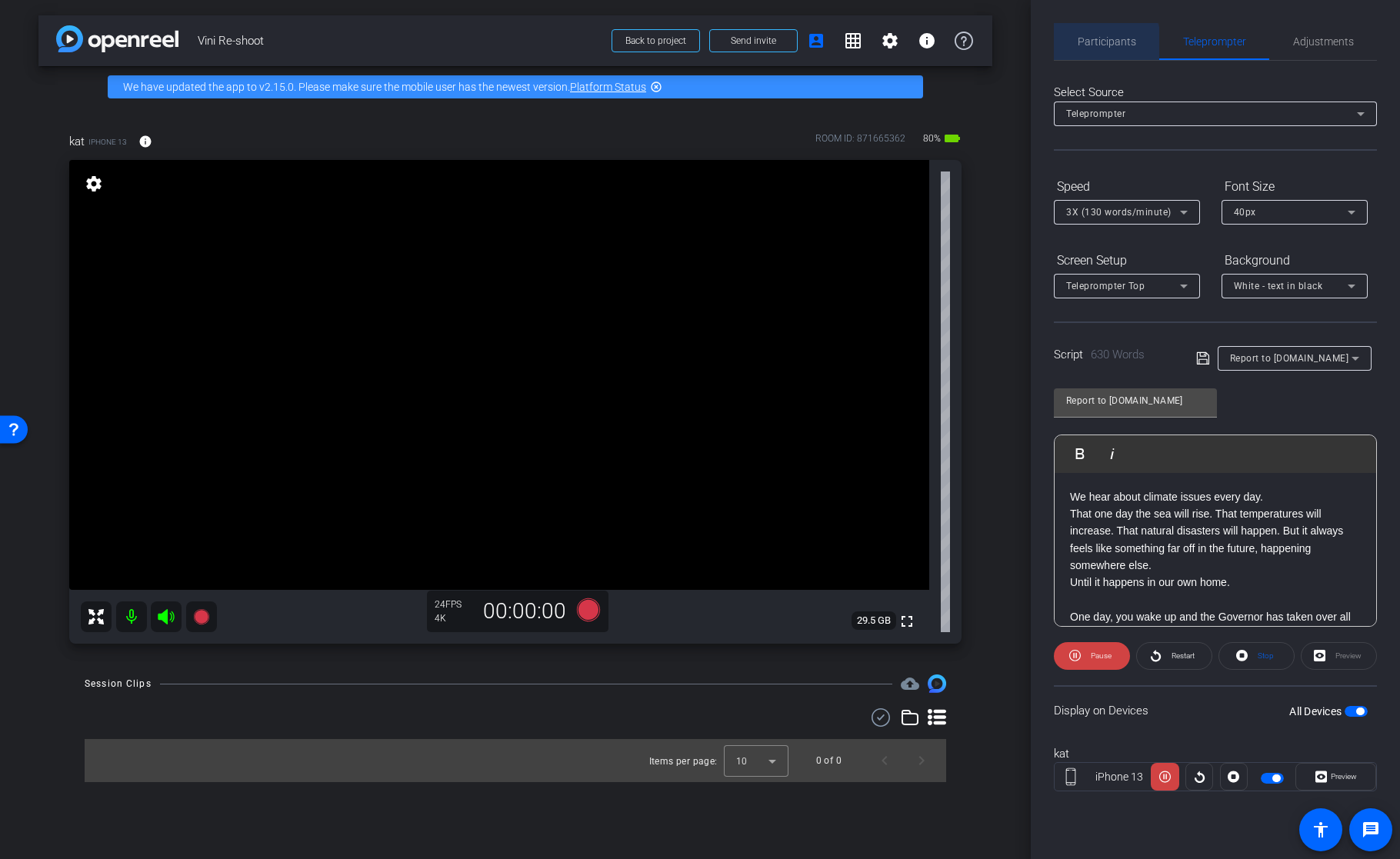 click on "Participants" at bounding box center [1107, 42] 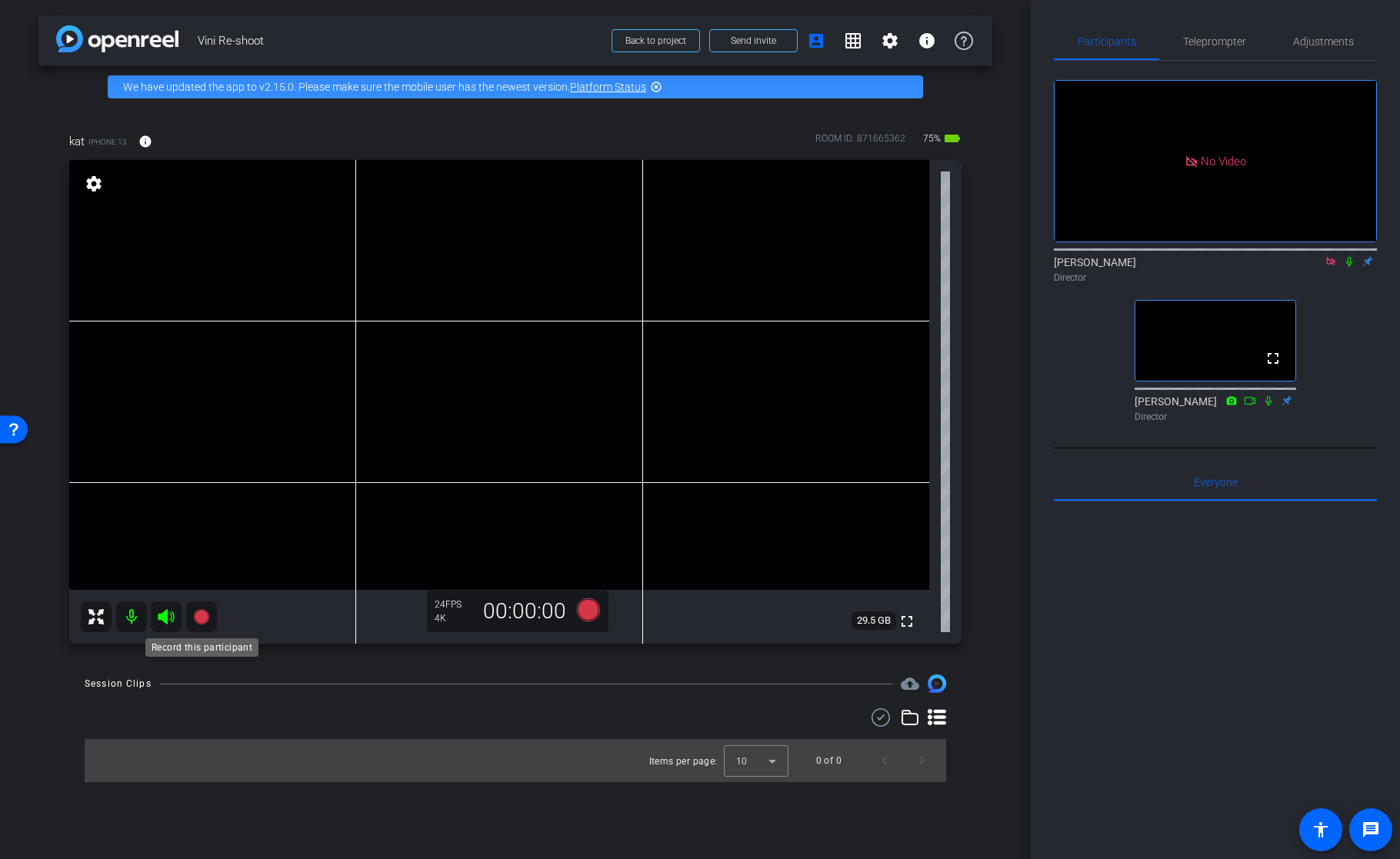 click 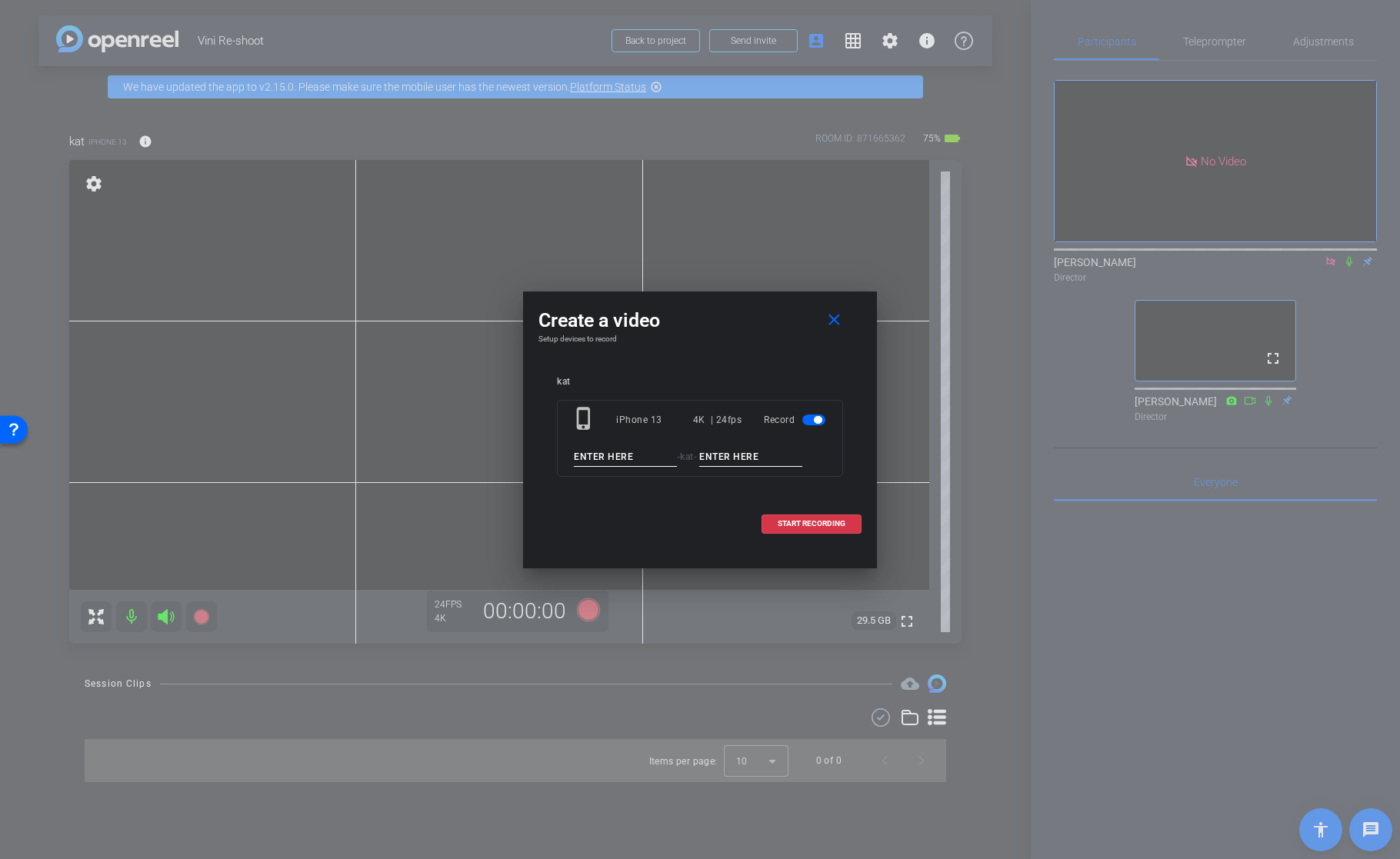 click at bounding box center [625, 457] 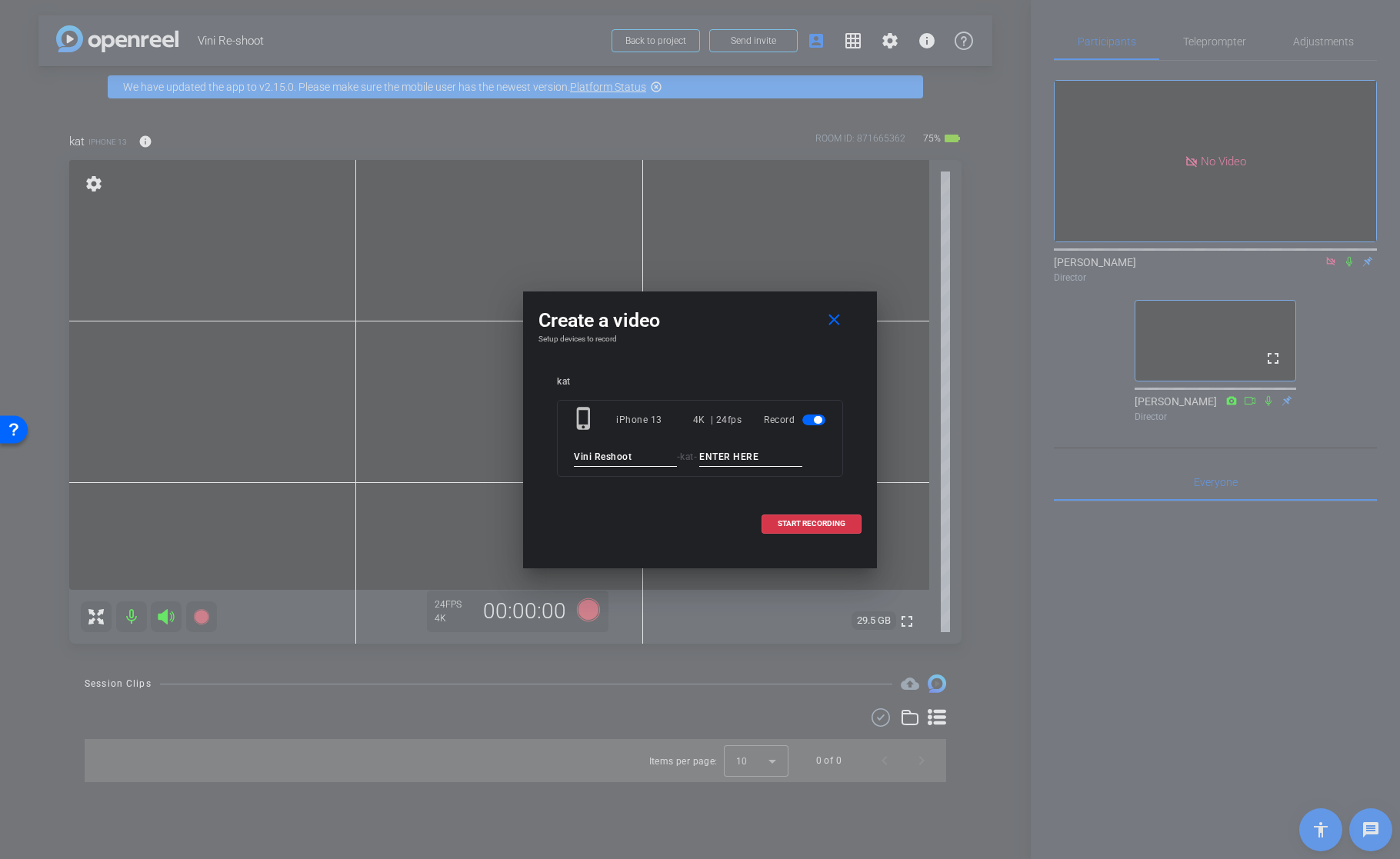 type on "Vini Reshoot" 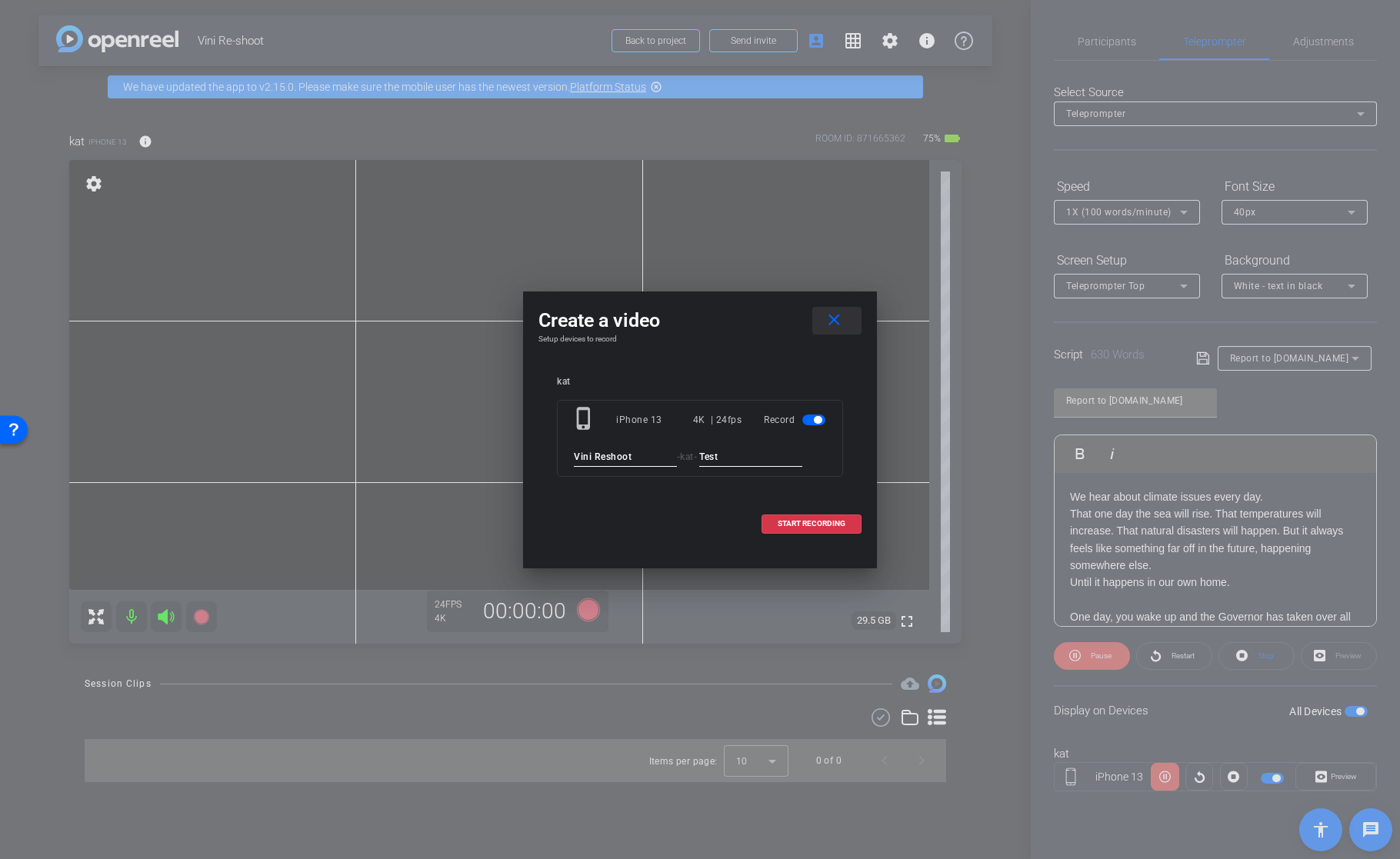 type on "Test" 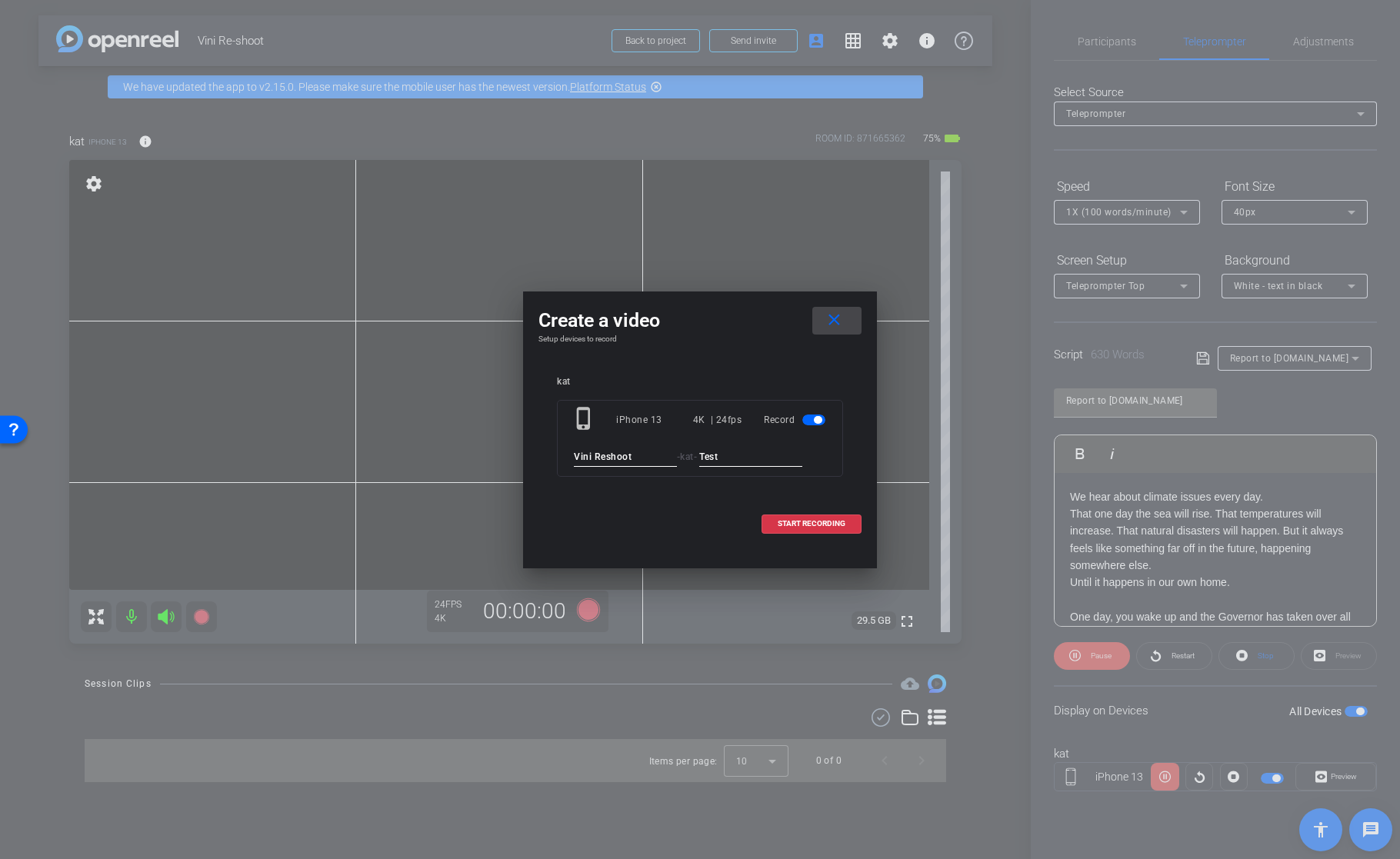 click at bounding box center (837, 321) 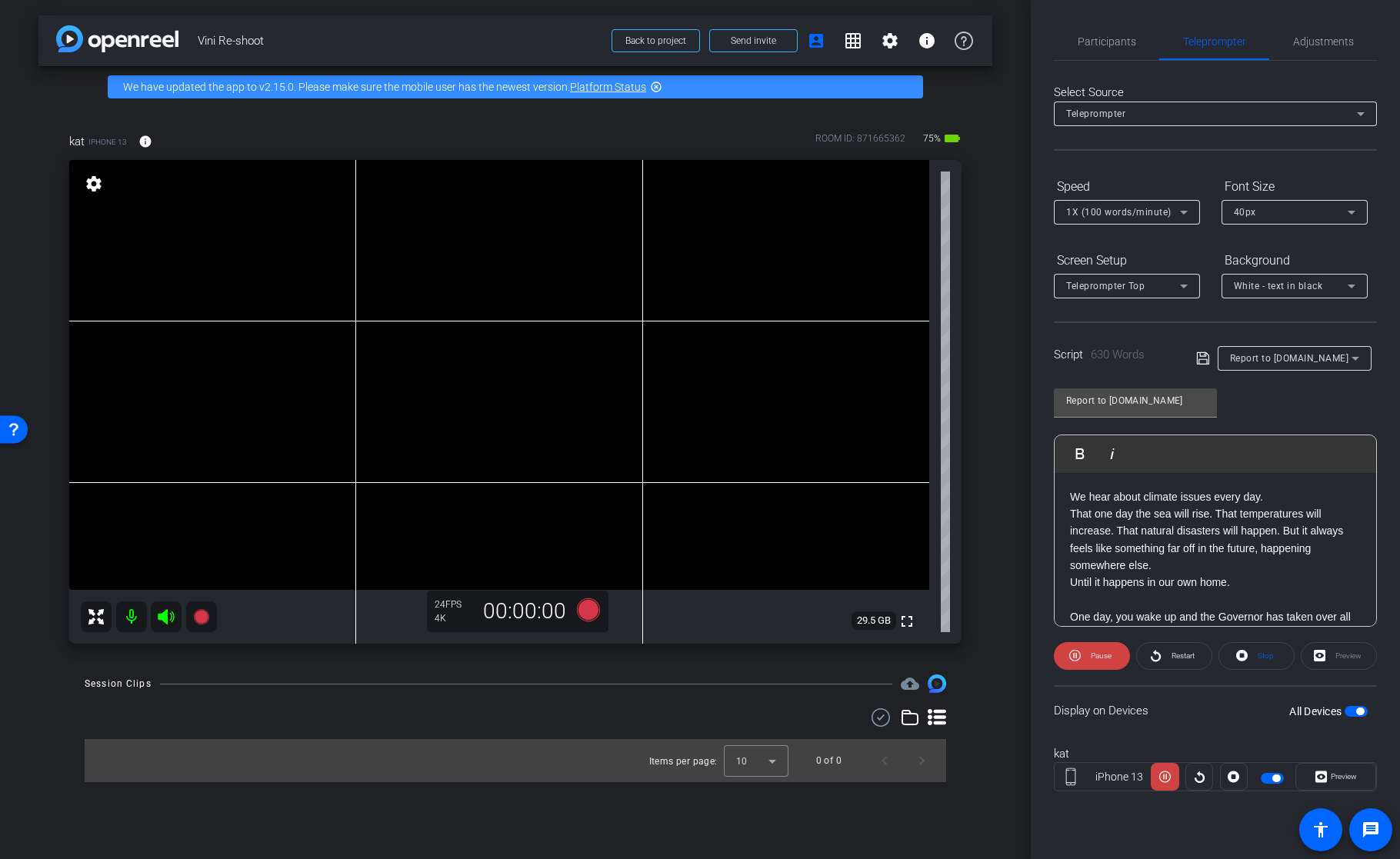 click 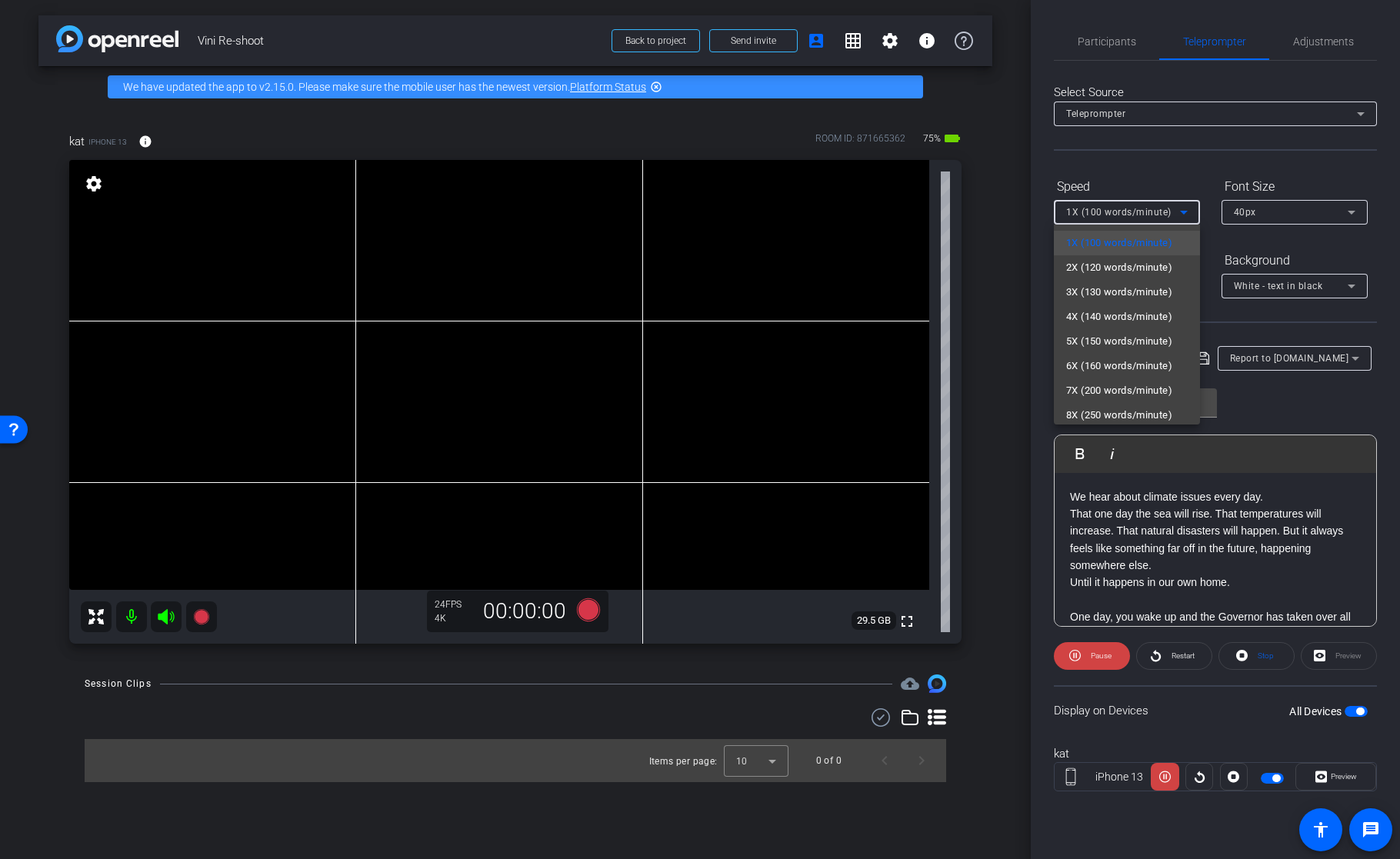 click at bounding box center (700, 429) 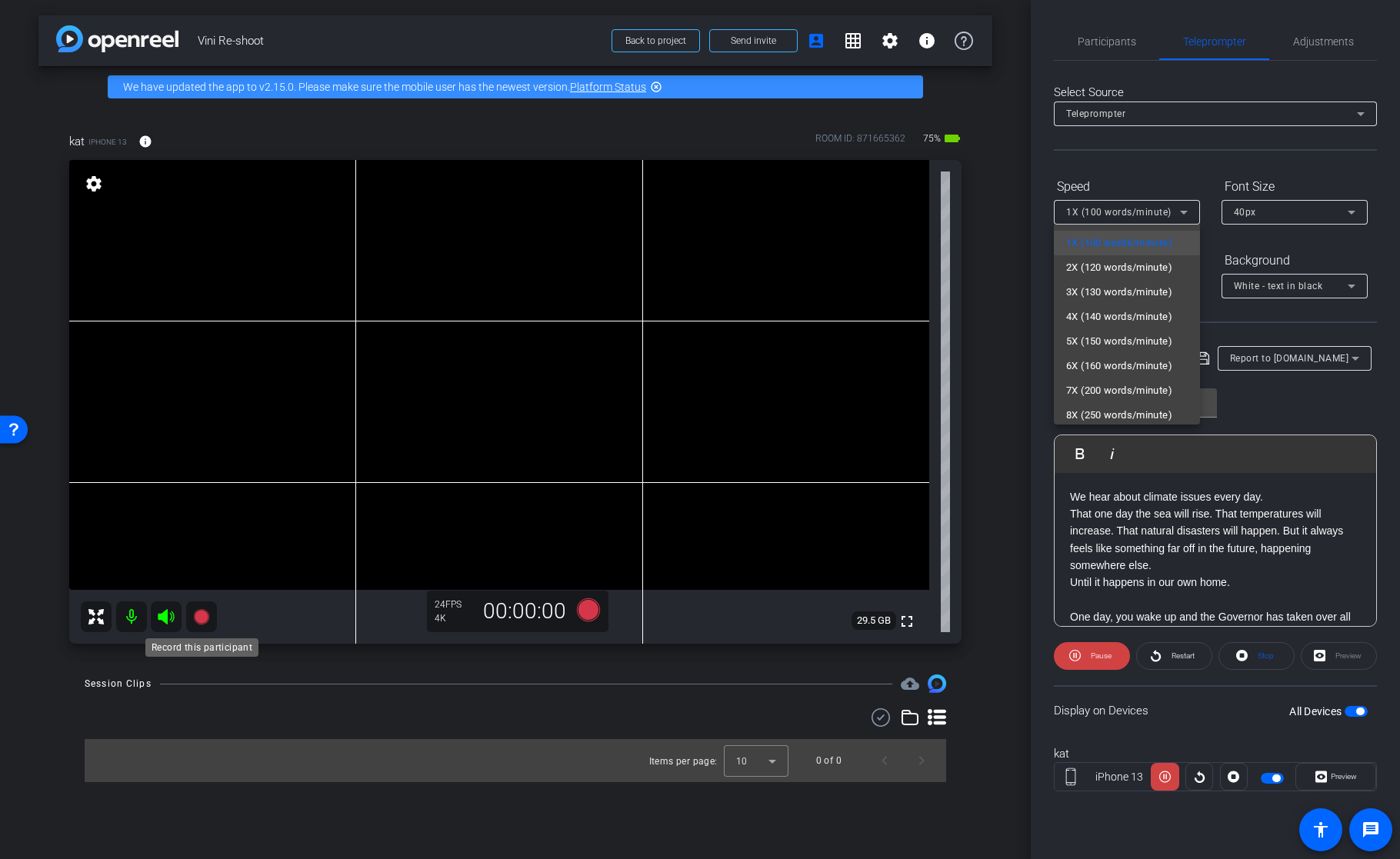 click 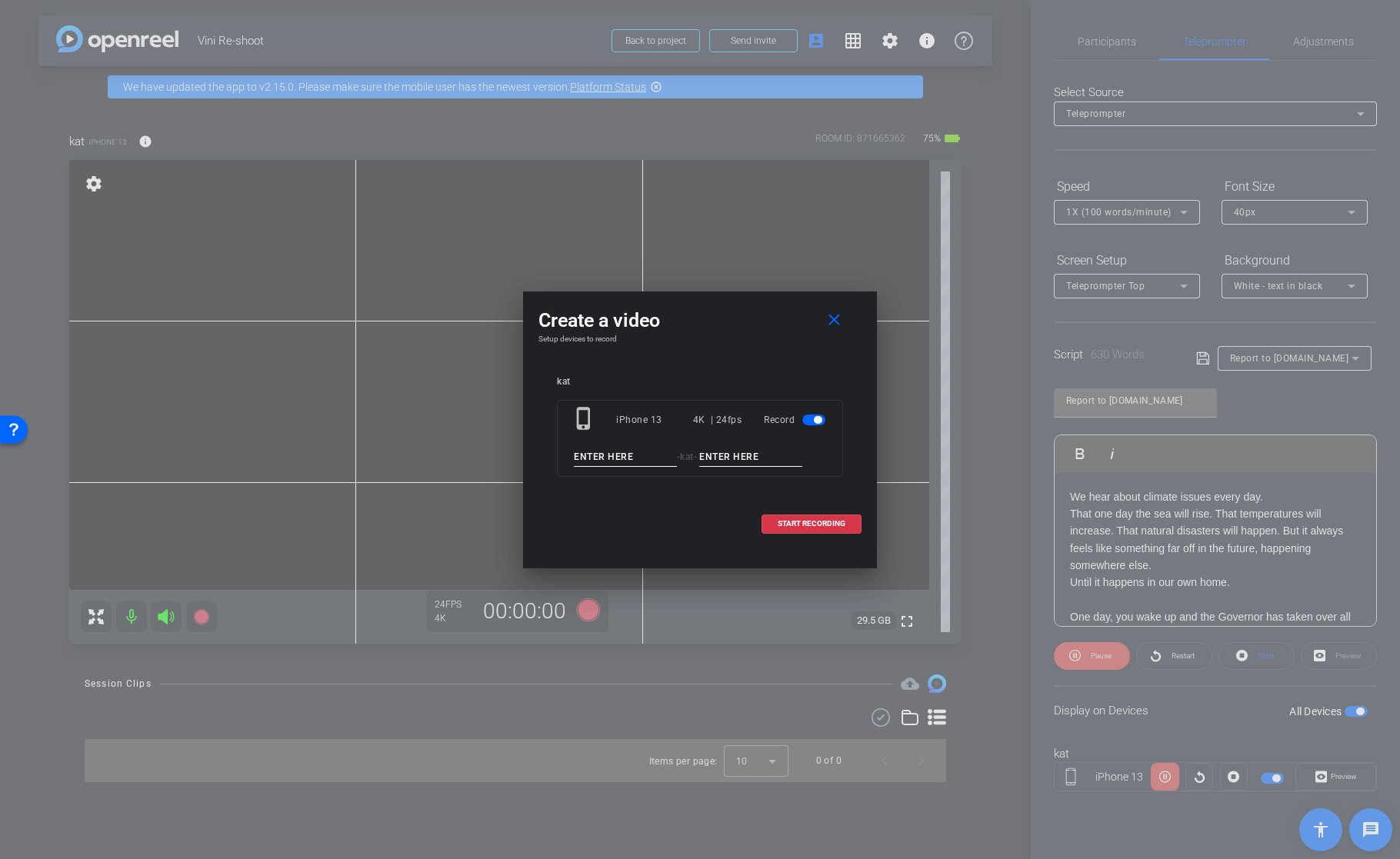 click at bounding box center [625, 457] 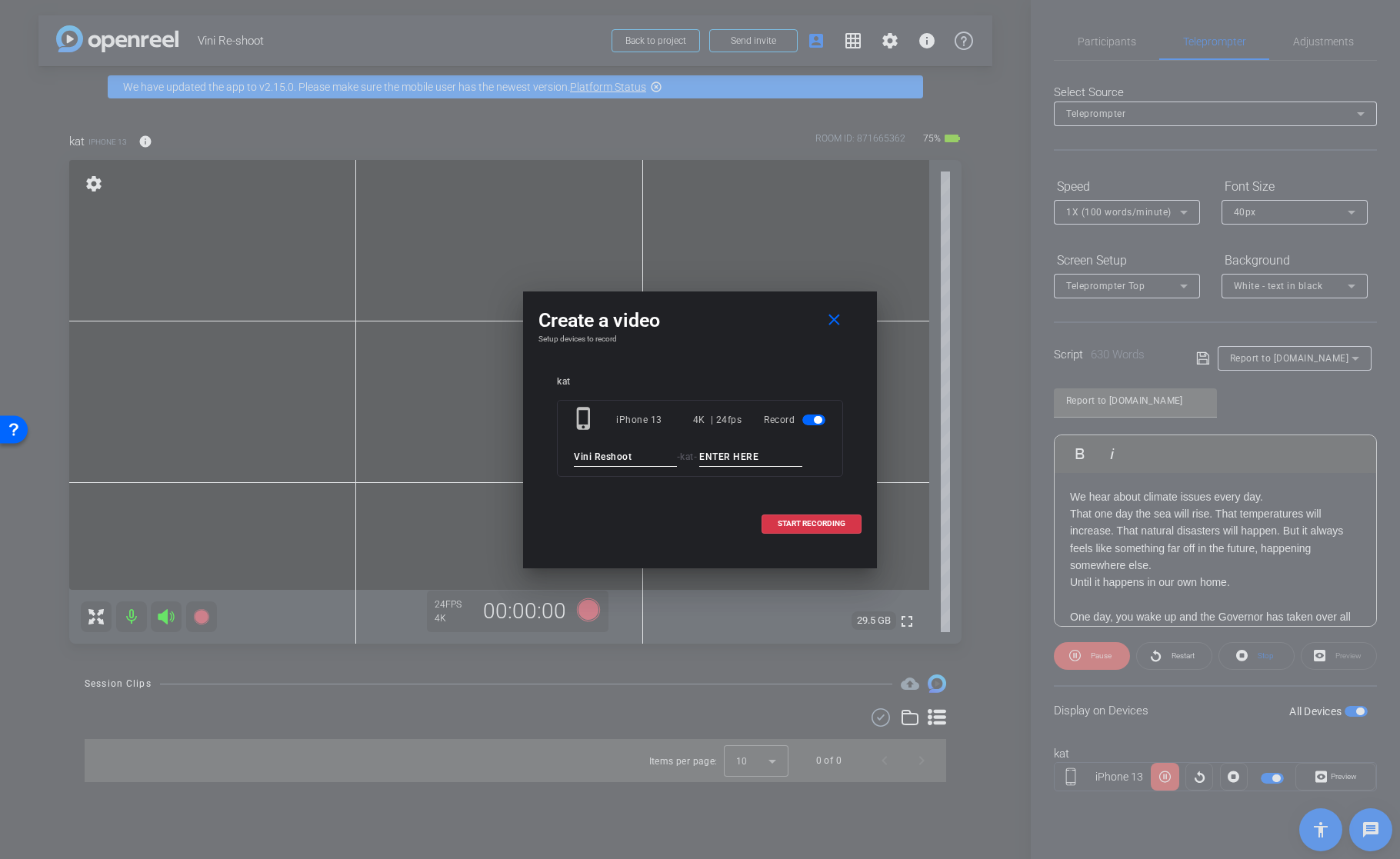 type on "Vini Reshoot" 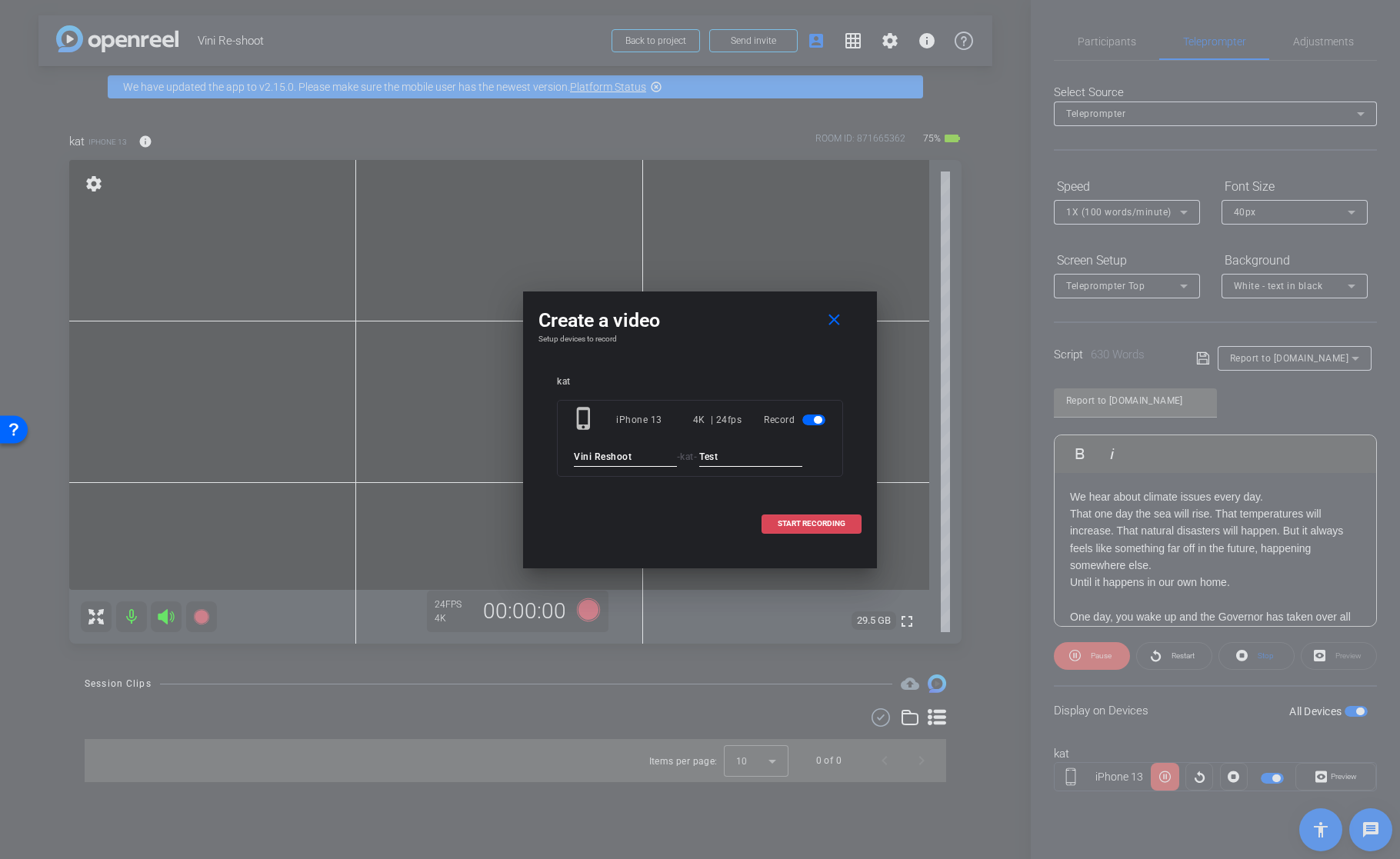type on "Test" 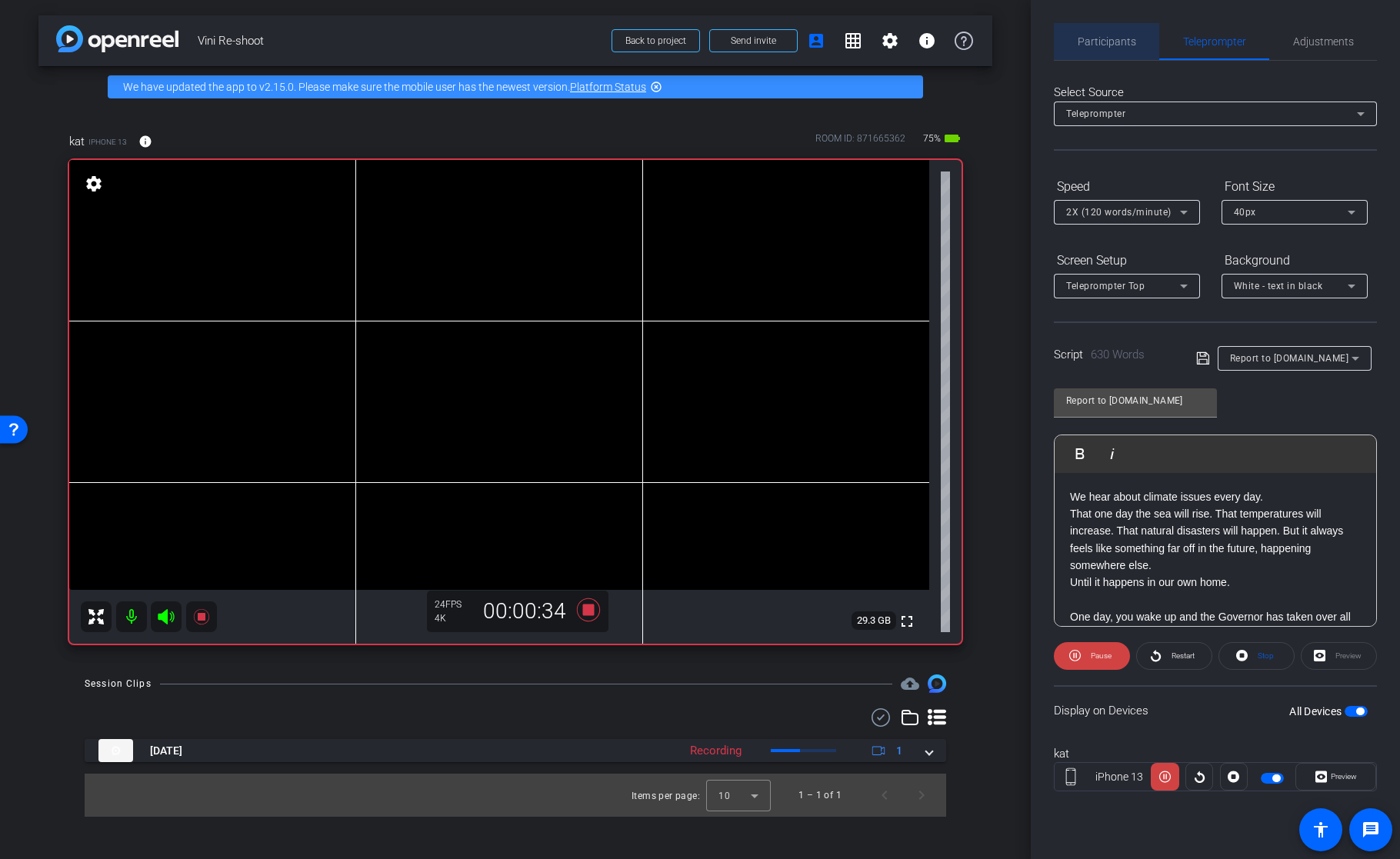 click on "Participants" at bounding box center (1107, 42) 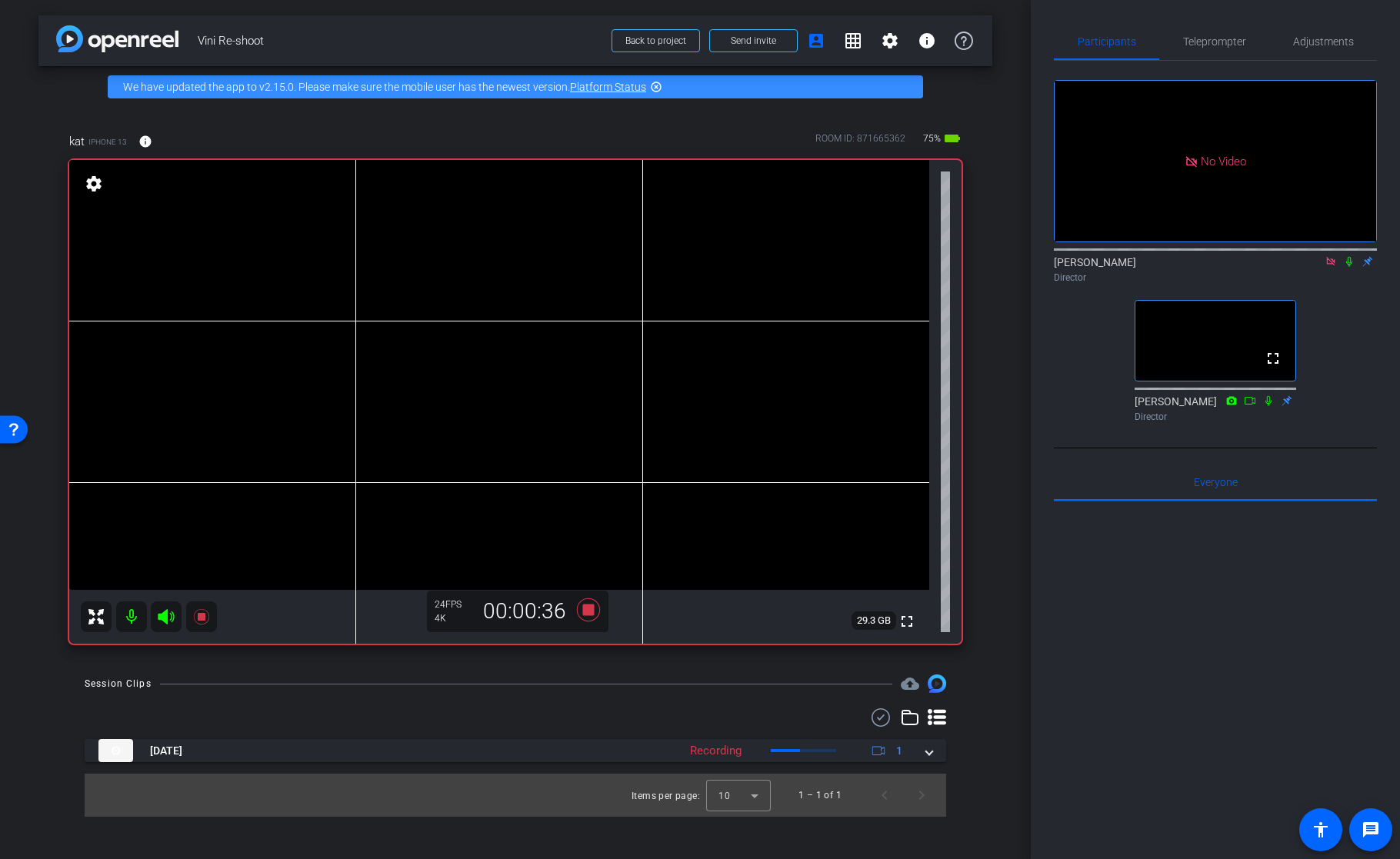 click 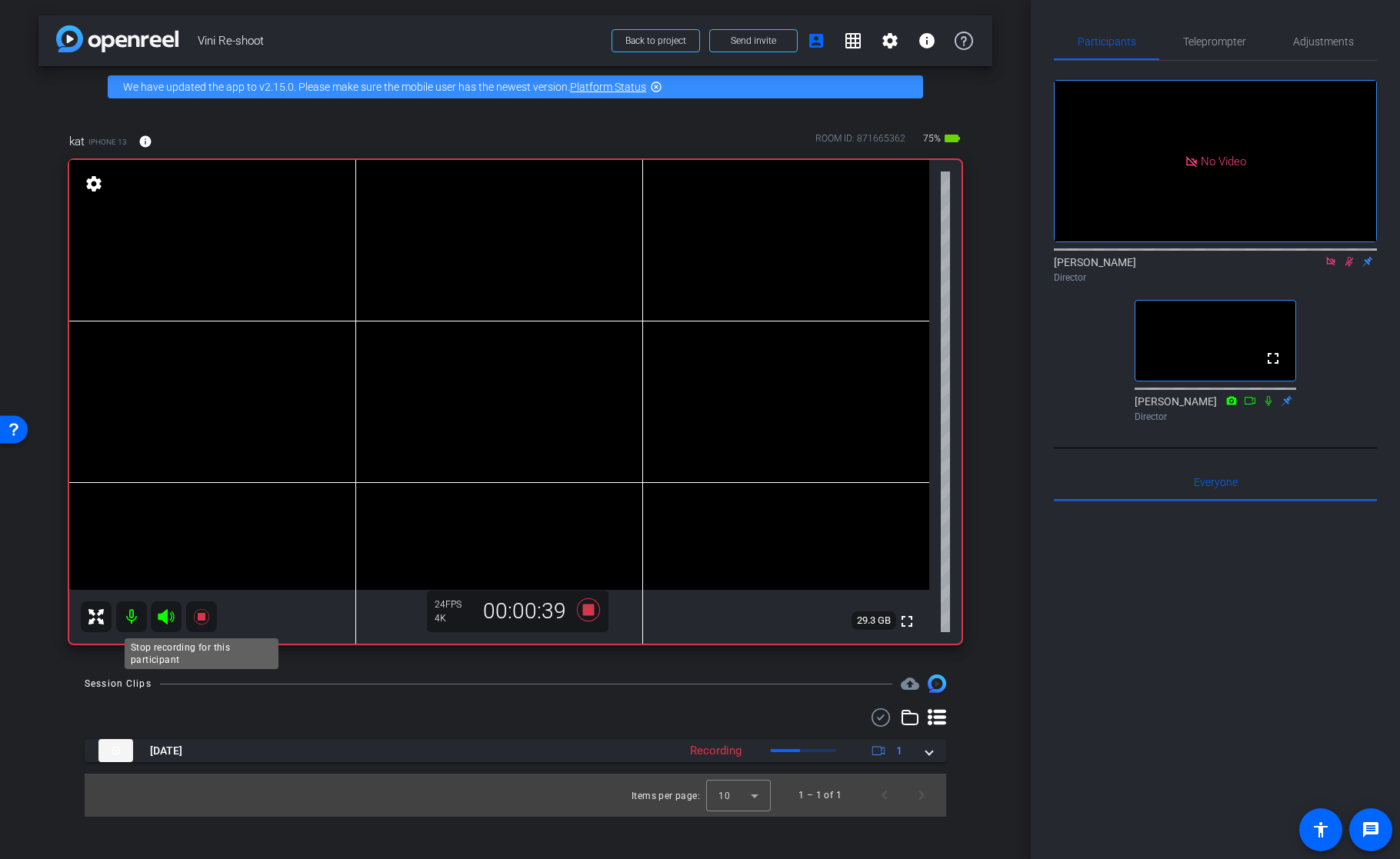 click 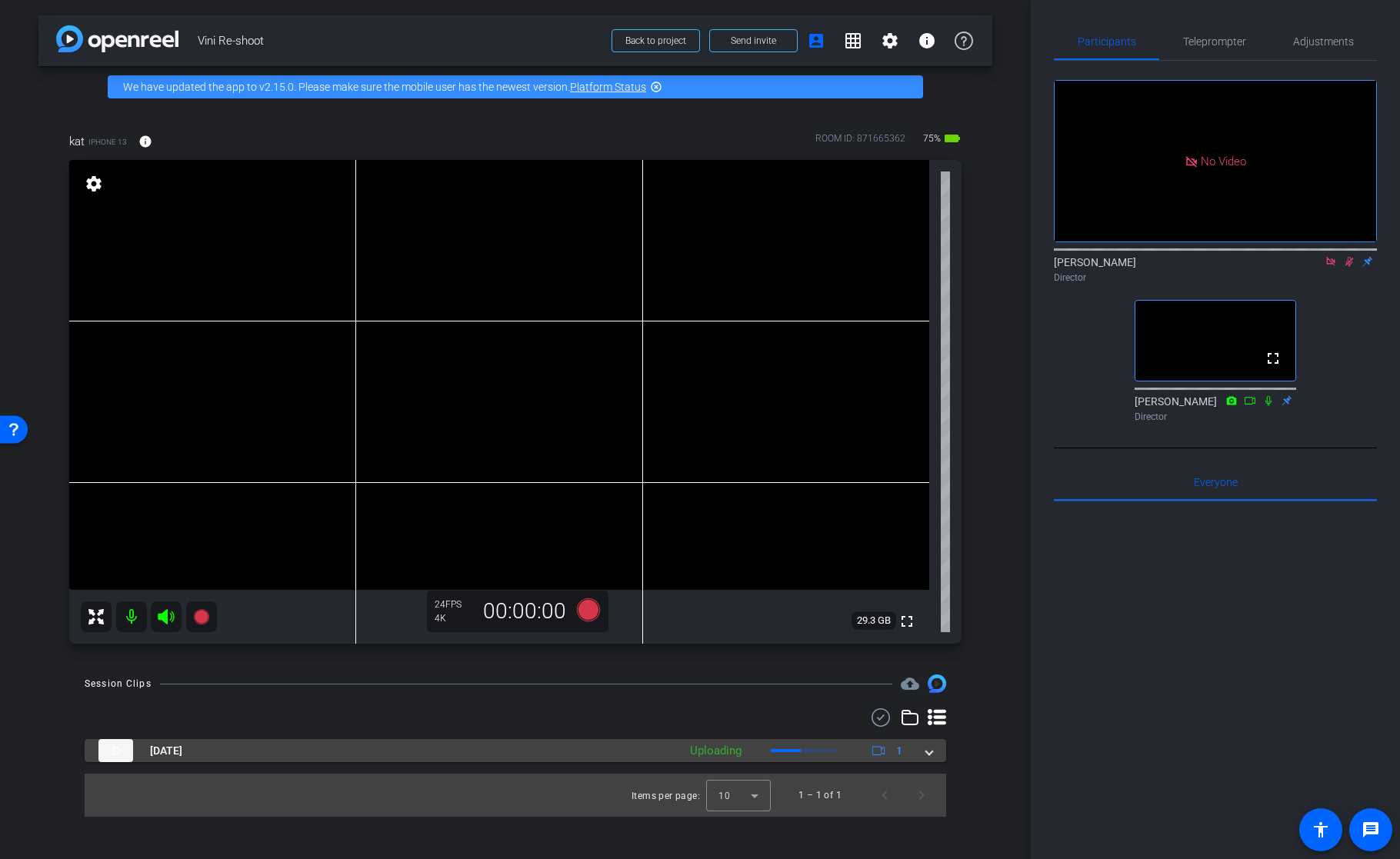 click on "Jul 22, 2025  Uploading
1" at bounding box center [515, 751] 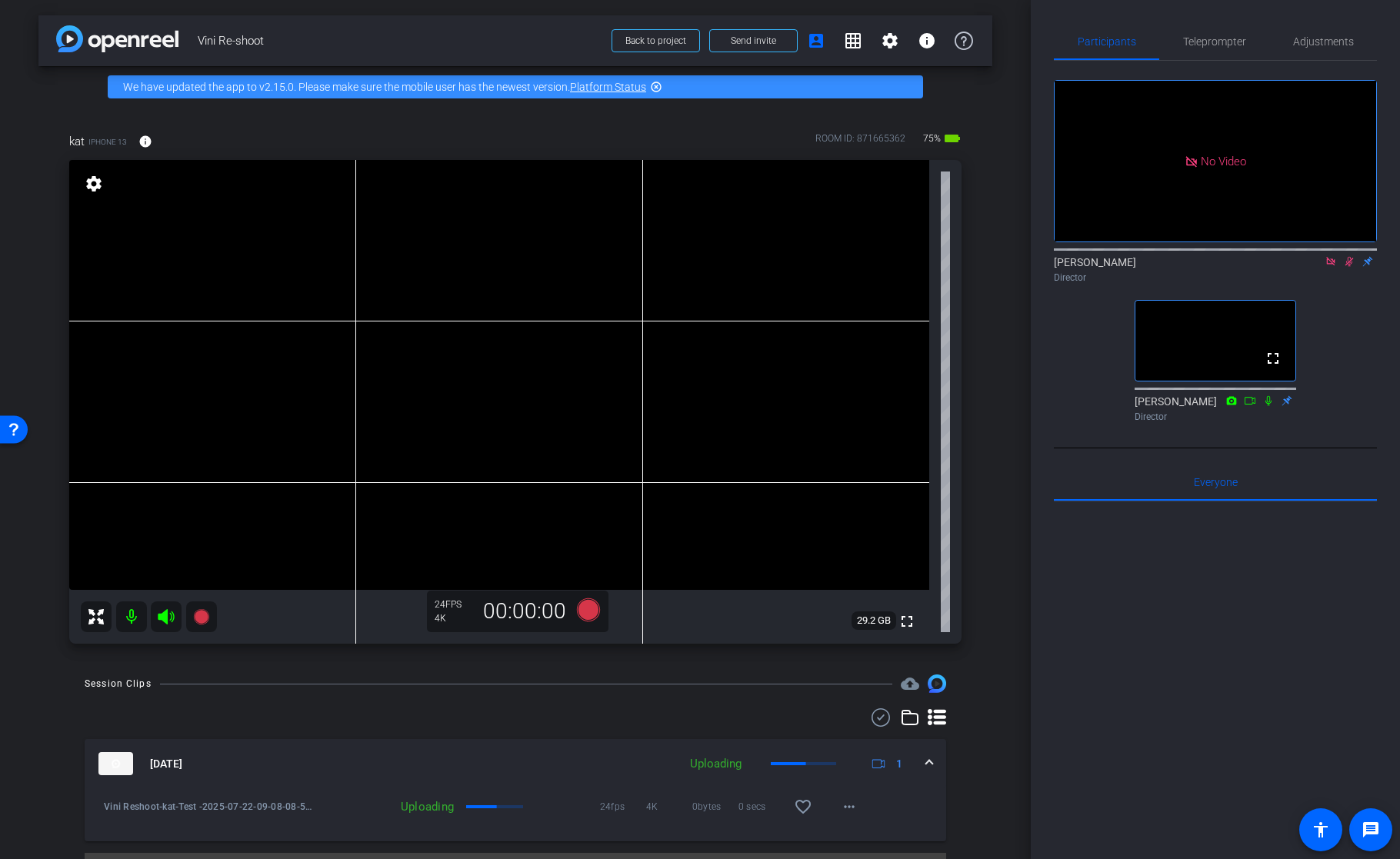 scroll, scrollTop: 37, scrollLeft: 0, axis: vertical 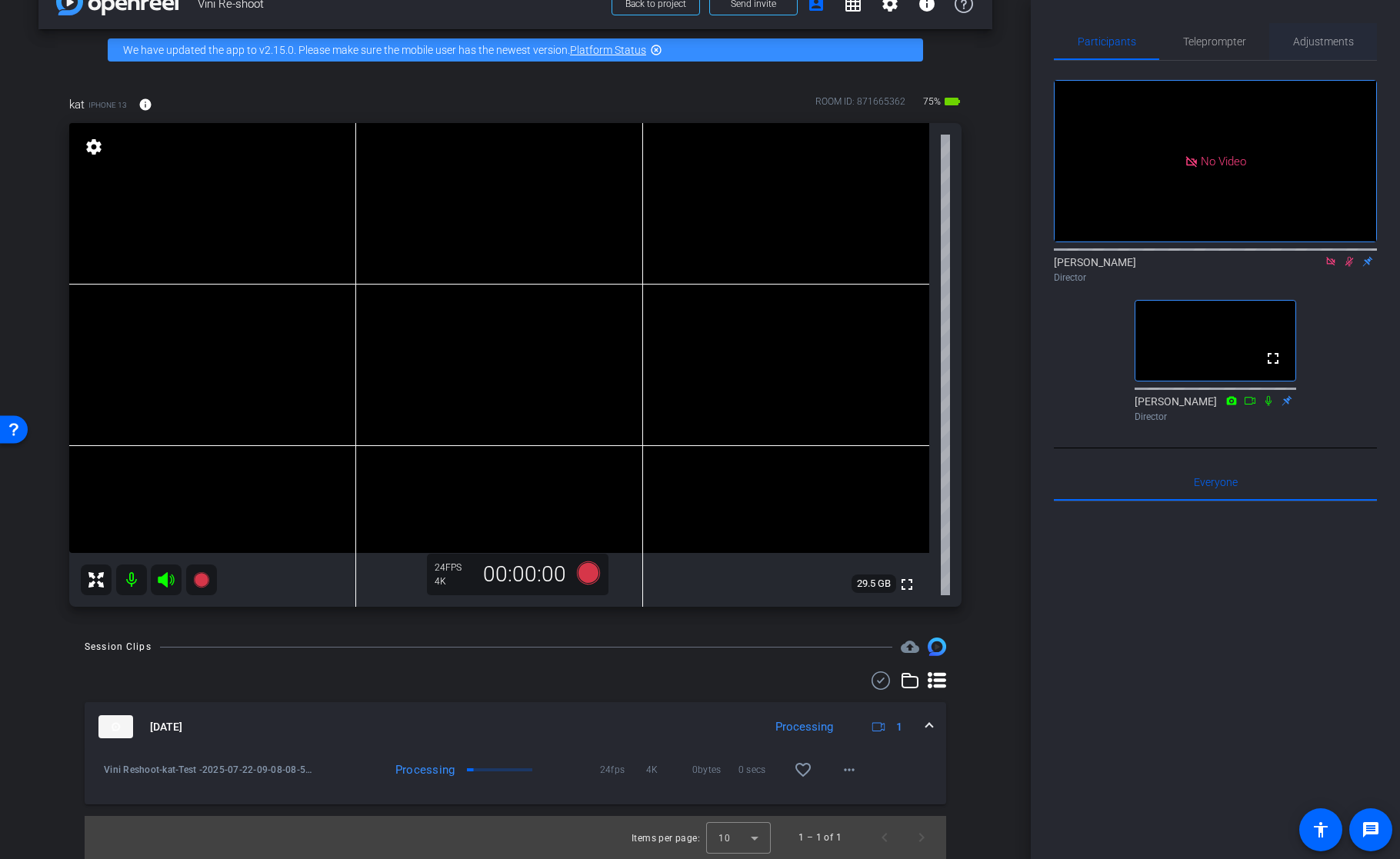 click on "Adjustments" at bounding box center [1323, 42] 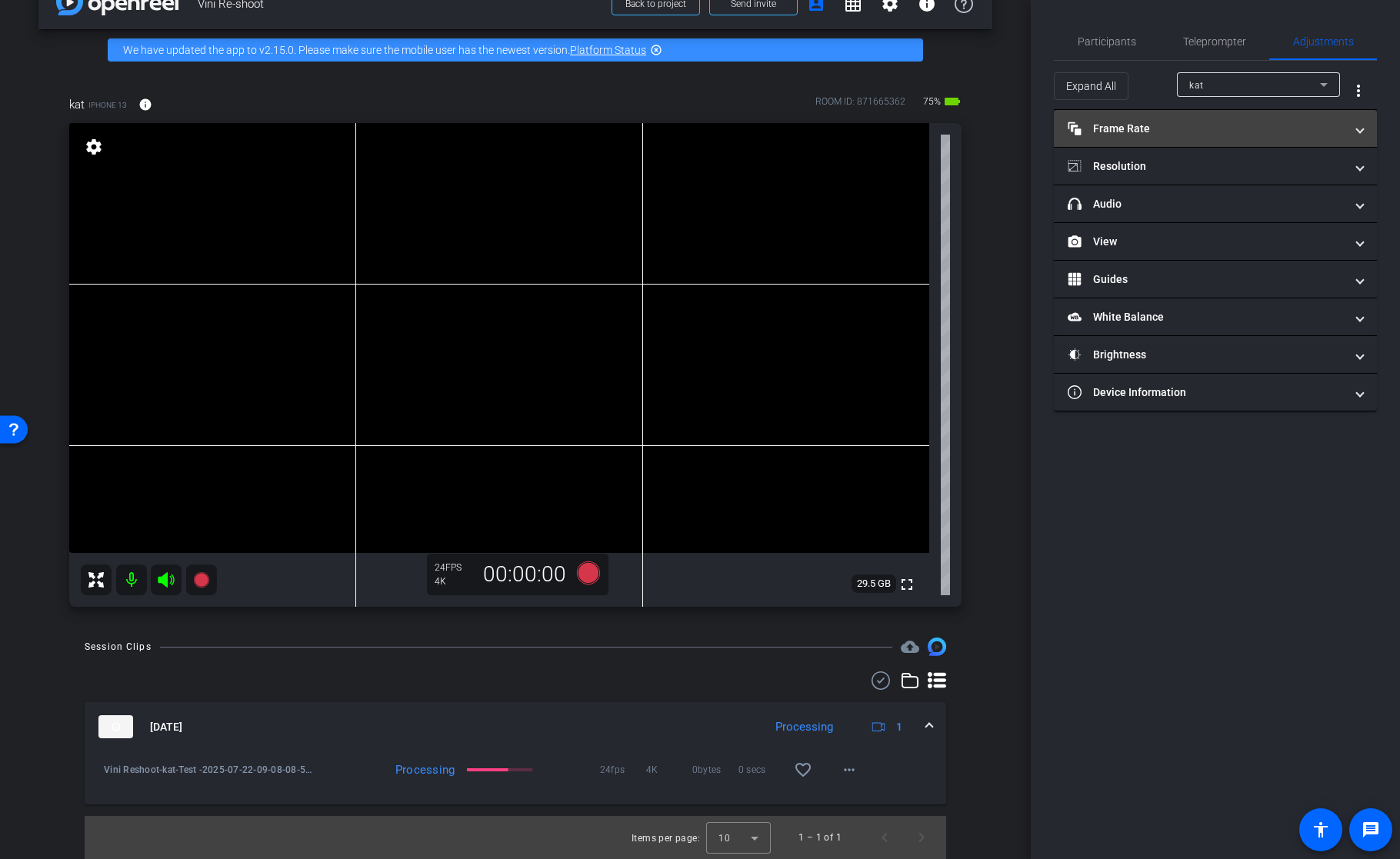 click at bounding box center (1360, 128) 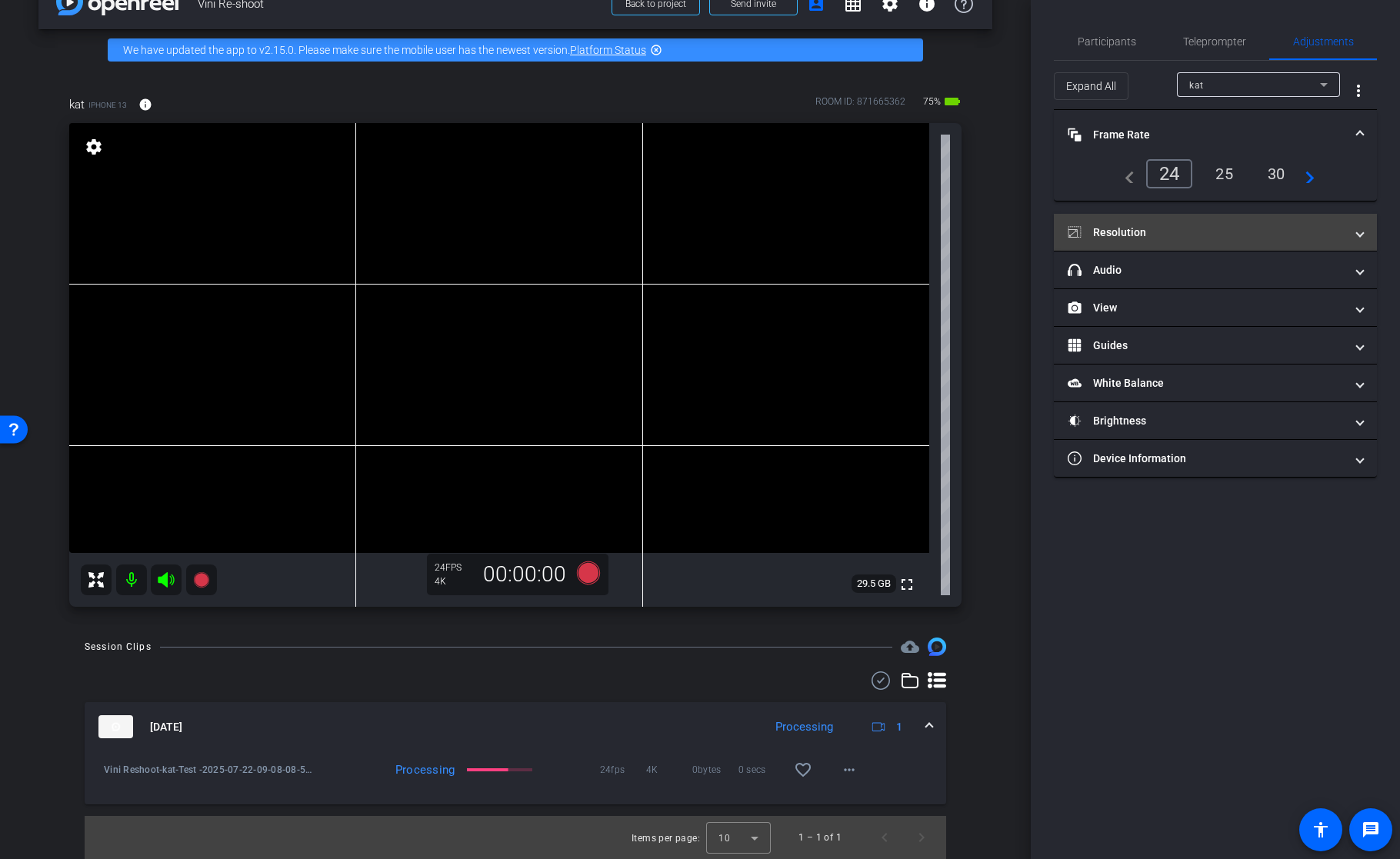 click at bounding box center (1360, 232) 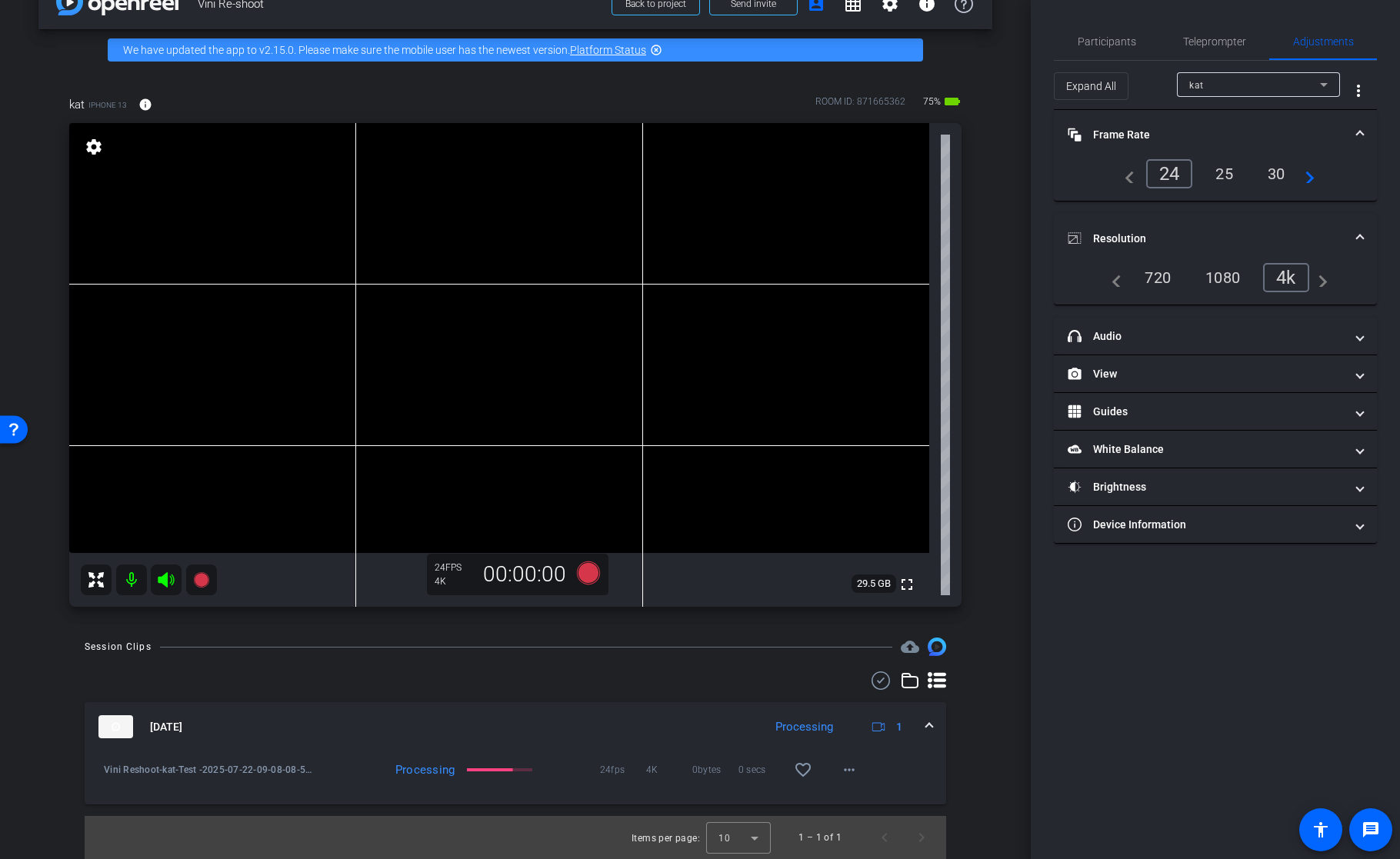 click at bounding box center (1360, 238) 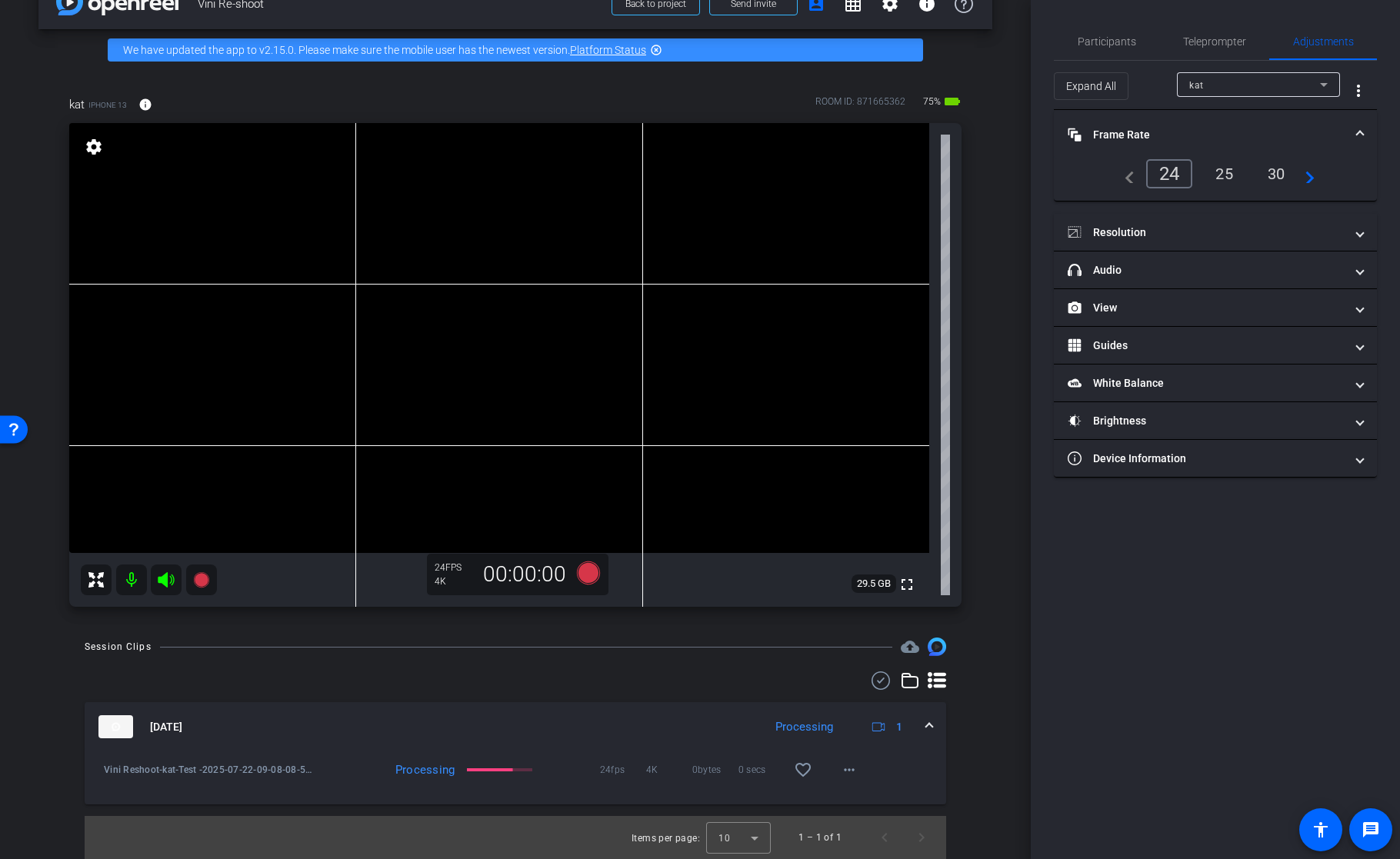 click on "Frame Rate
Frame Rate" at bounding box center [1215, 135] 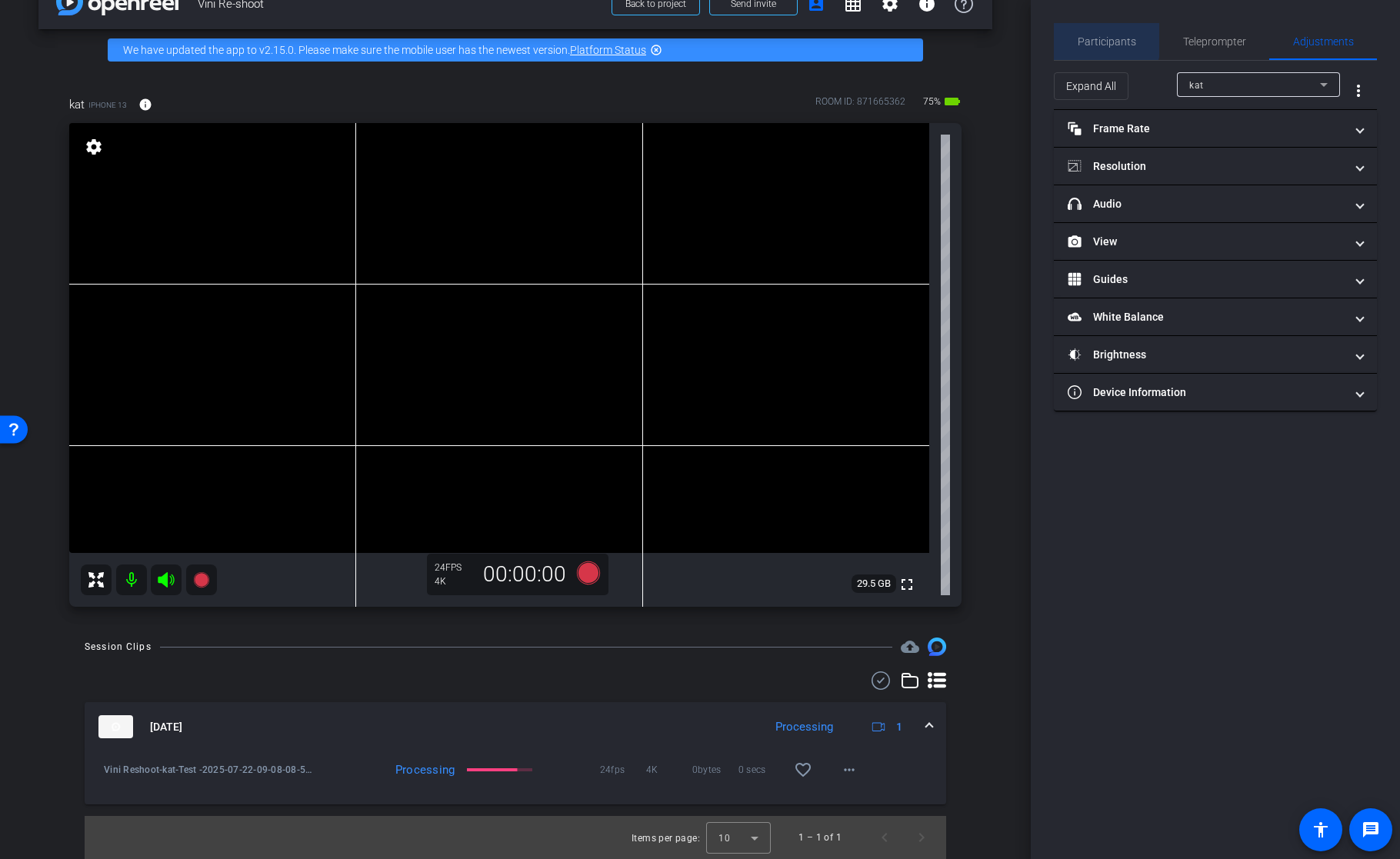 click on "Participants" at bounding box center [1107, 42] 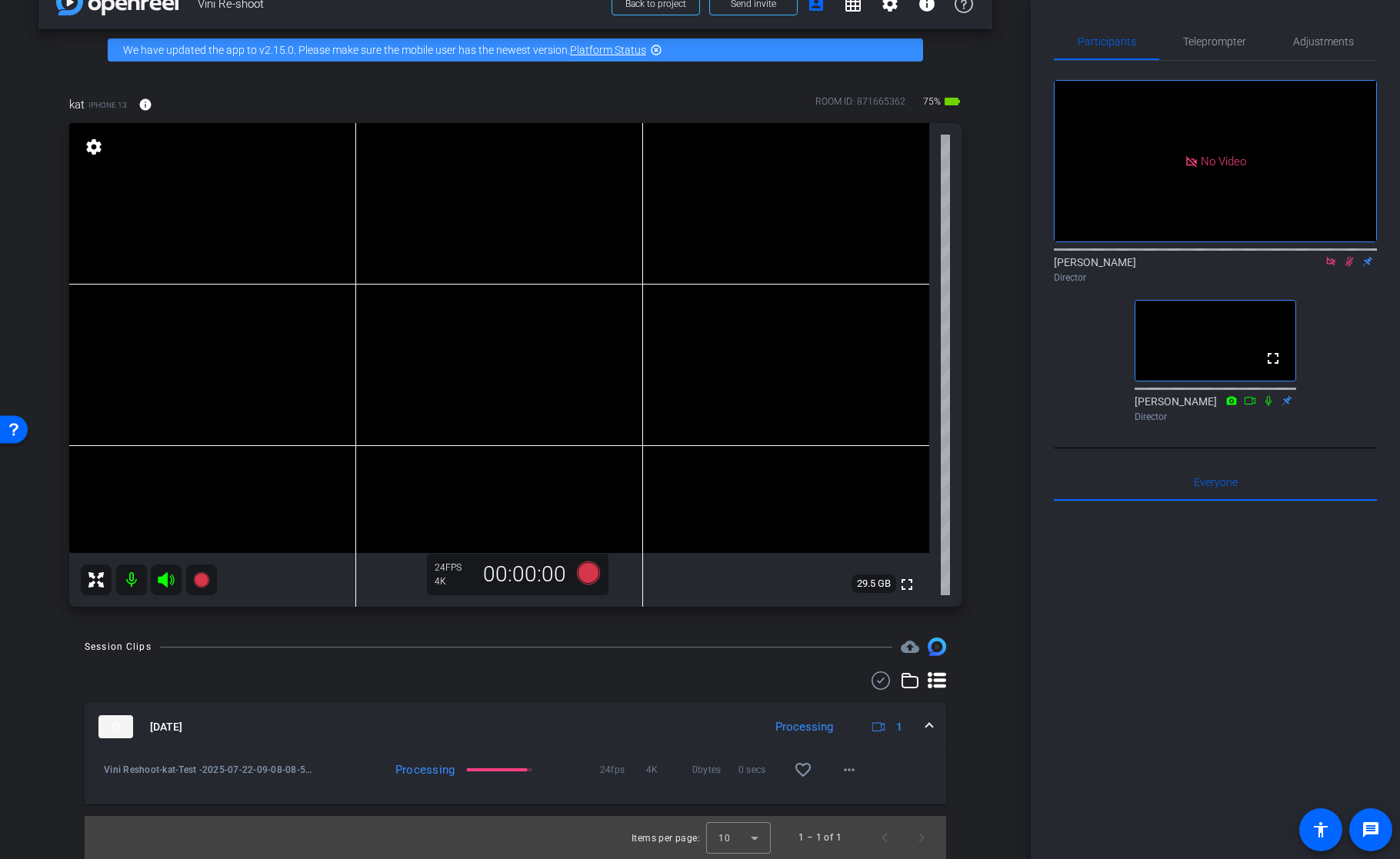 click on "Jul 22, 2025   Processing
1" at bounding box center (515, 727) 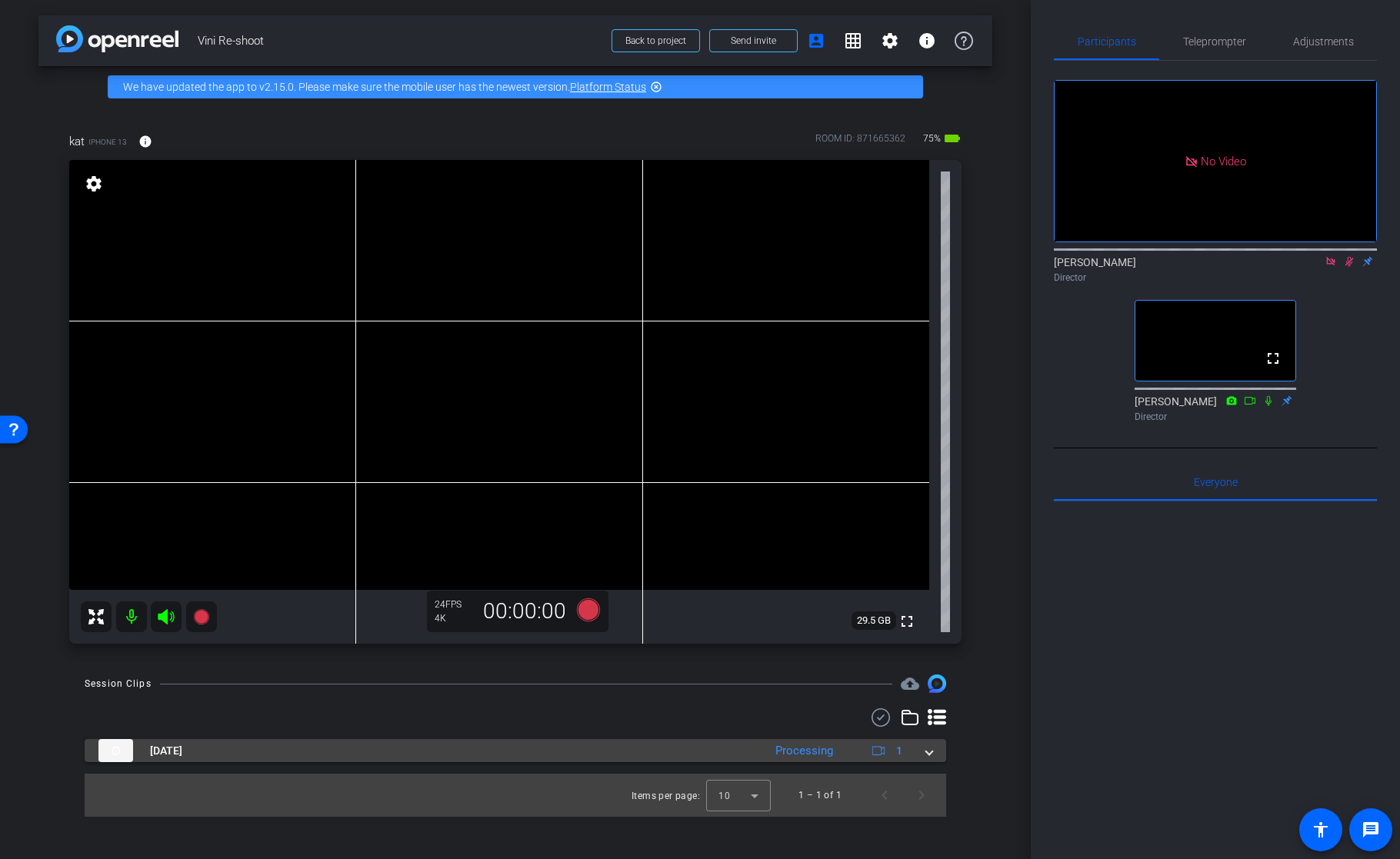 click at bounding box center [115, 751] 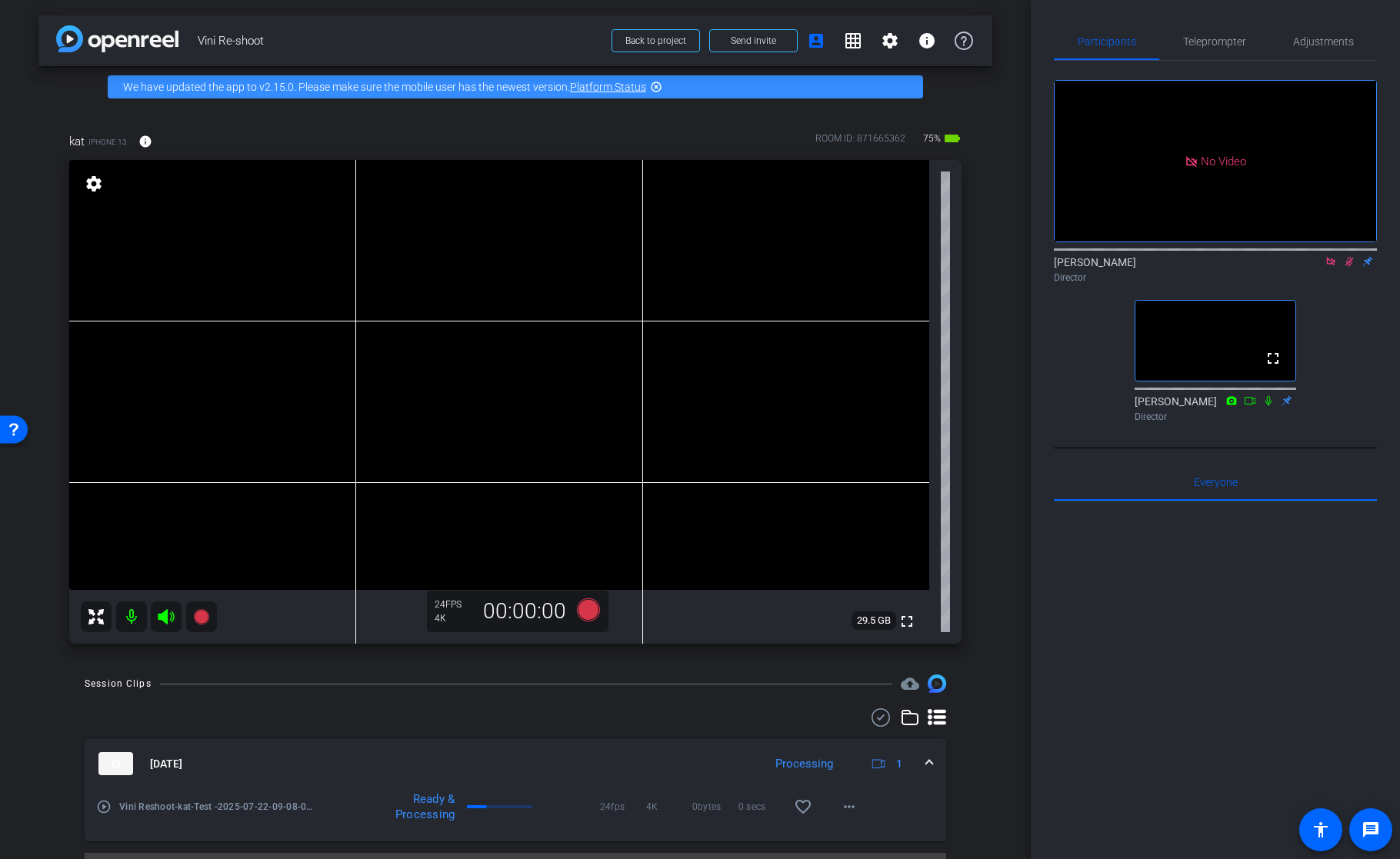 click at bounding box center [115, 764] 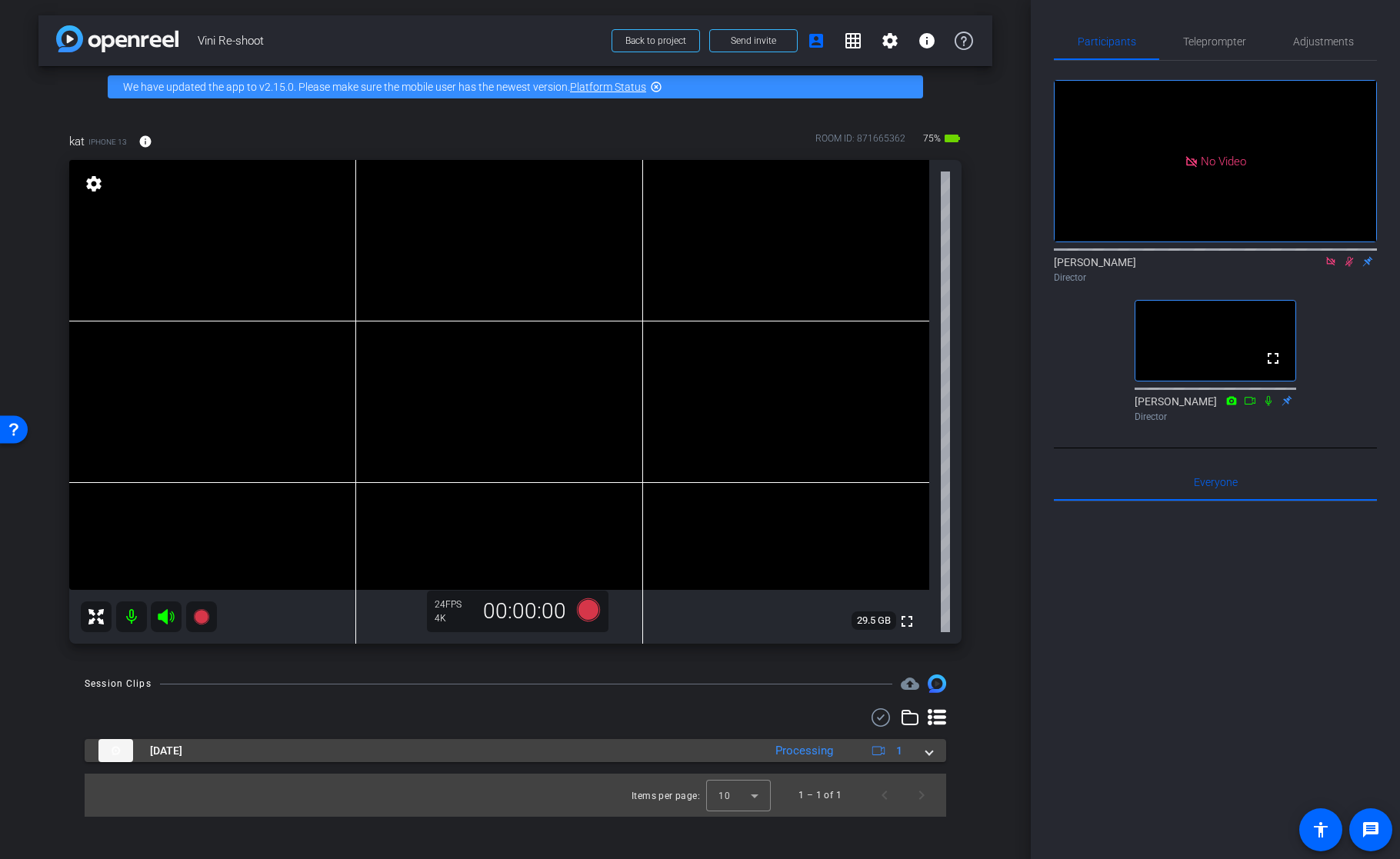 click at bounding box center (115, 751) 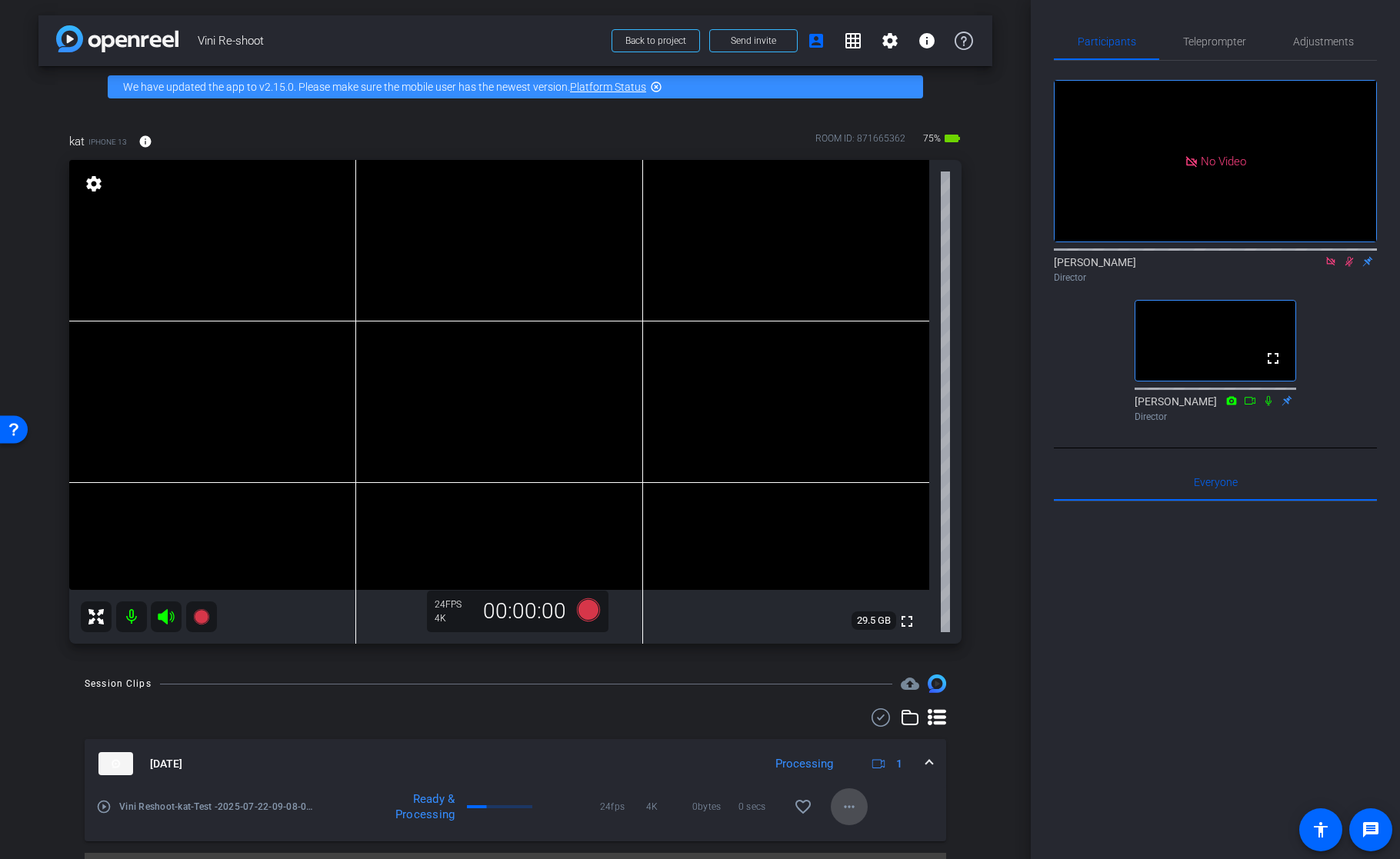 click on "more_horiz" at bounding box center (849, 807) 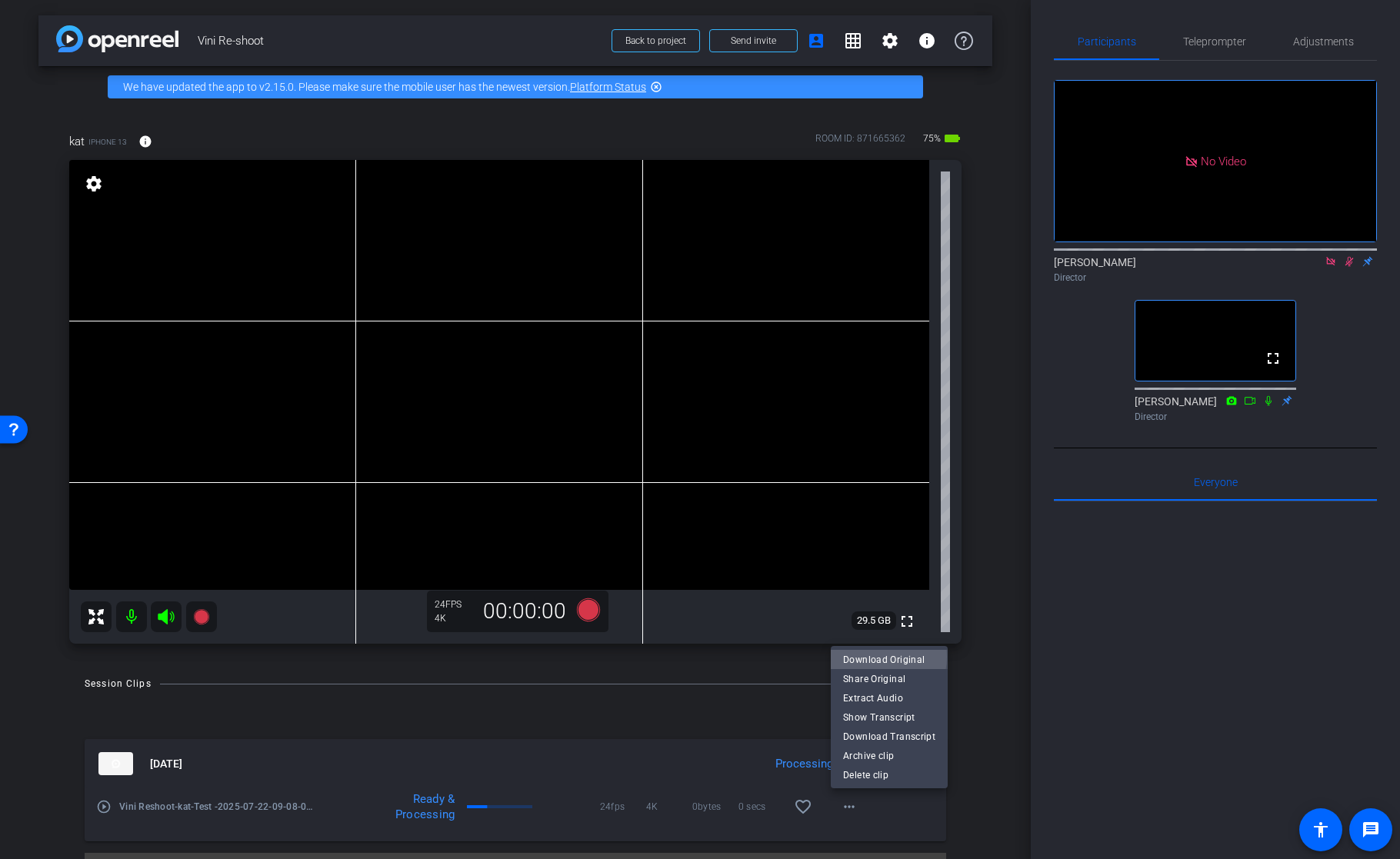 click on "Download Original" at bounding box center (889, 660) 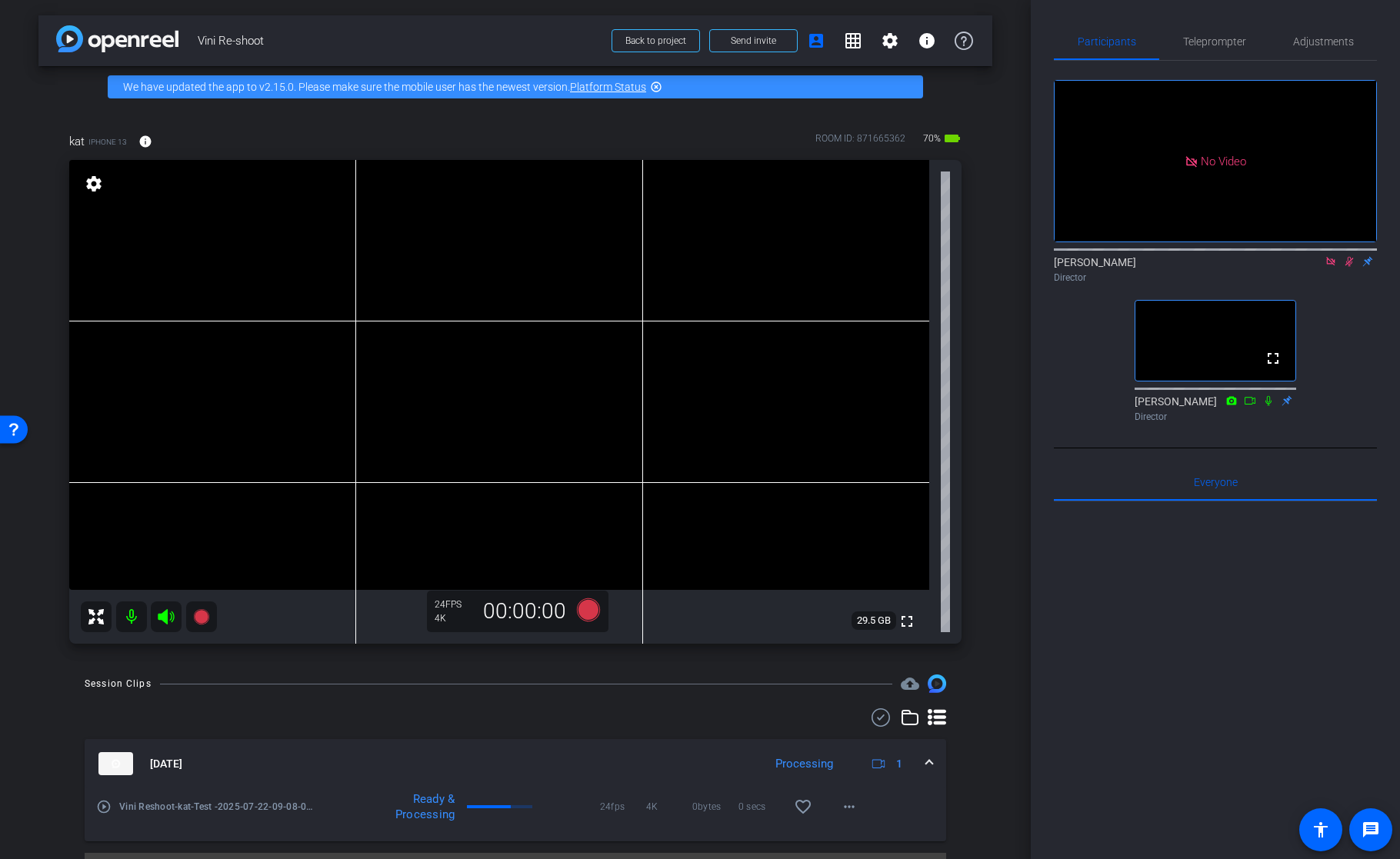 click 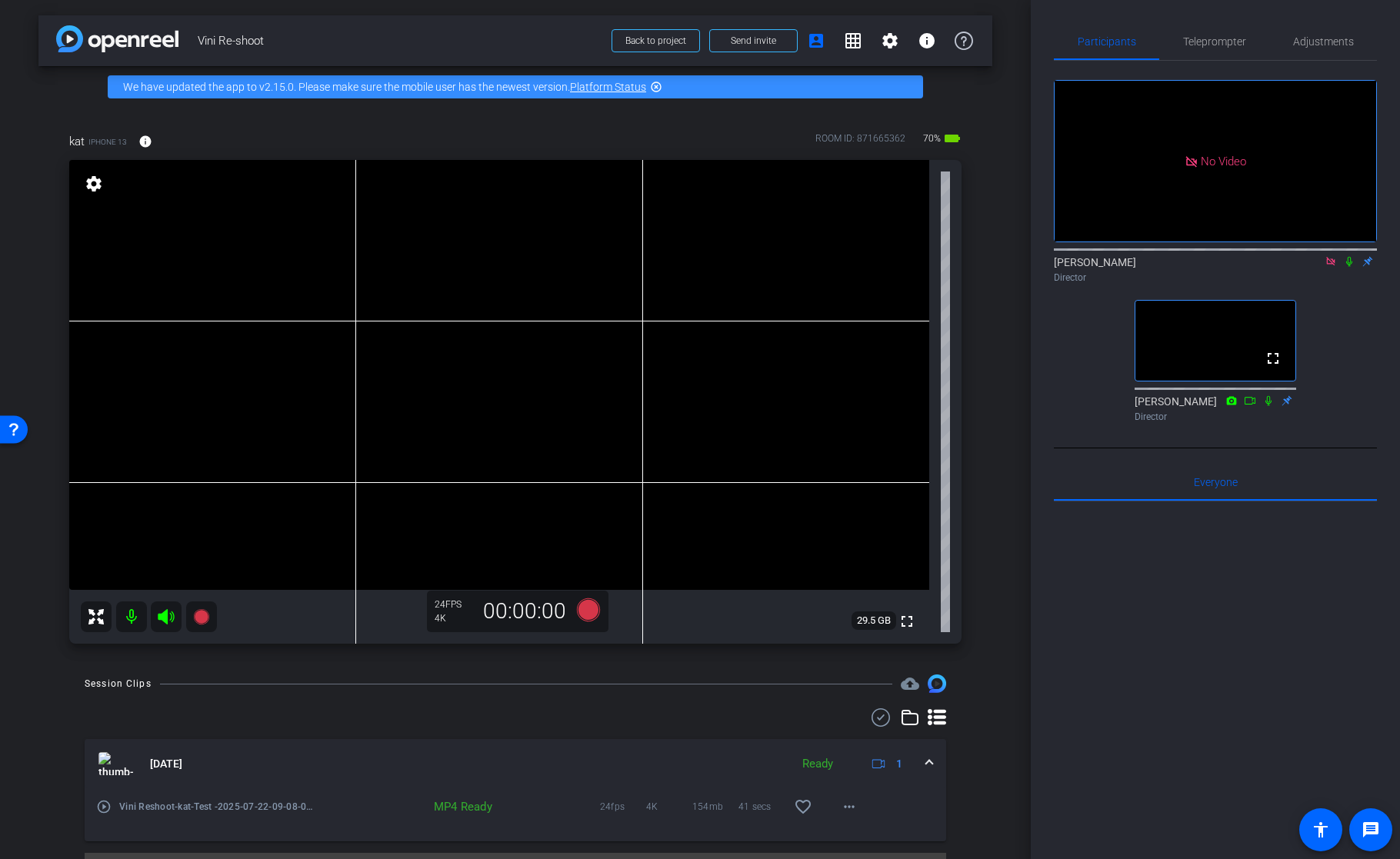 click 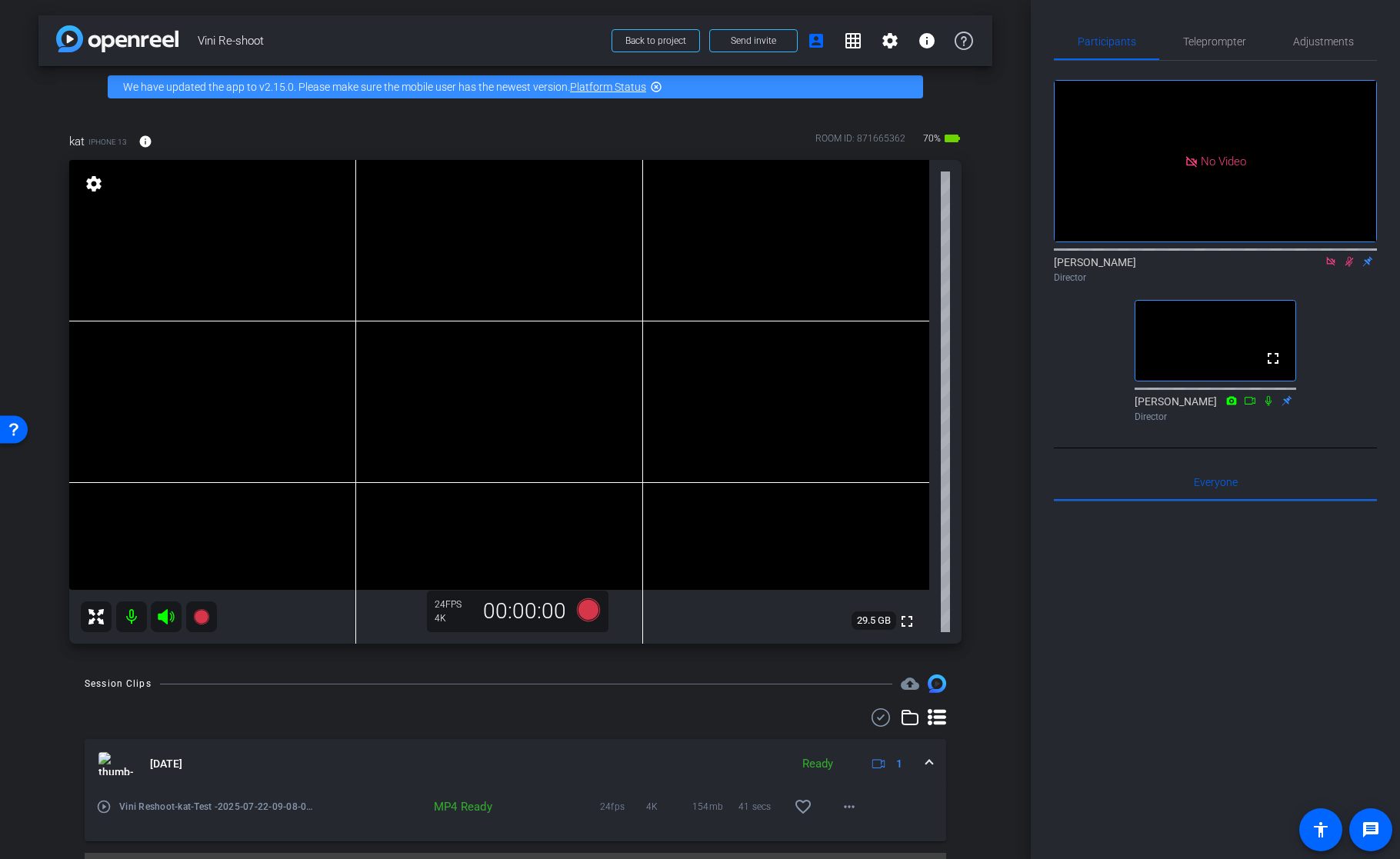click on "play_circle_outline  Vini Reshoot-kat-Test -2025-07-22-09-08-08-530-0" at bounding box center (205, 807) 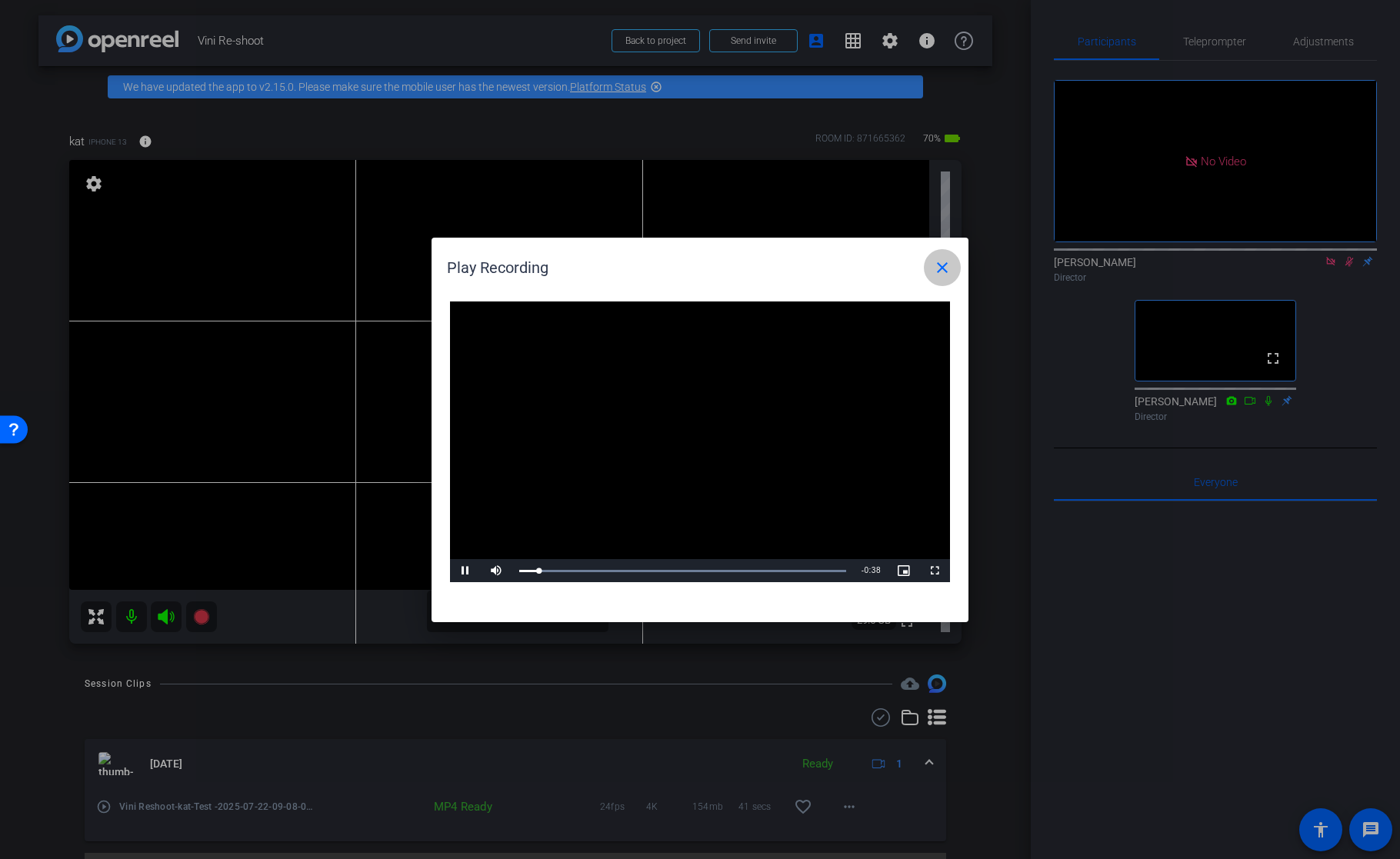 click on "close" at bounding box center [942, 268] 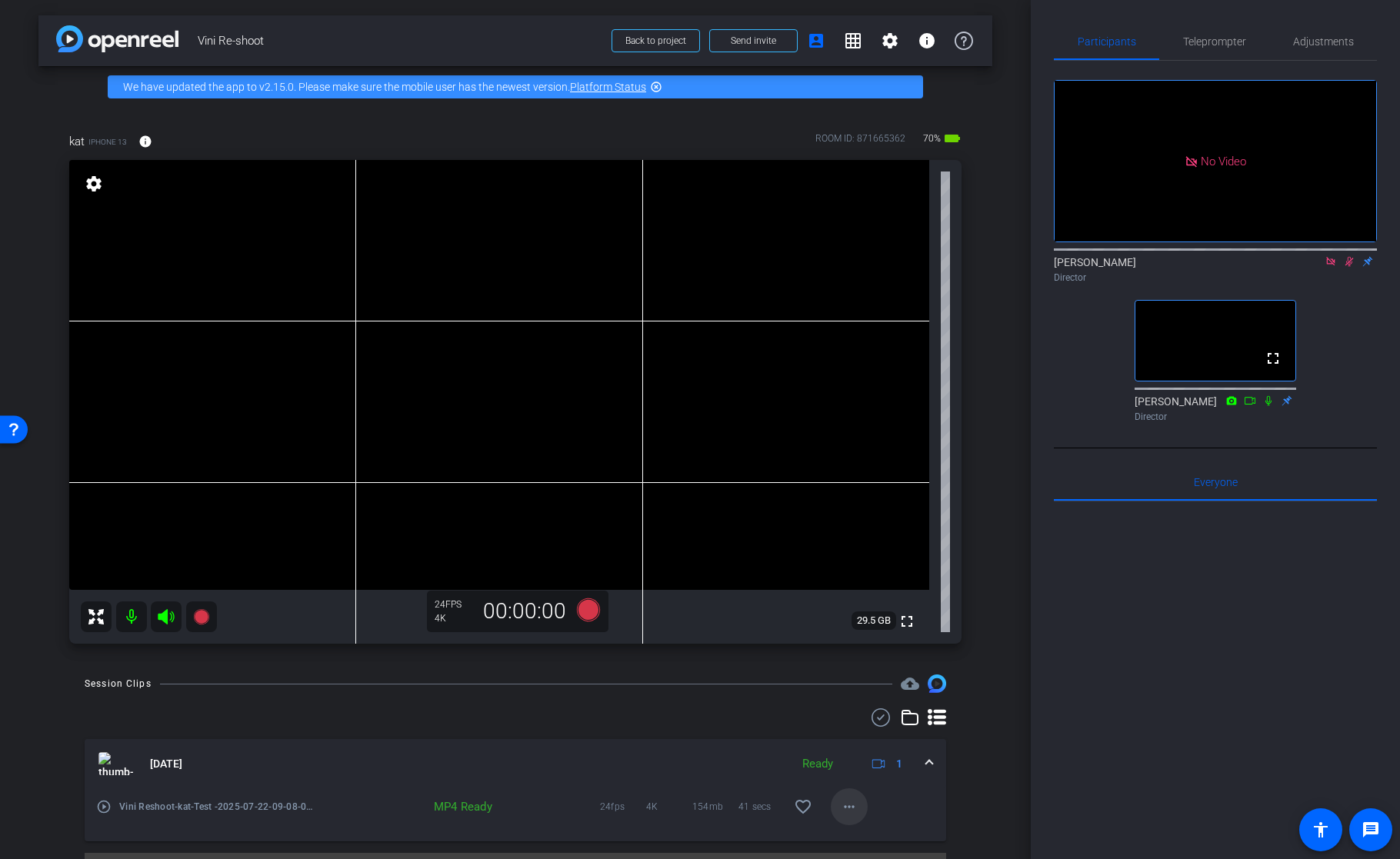 click on "more_horiz" at bounding box center [849, 807] 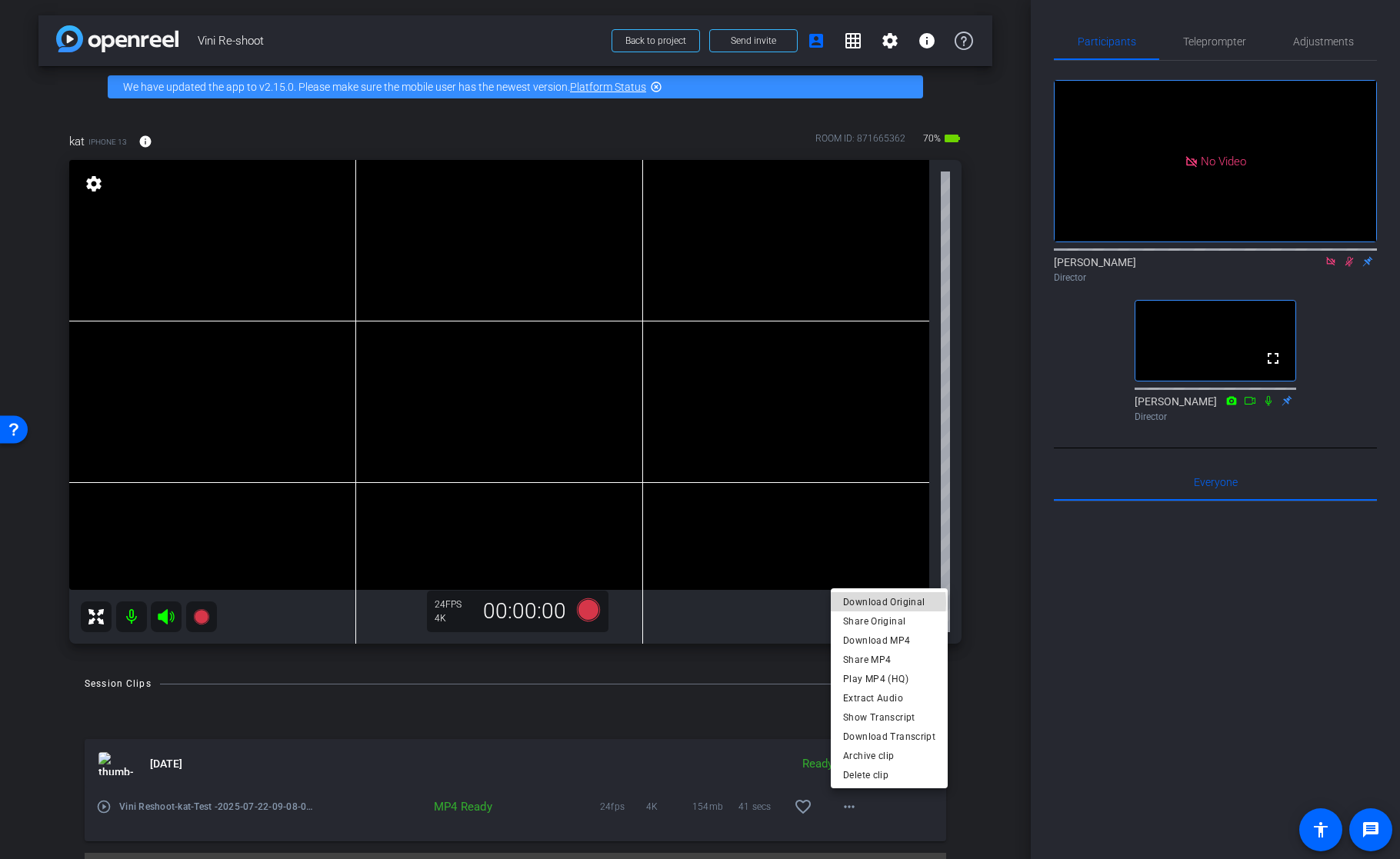 click on "Download Original" at bounding box center [889, 602] 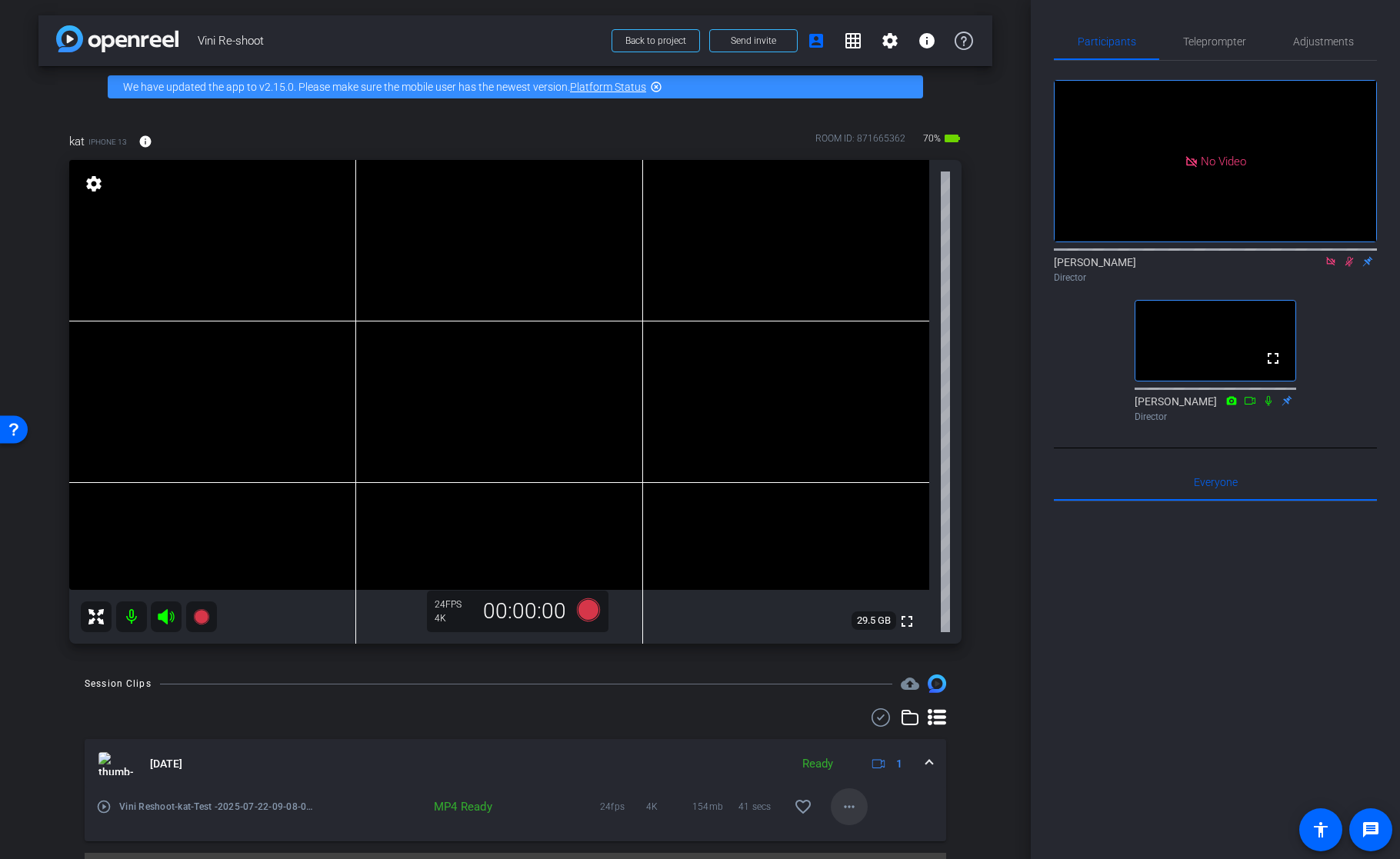 click on "more_horiz" at bounding box center [849, 807] 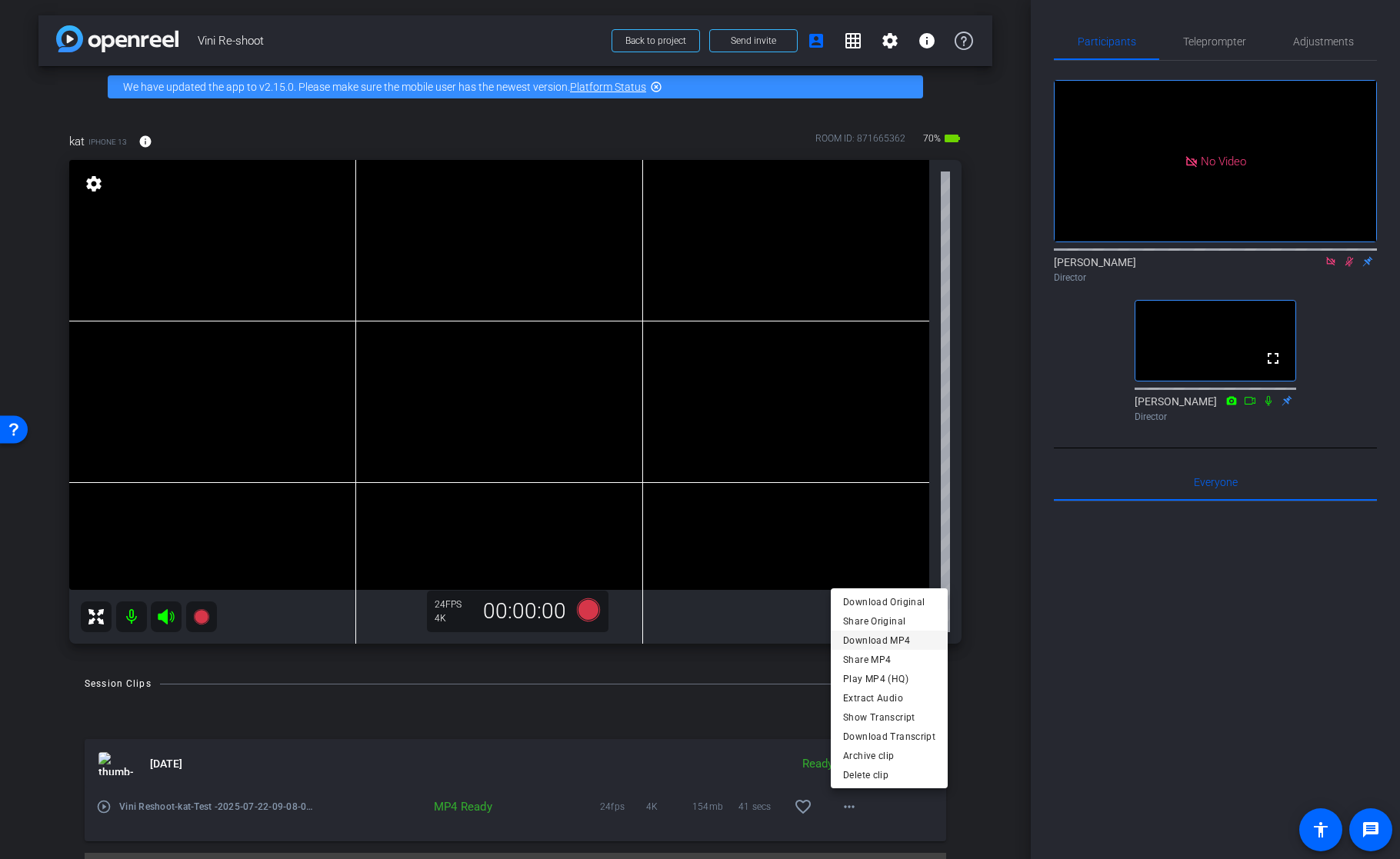 click on "Download MP4" at bounding box center [889, 641] 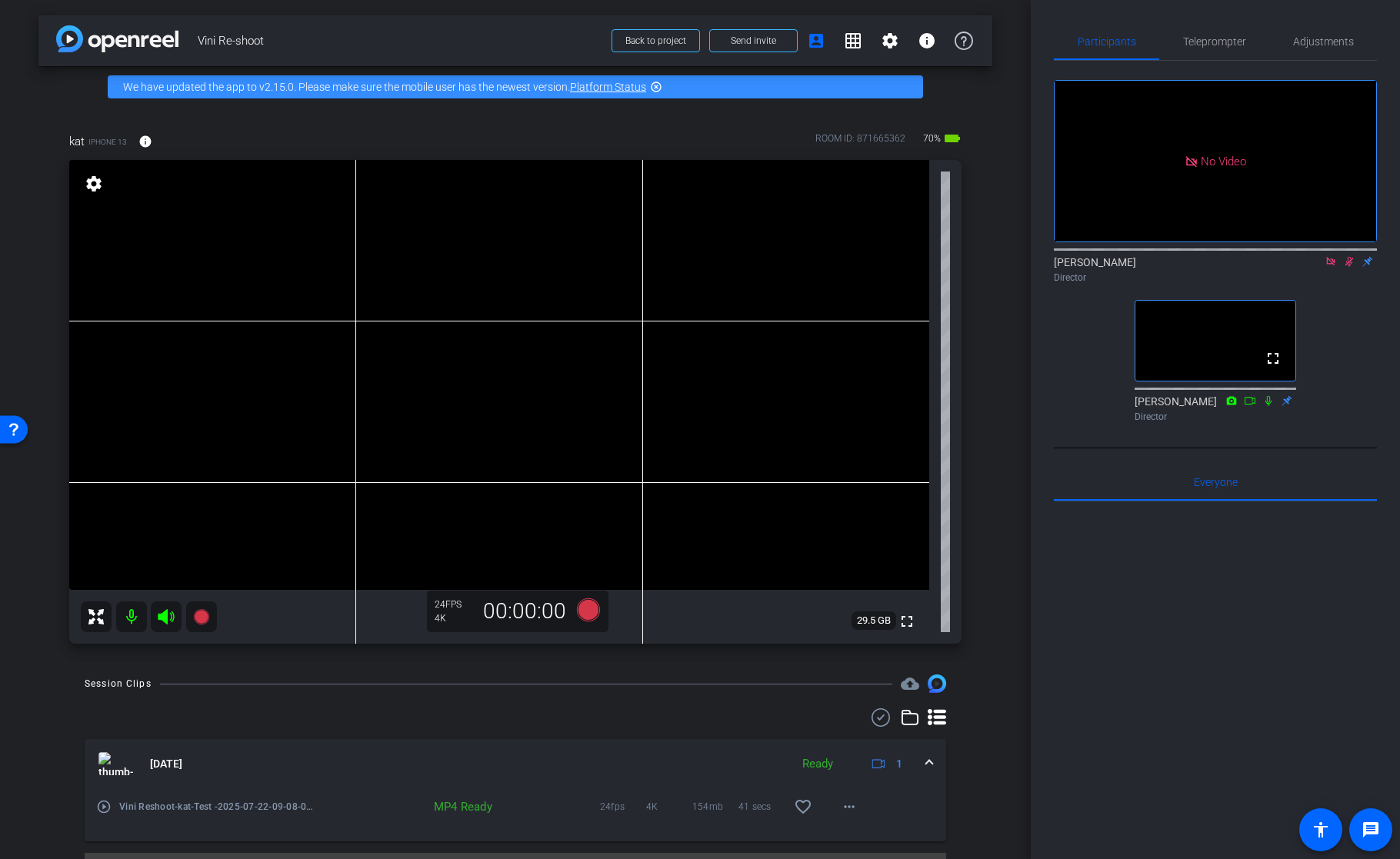 click 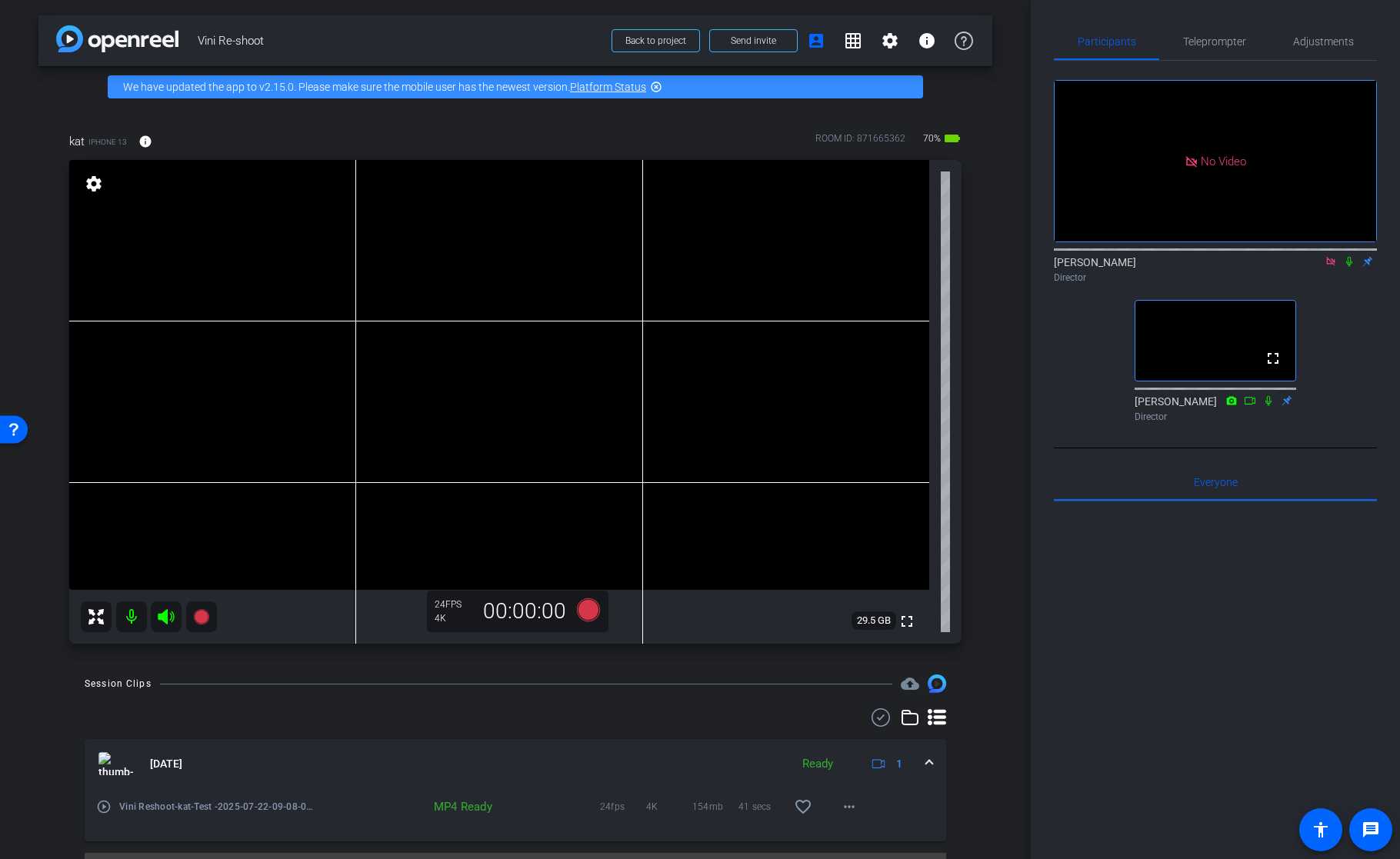click 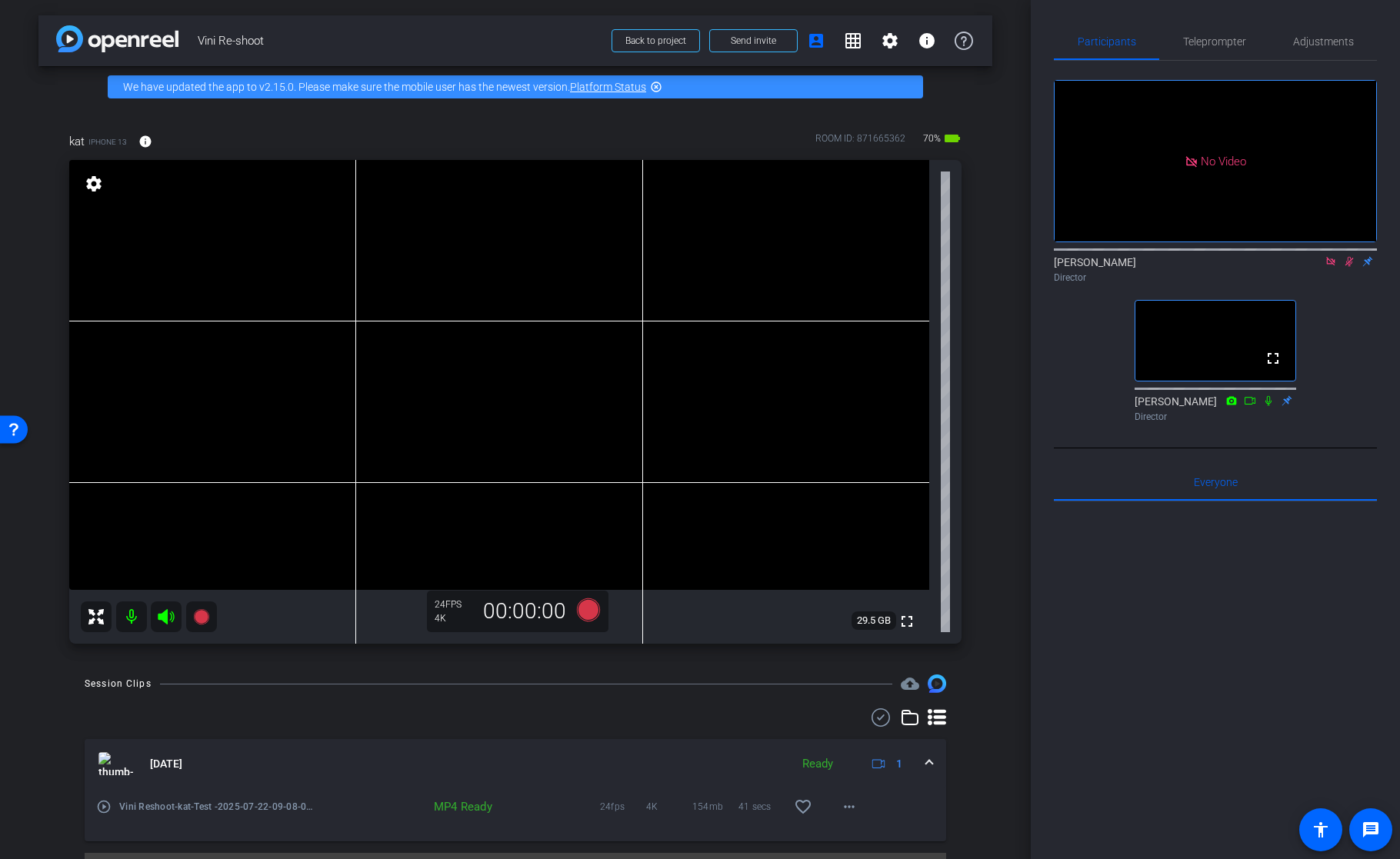 click 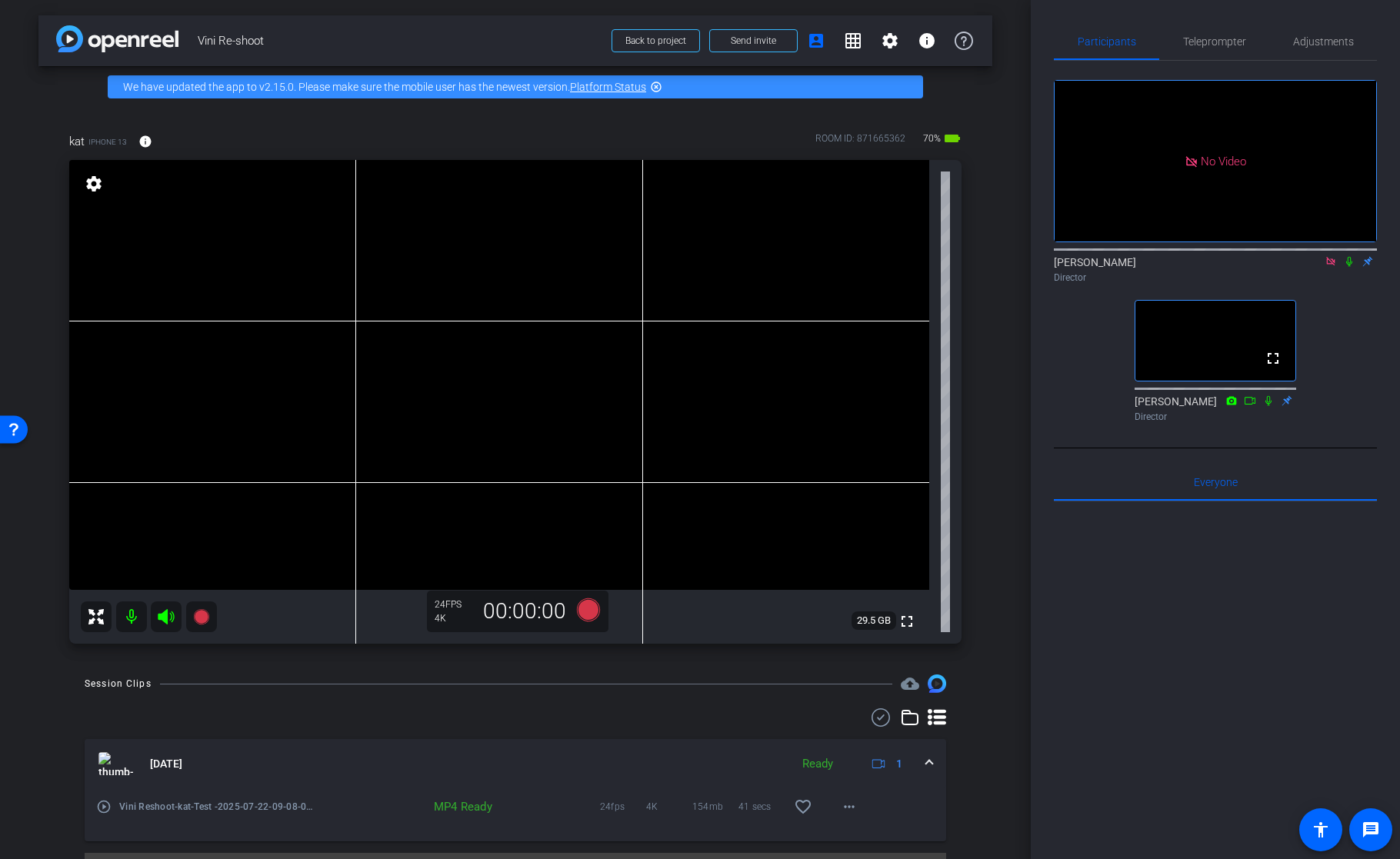 scroll, scrollTop: 37, scrollLeft: 0, axis: vertical 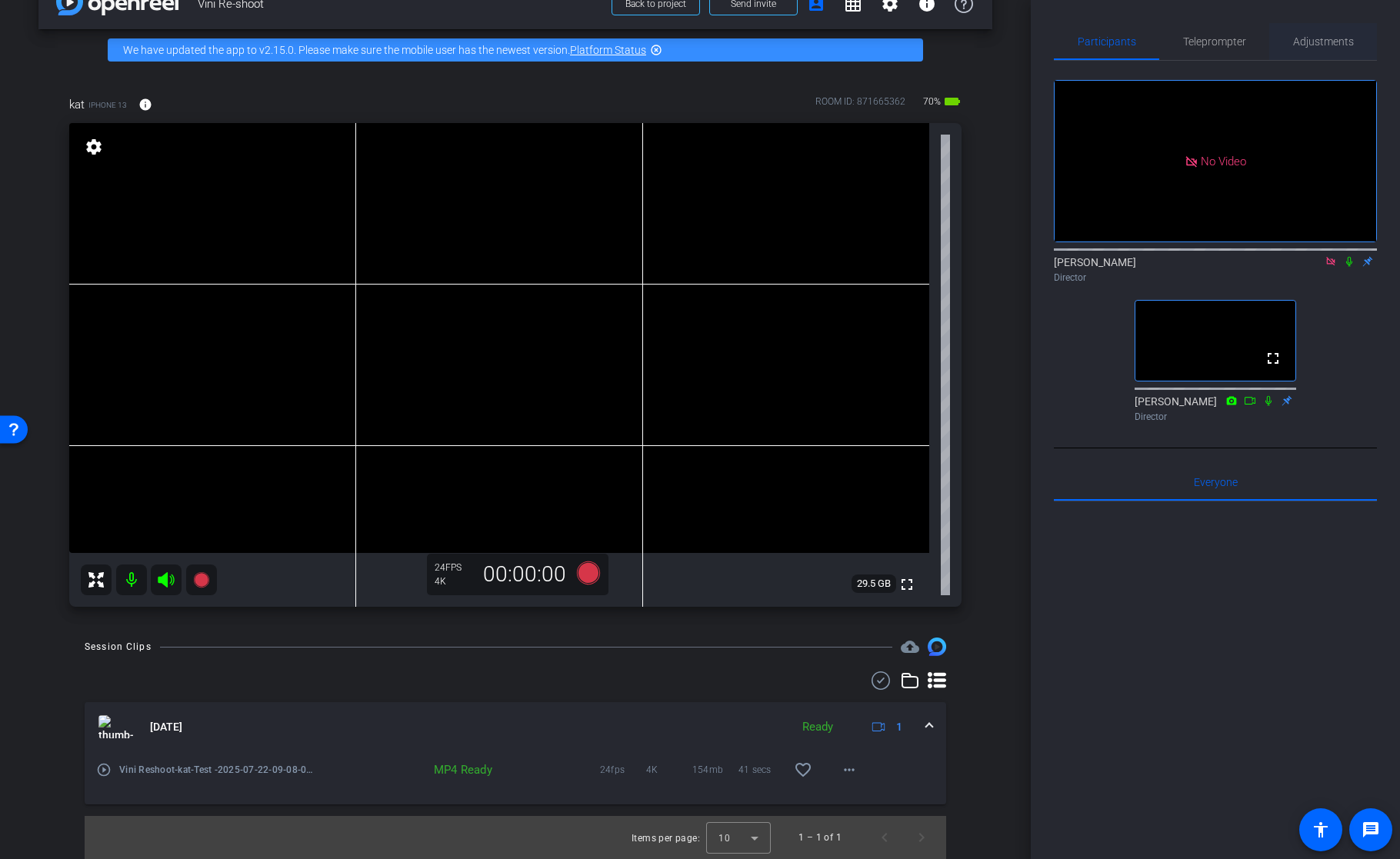 click on "Adjustments" at bounding box center (1323, 42) 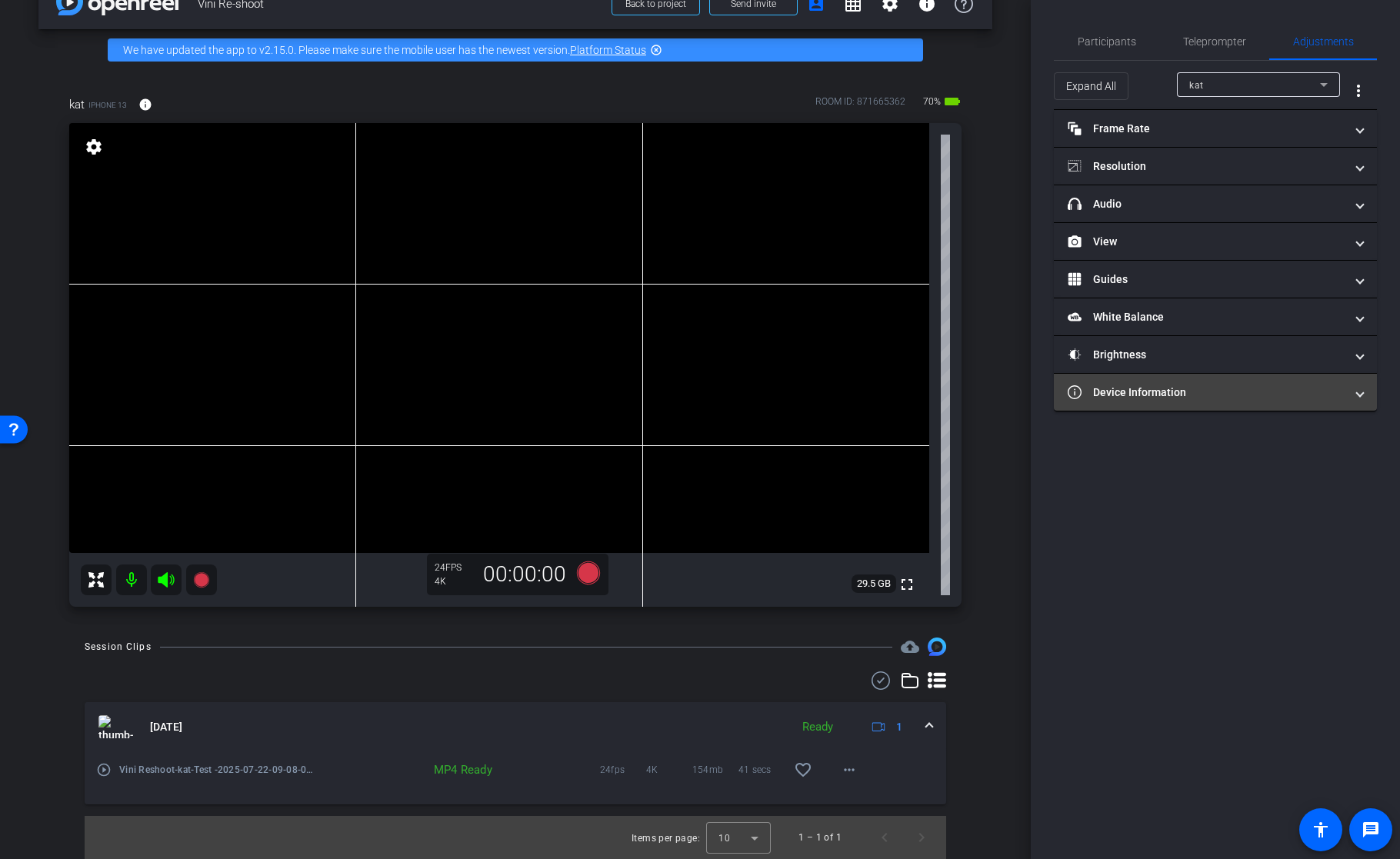 click on "Device Information" at bounding box center [1215, 392] 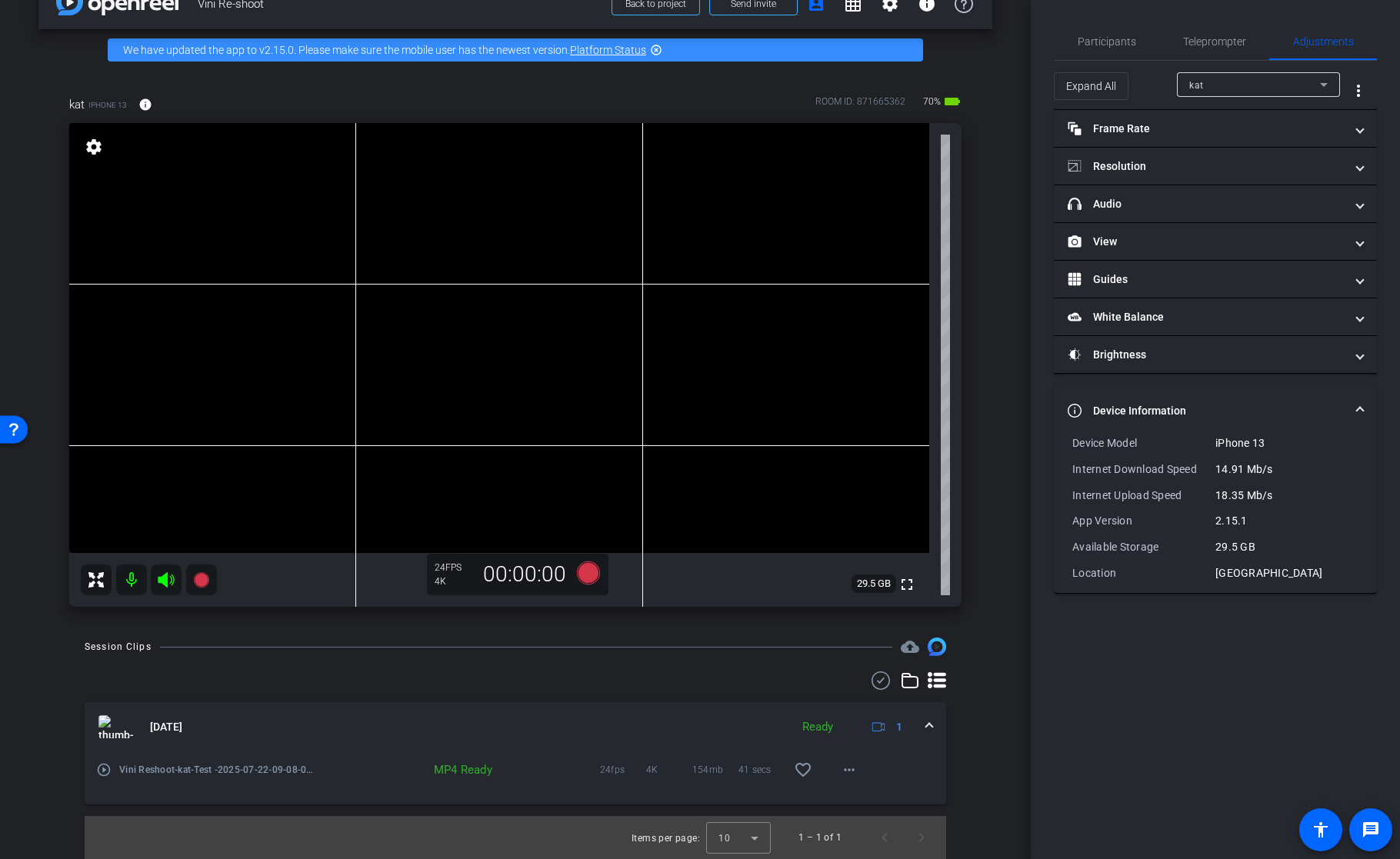 click on "Device Information" at bounding box center (1212, 411) 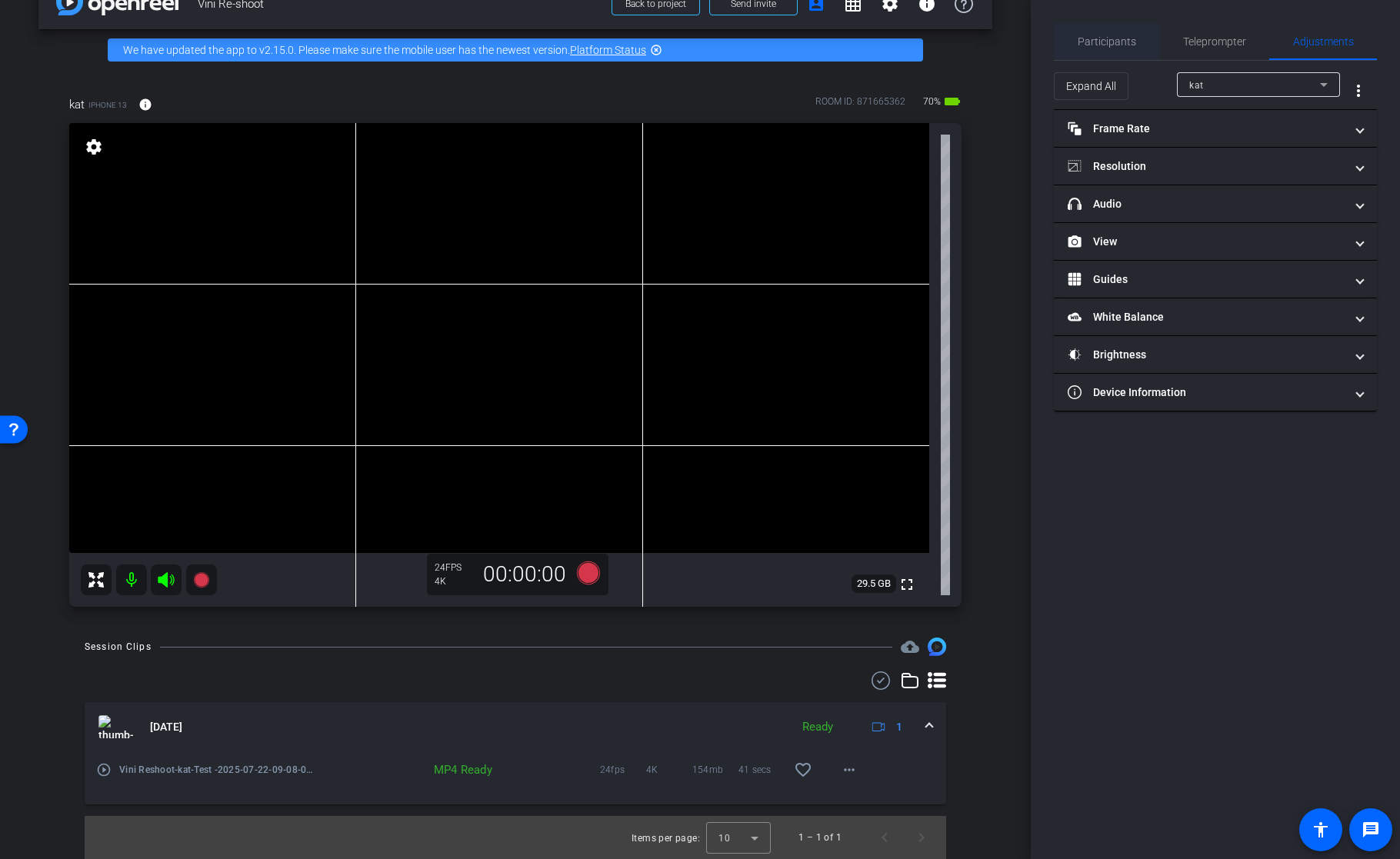click on "Participants" at bounding box center (1107, 42) 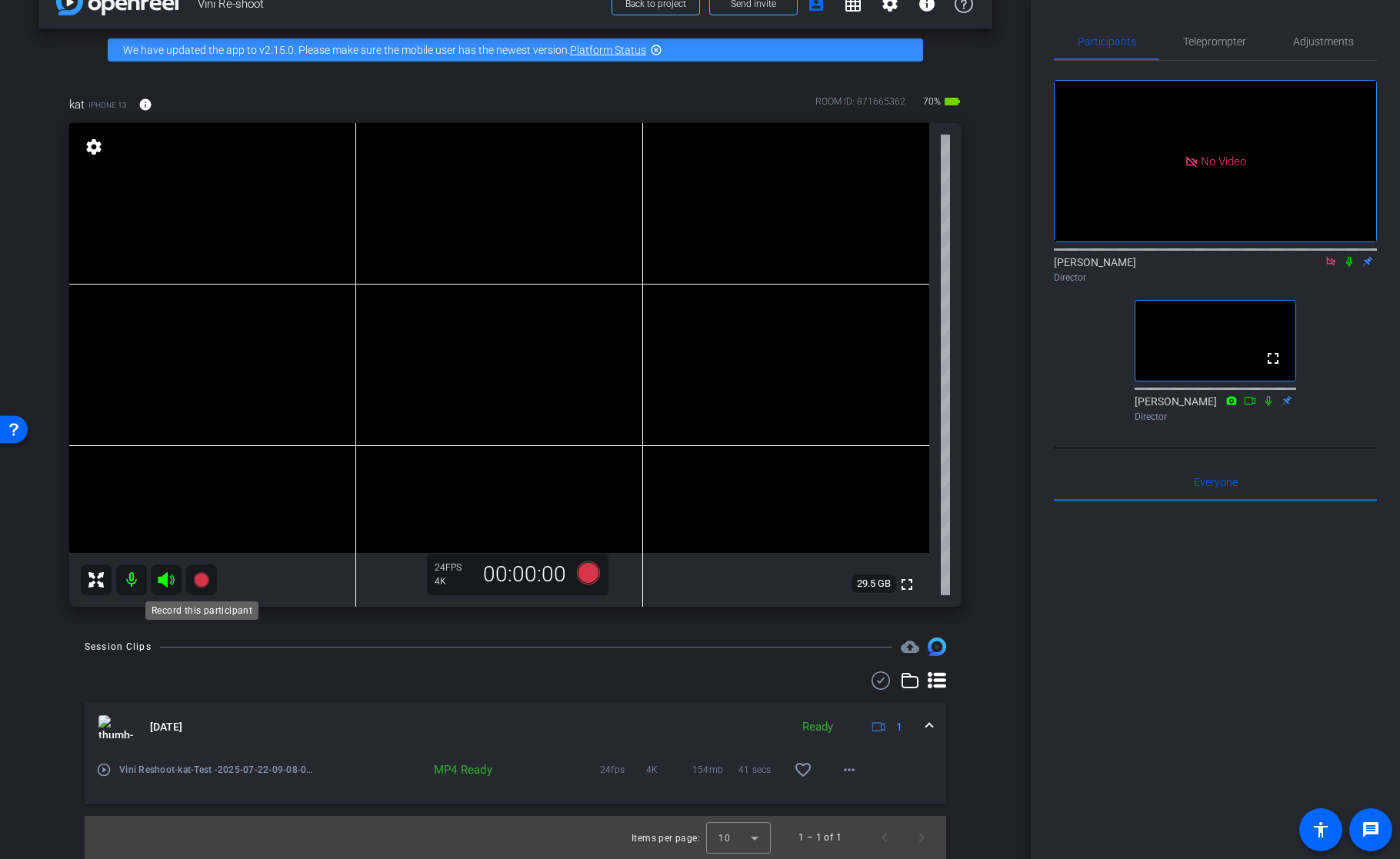 click 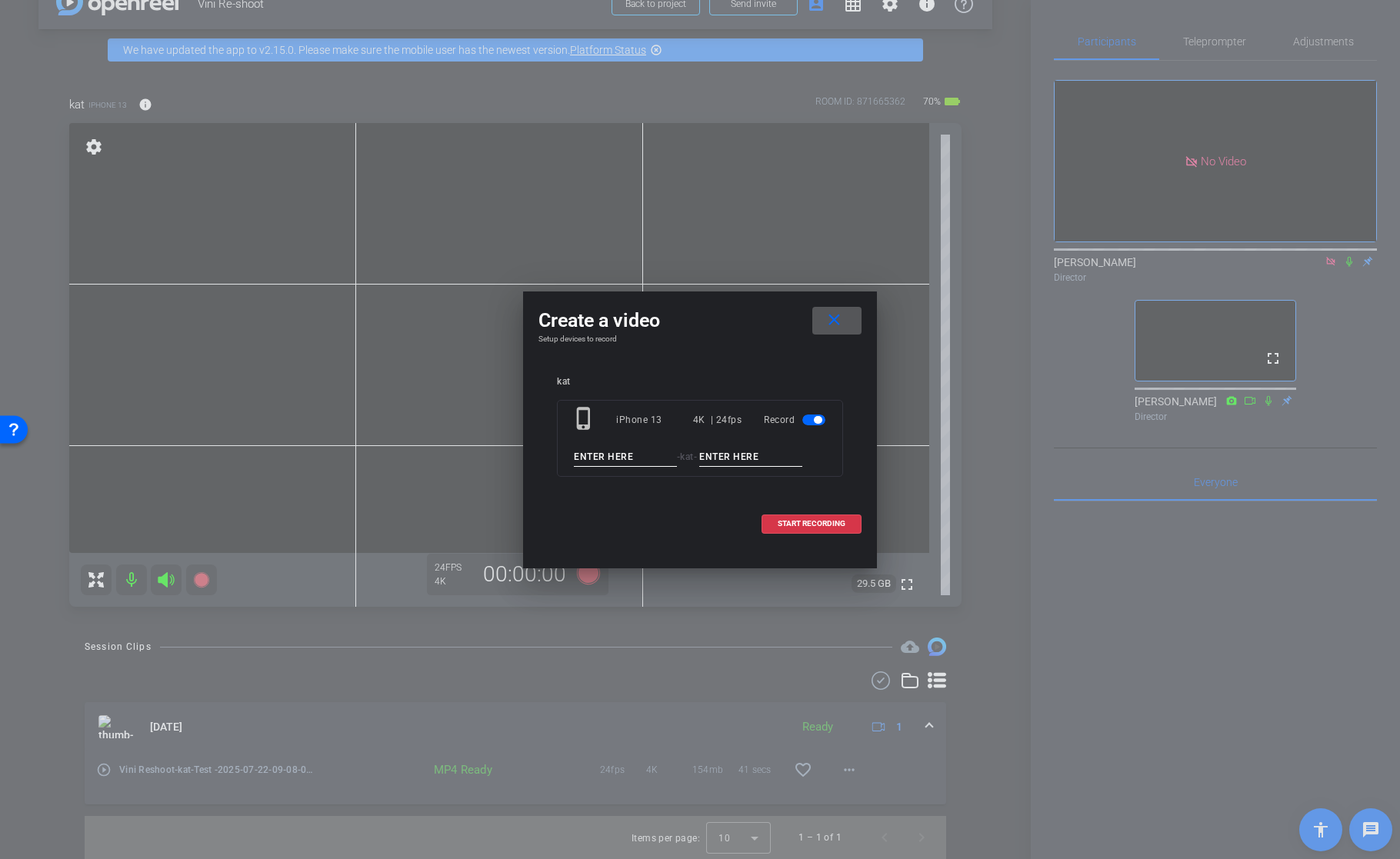 click at bounding box center [625, 457] 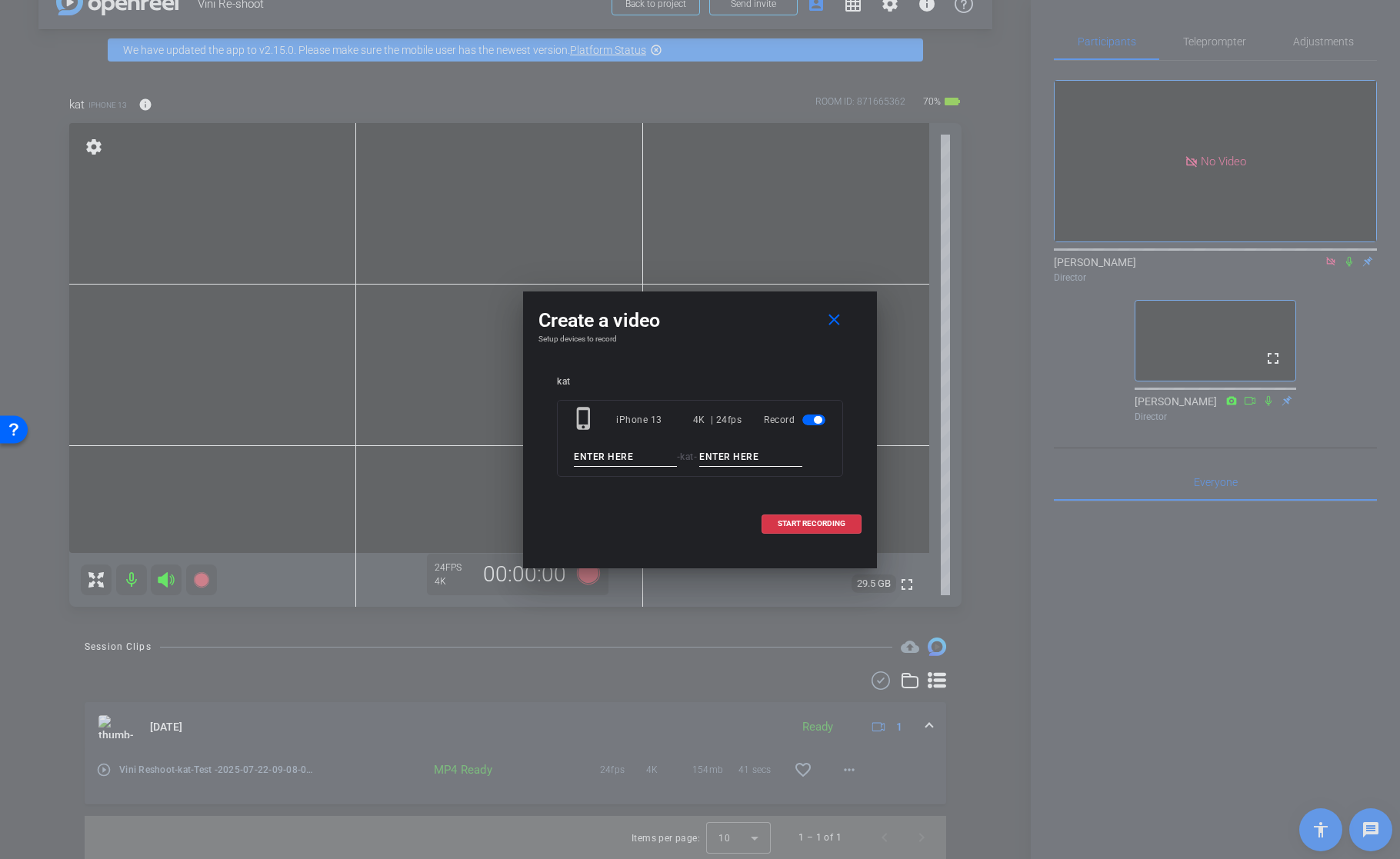 paste on "On-Air will send a completed video file to AirSupport." 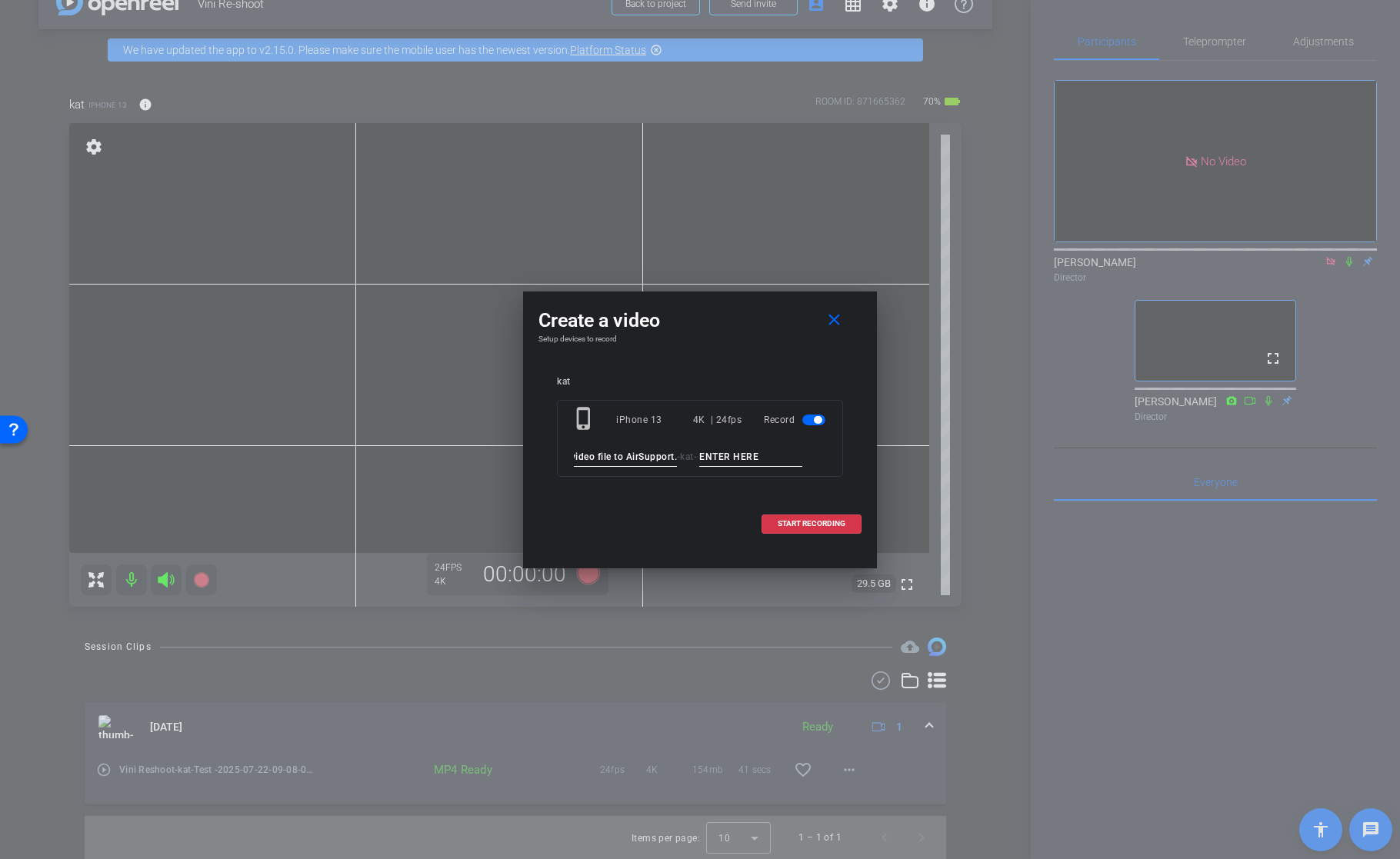 scroll, scrollTop: 0, scrollLeft: 0, axis: both 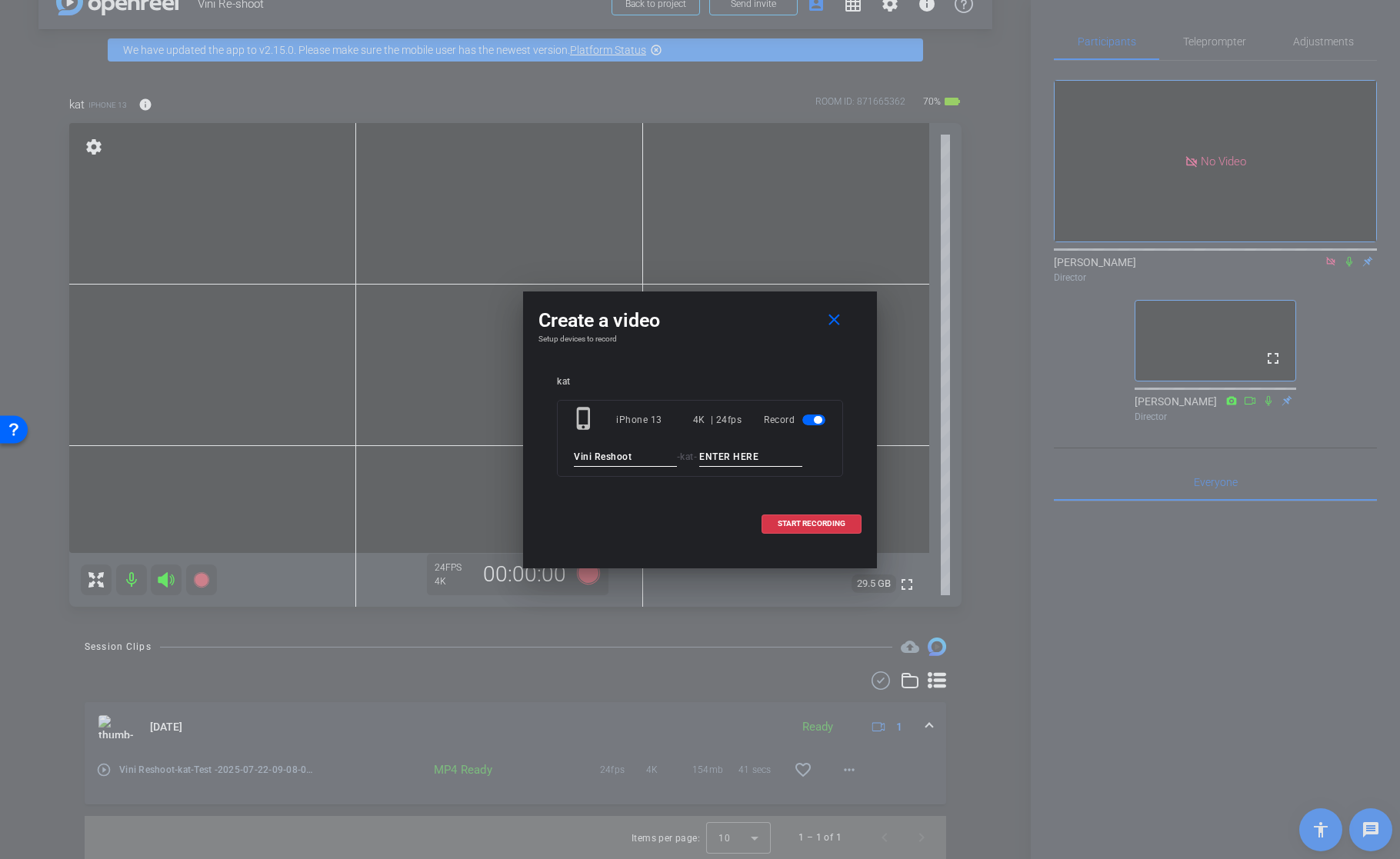 type on "Vini Reshoot" 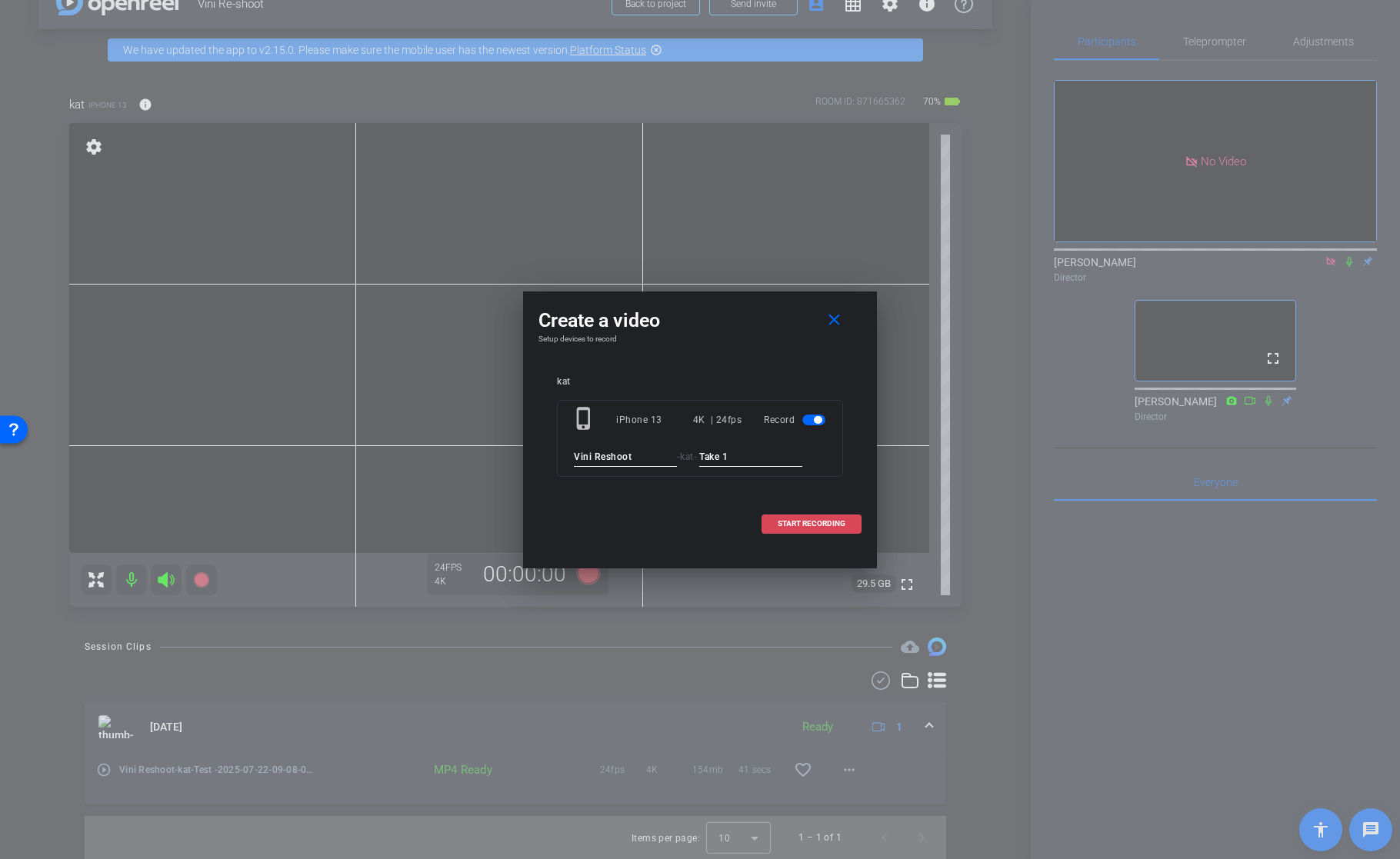 type on "Take 1" 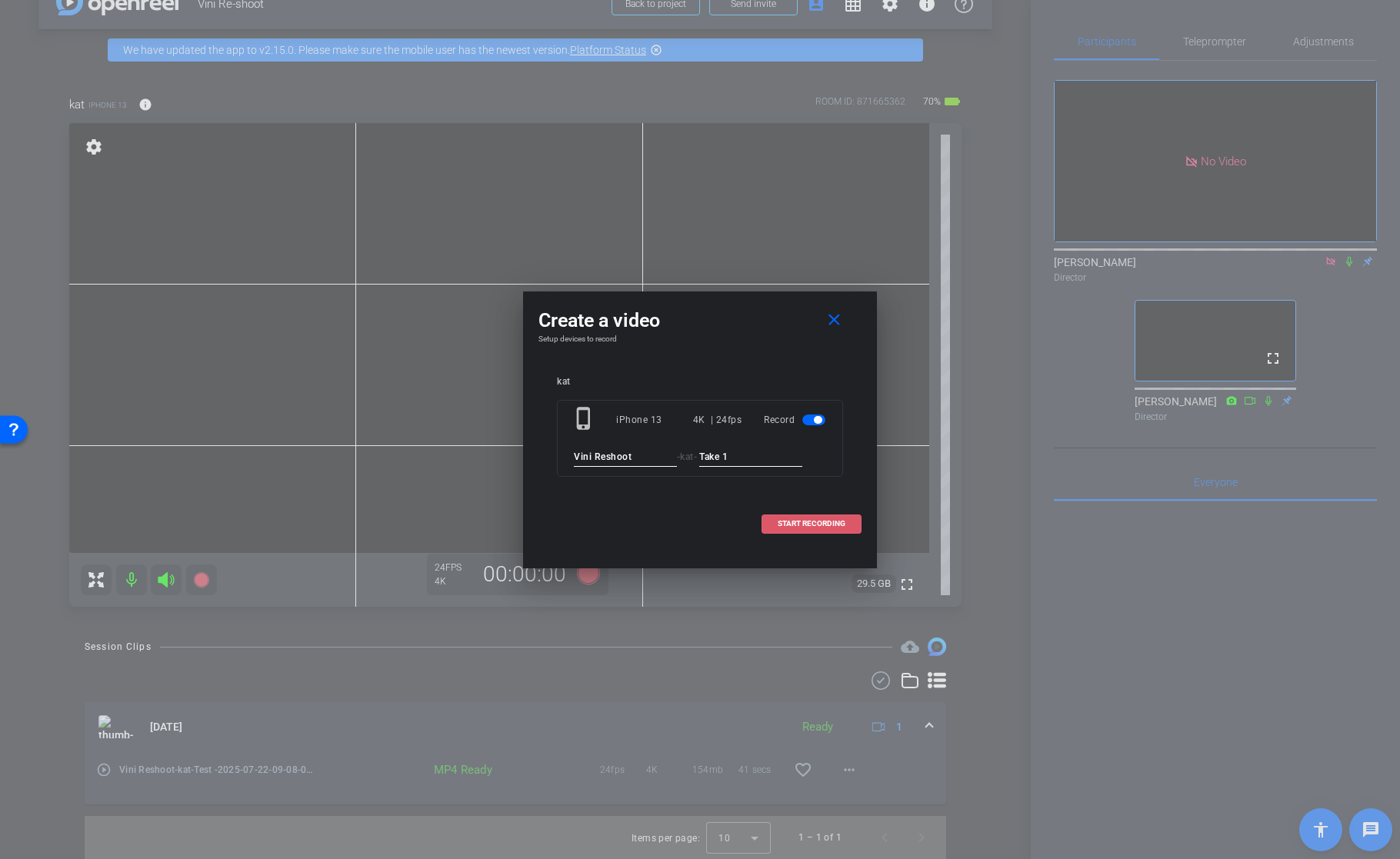 click on "START RECORDING" at bounding box center [812, 524] 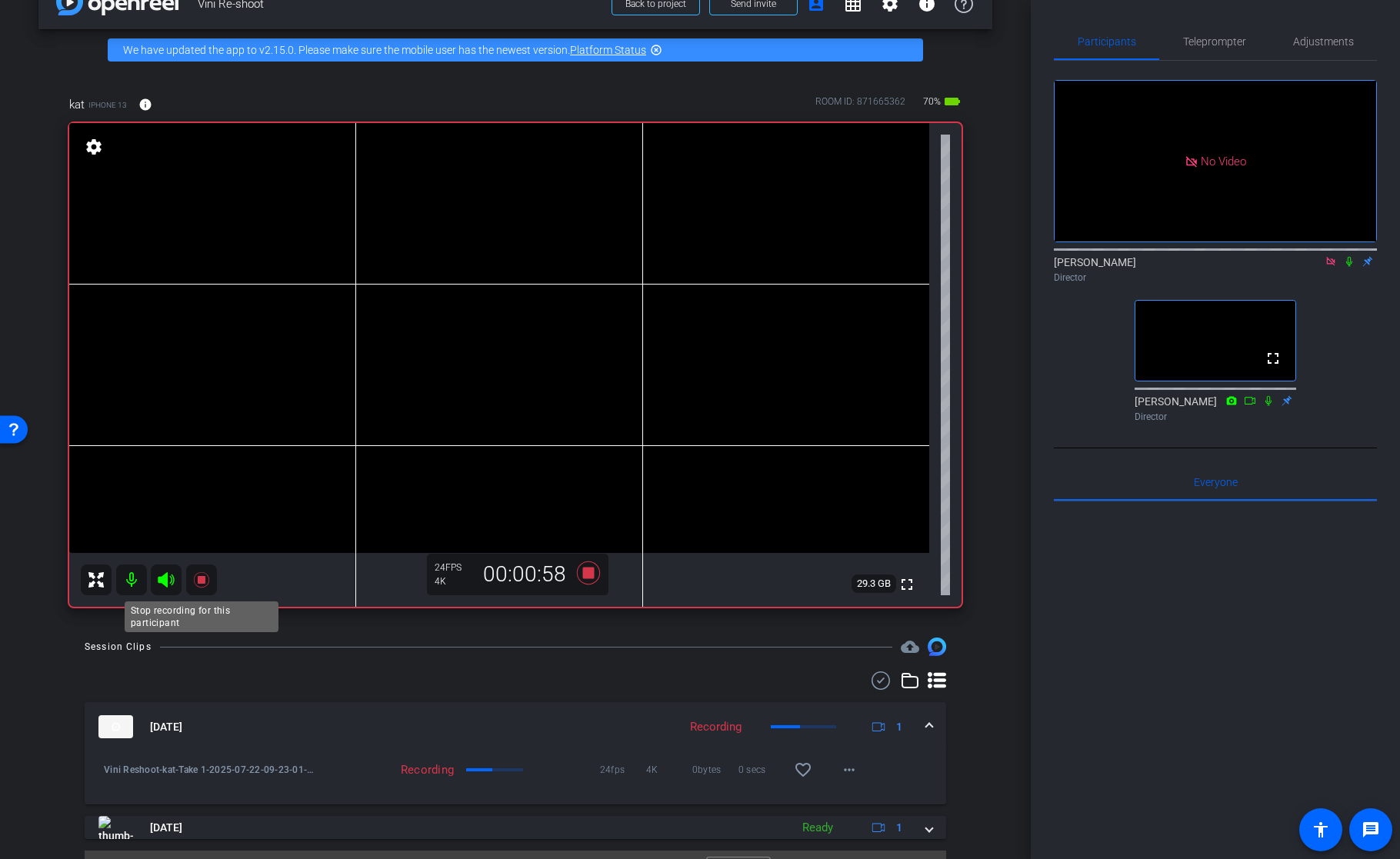 click 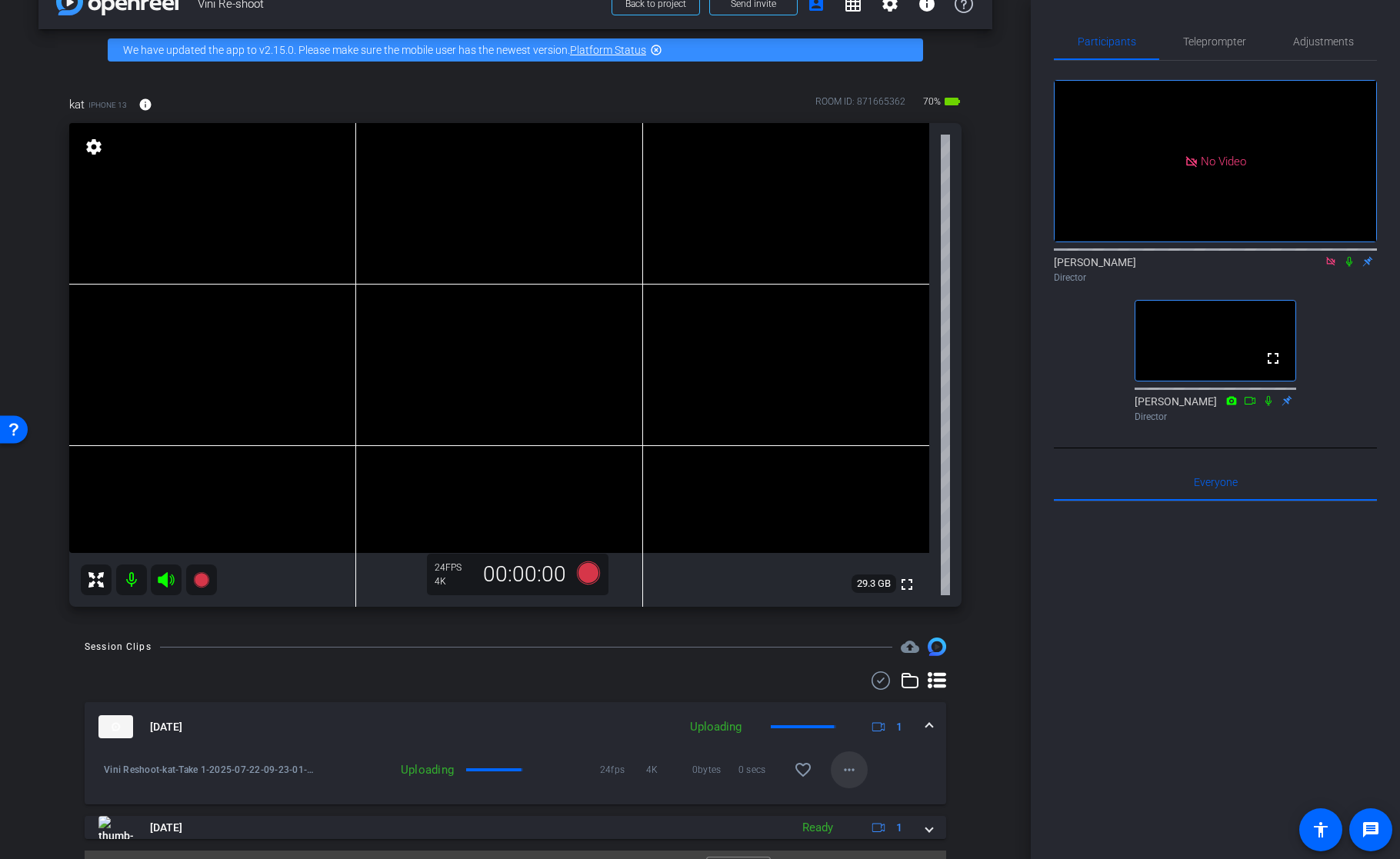 click on "more_horiz" at bounding box center (849, 770) 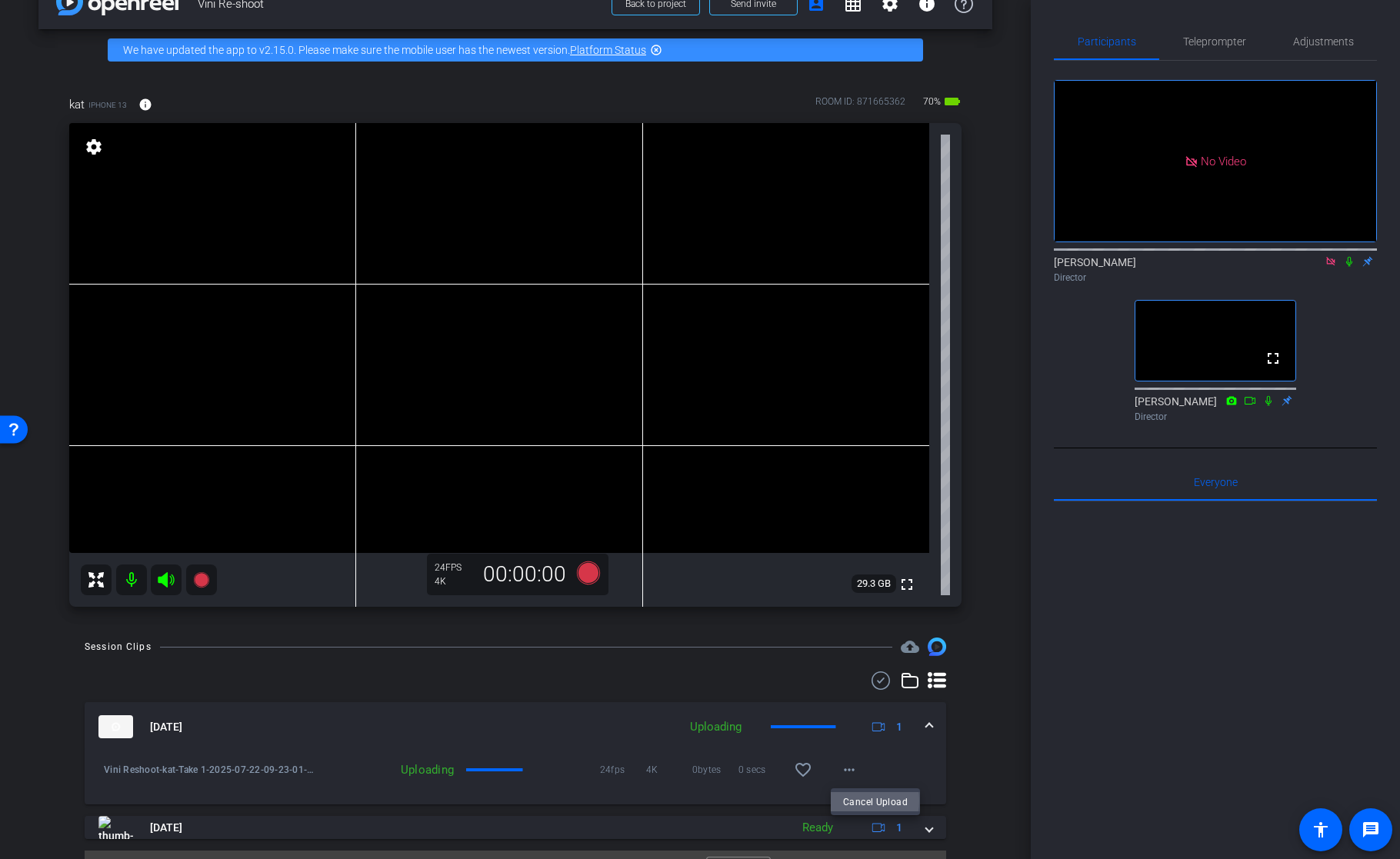 click on "Cancel Upload" at bounding box center (875, 802) 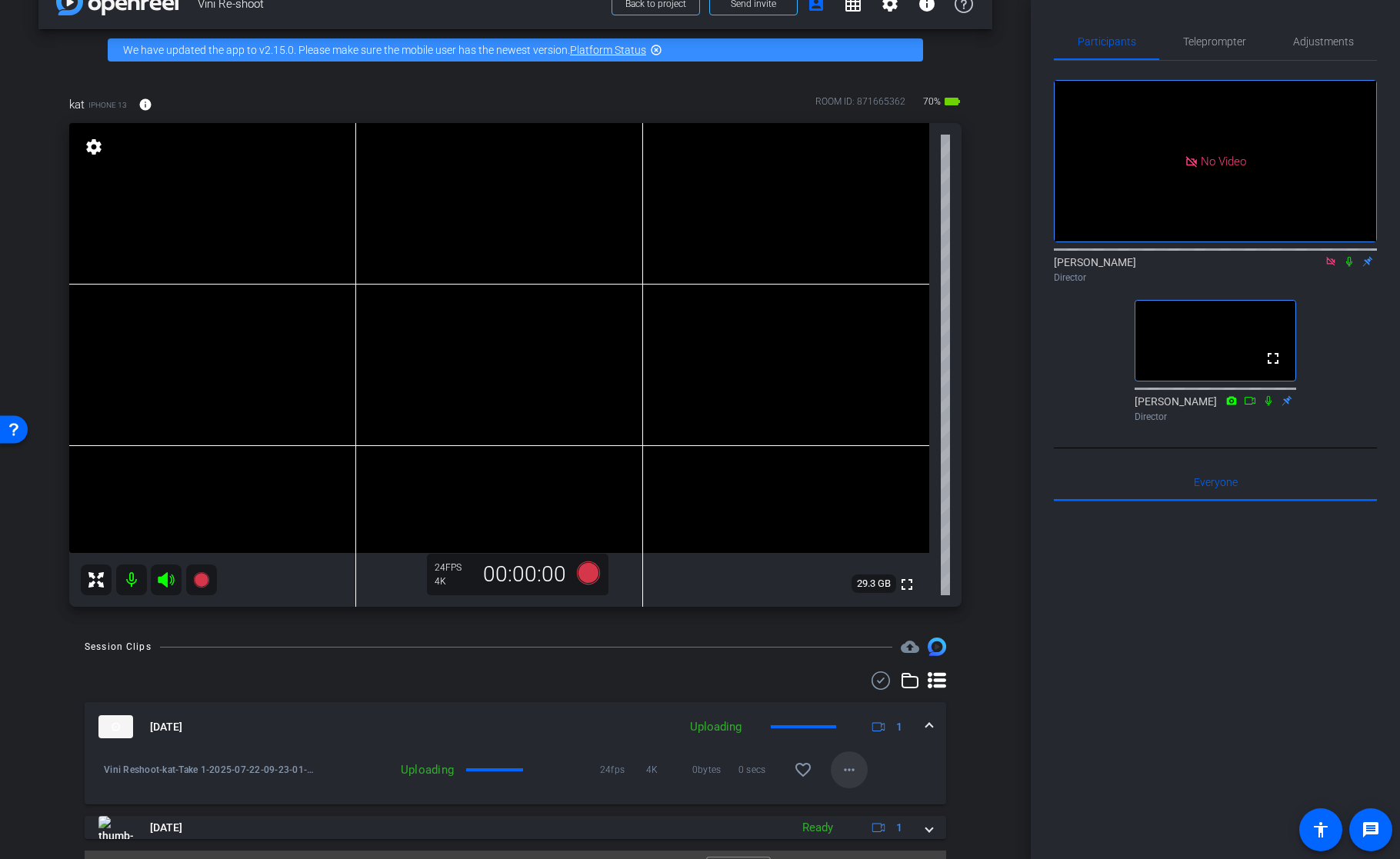 click on "more_horiz" at bounding box center (849, 770) 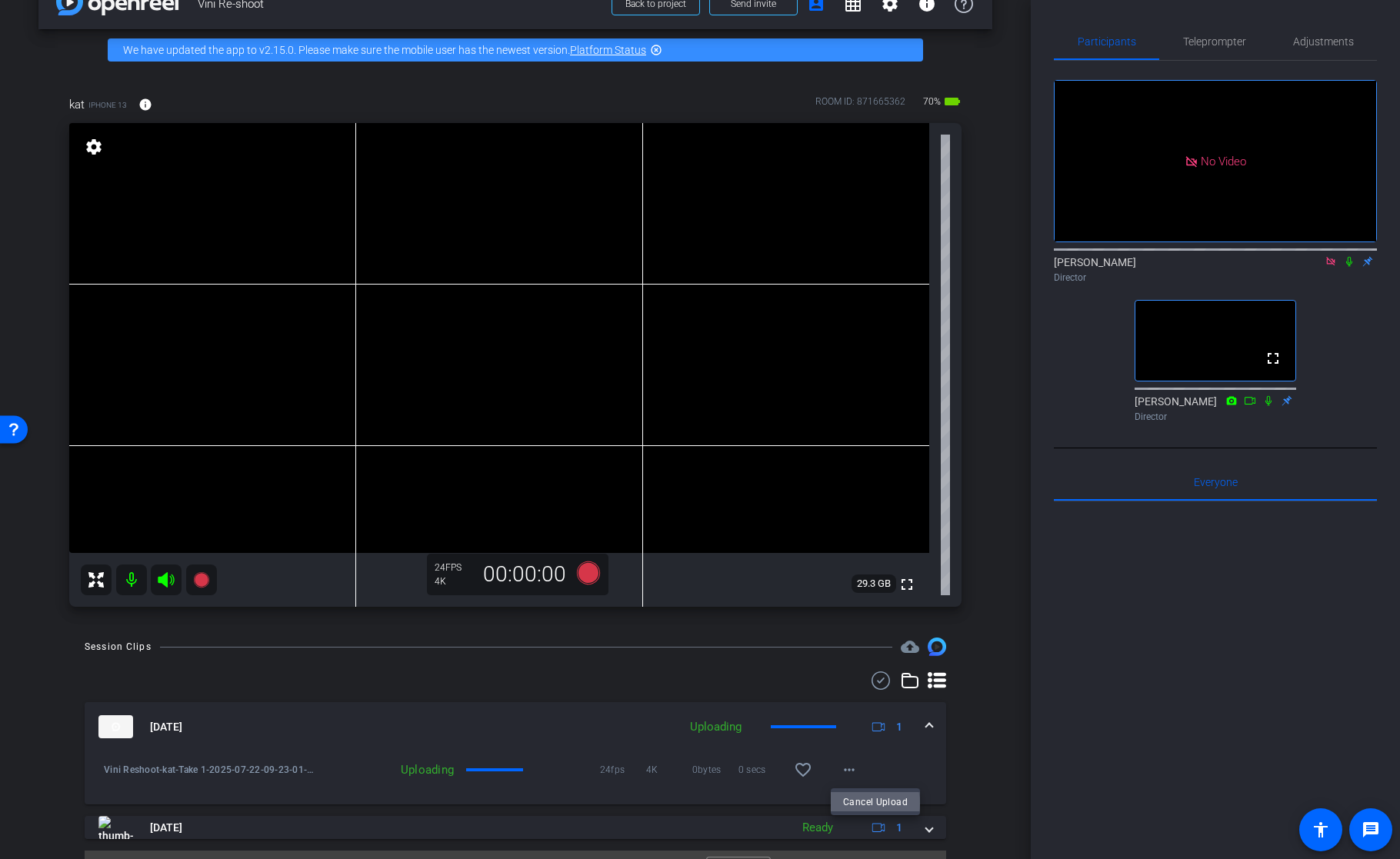 click on "Cancel Upload" at bounding box center [875, 802] 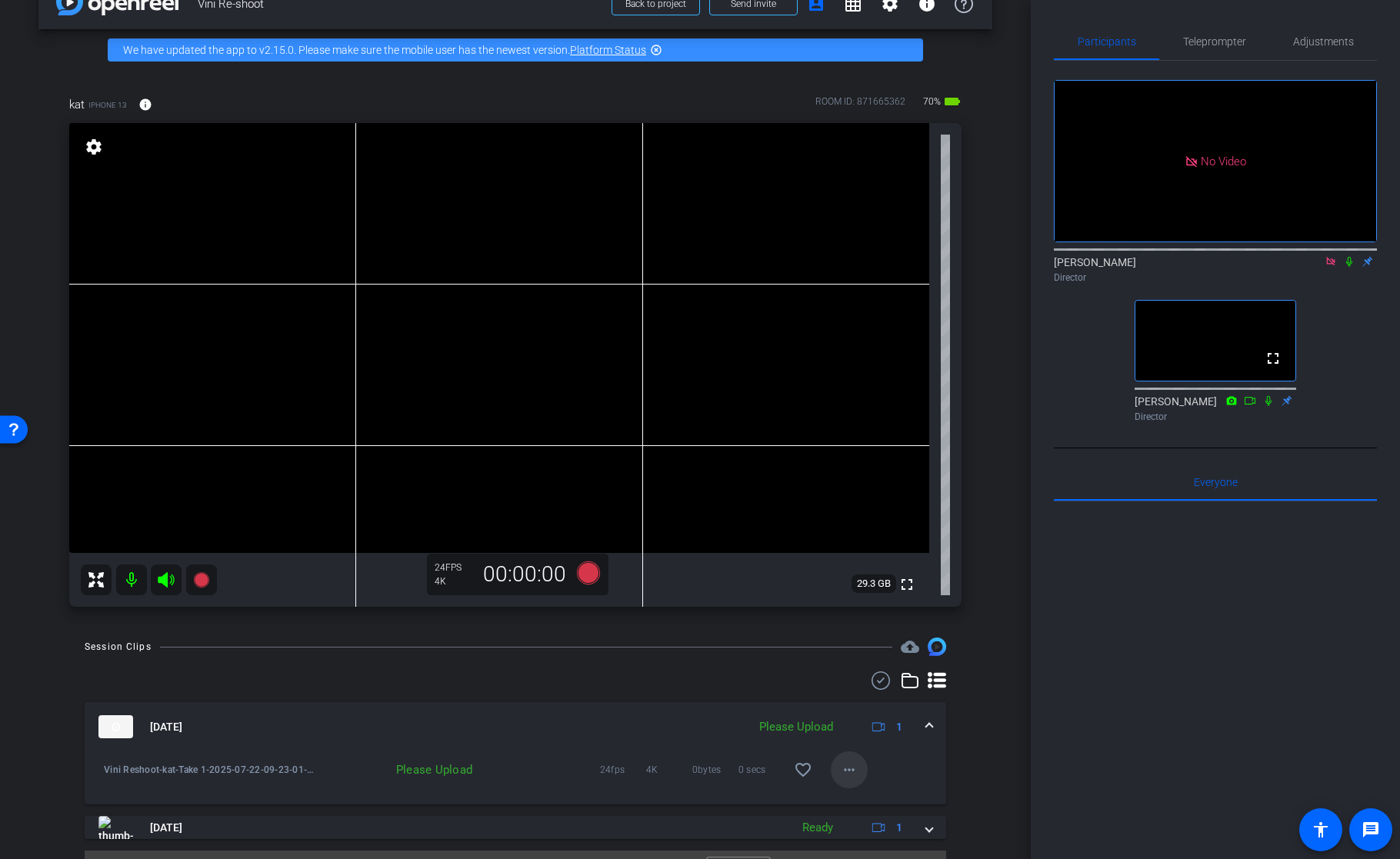click on "more_horiz" at bounding box center (849, 770) 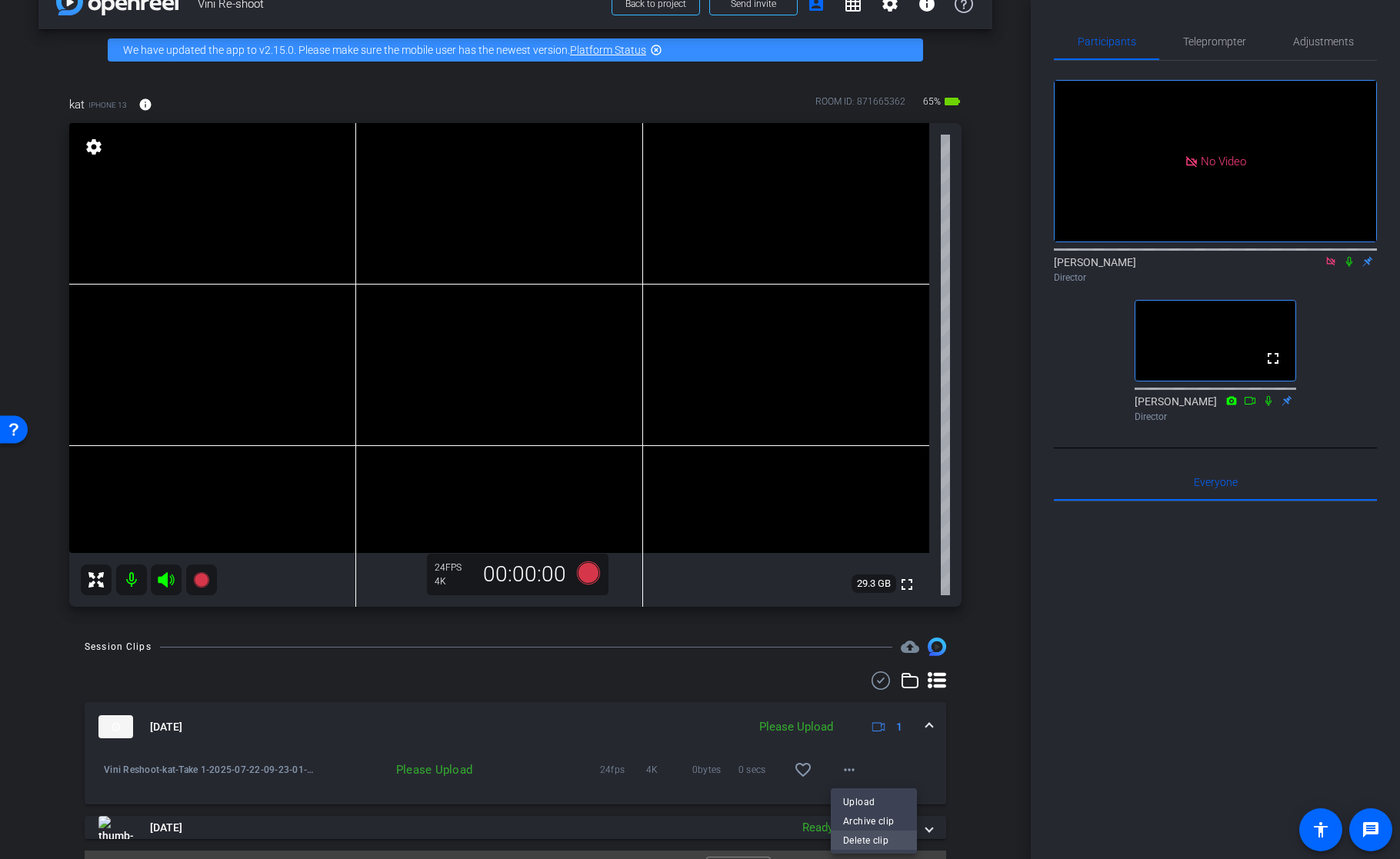 click on "Delete clip" at bounding box center (874, 841) 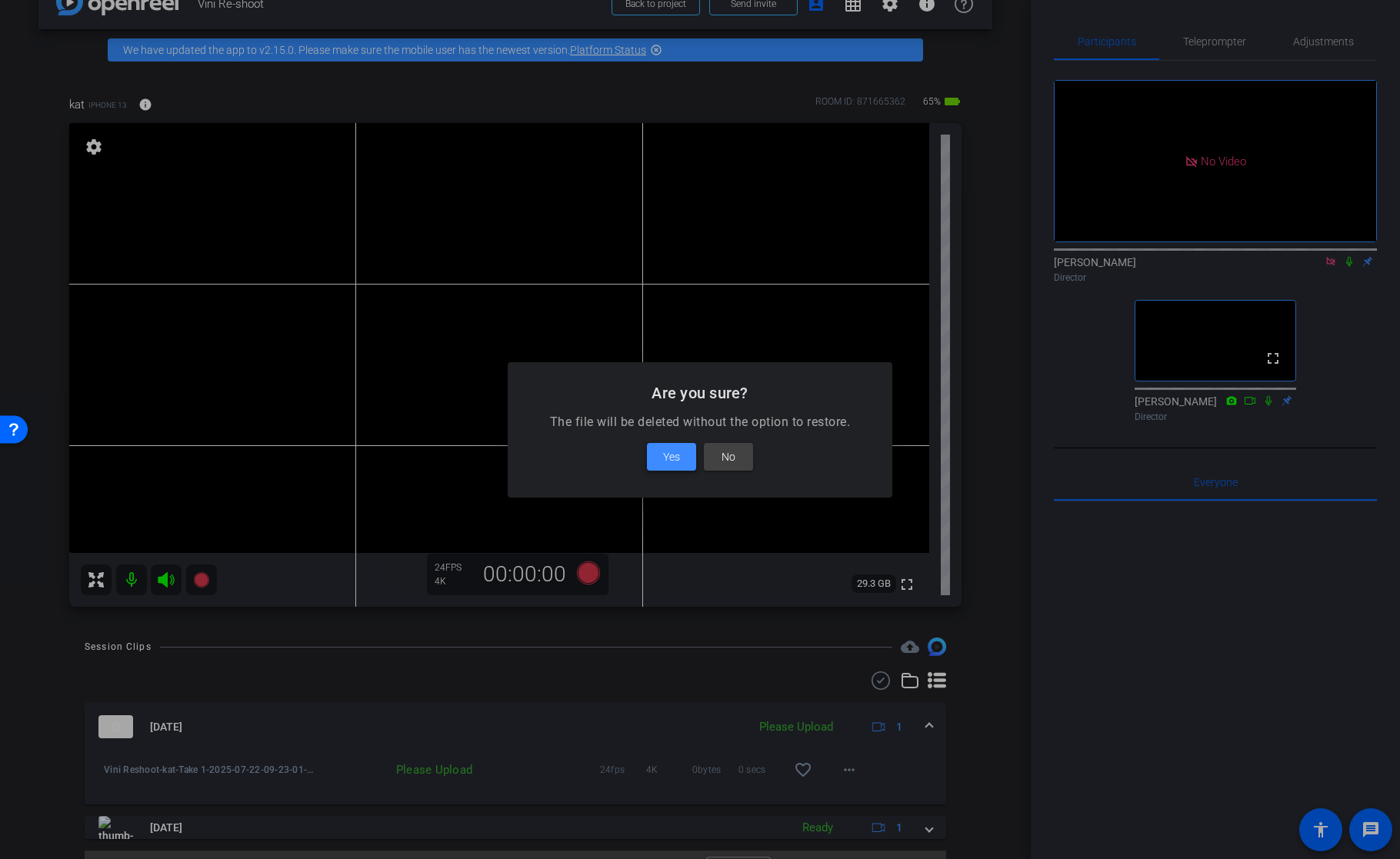 click on "Yes" at bounding box center [672, 457] 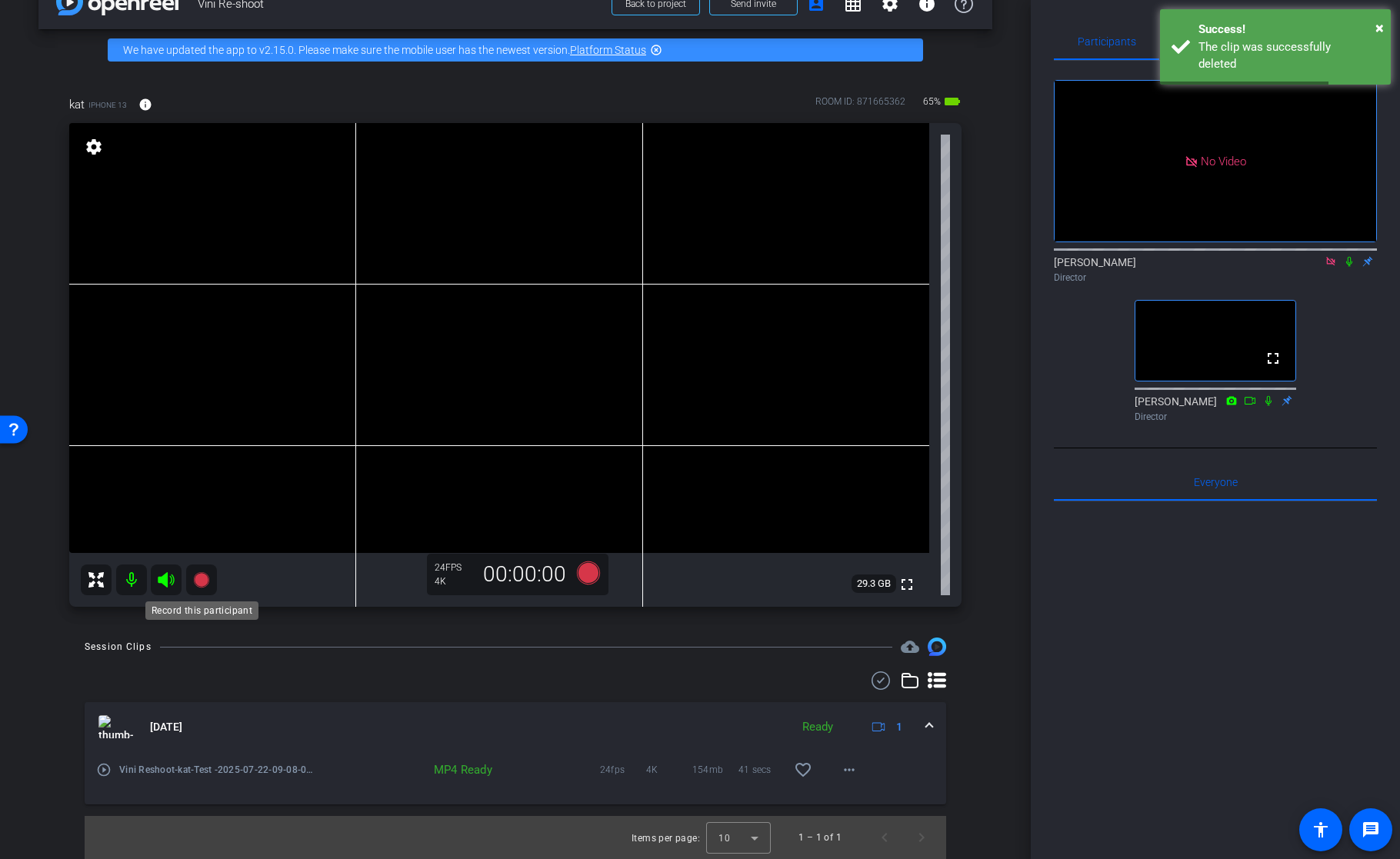 click 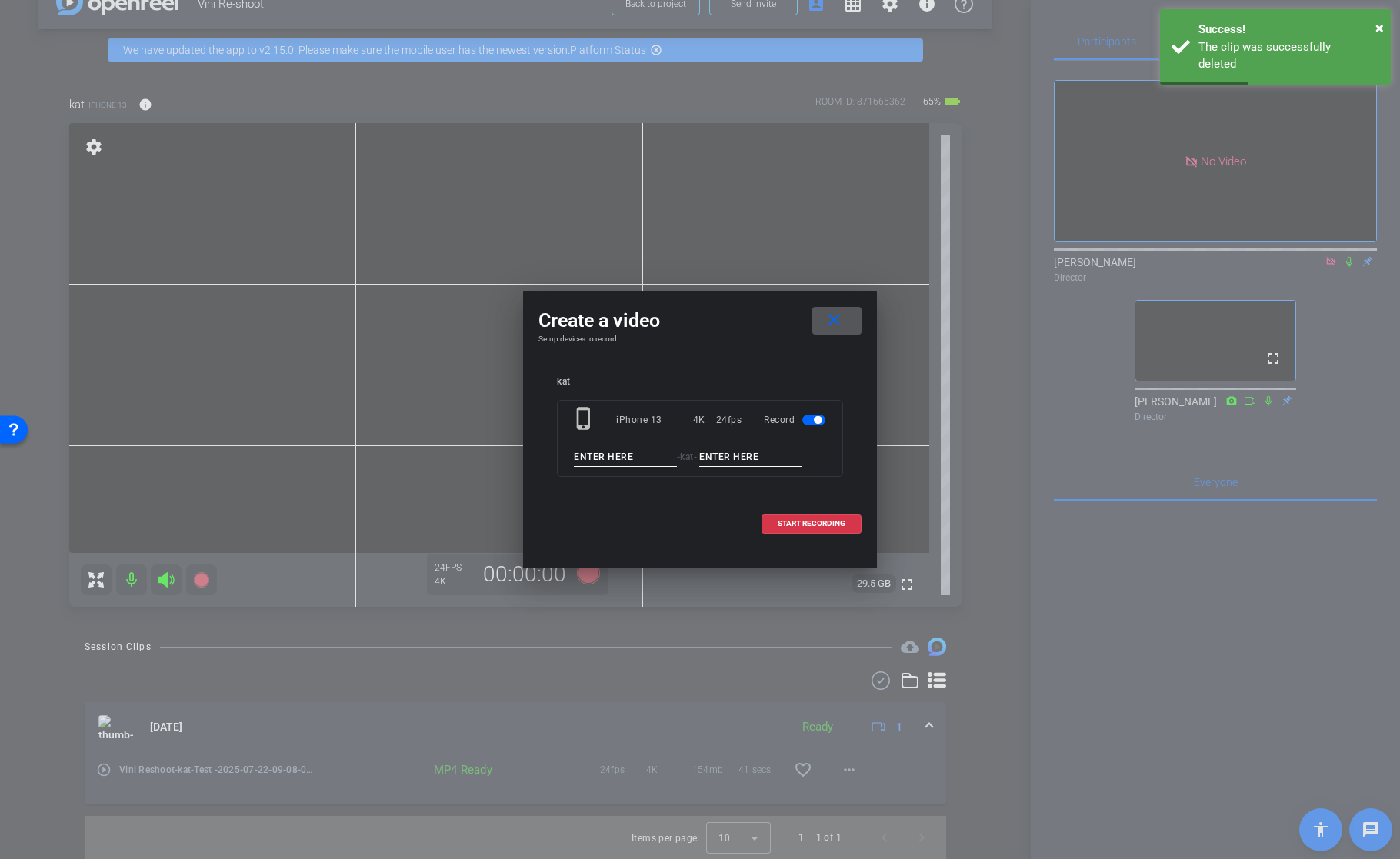 click at bounding box center (625, 457) 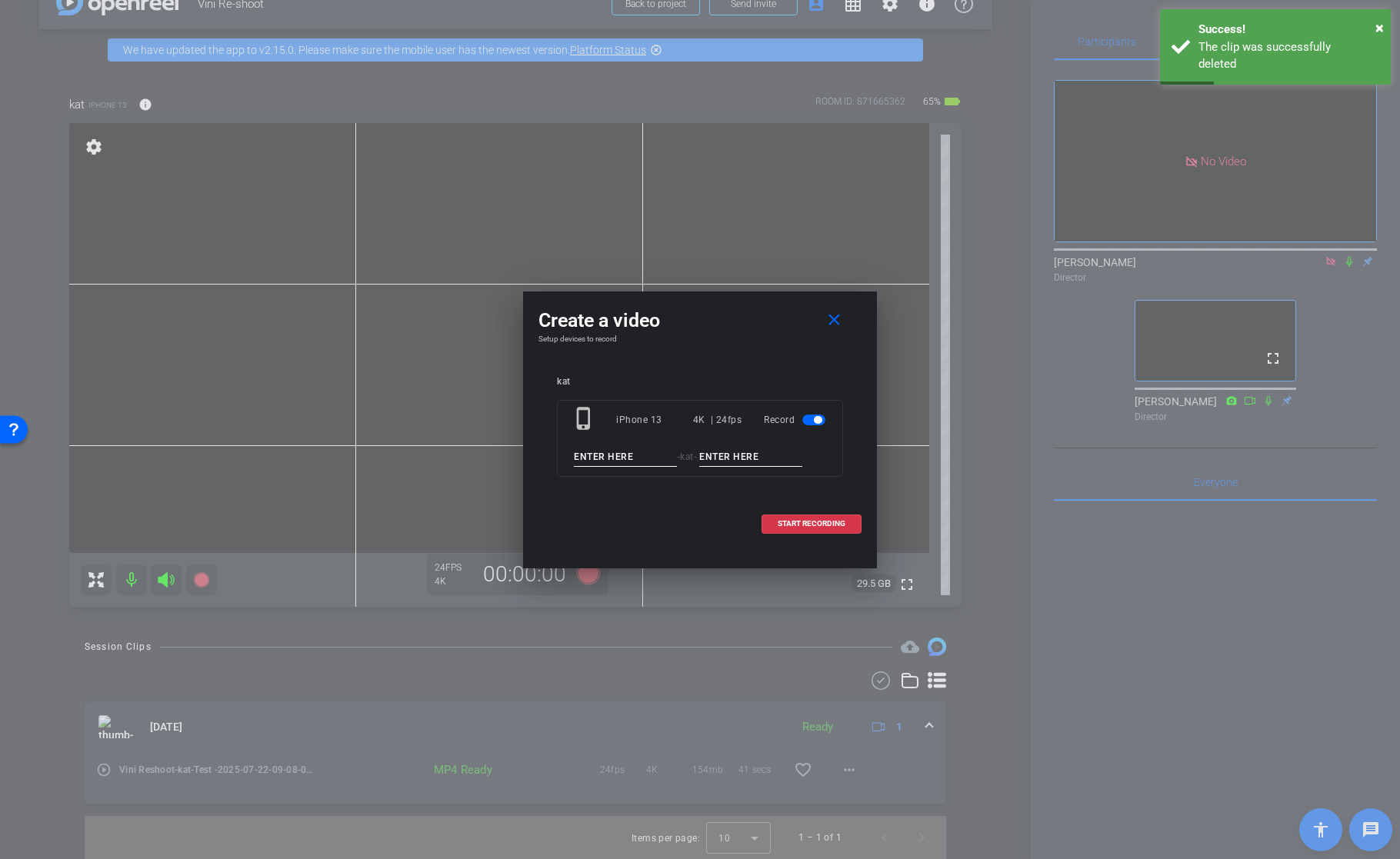 paste on "Vini Reshoot" 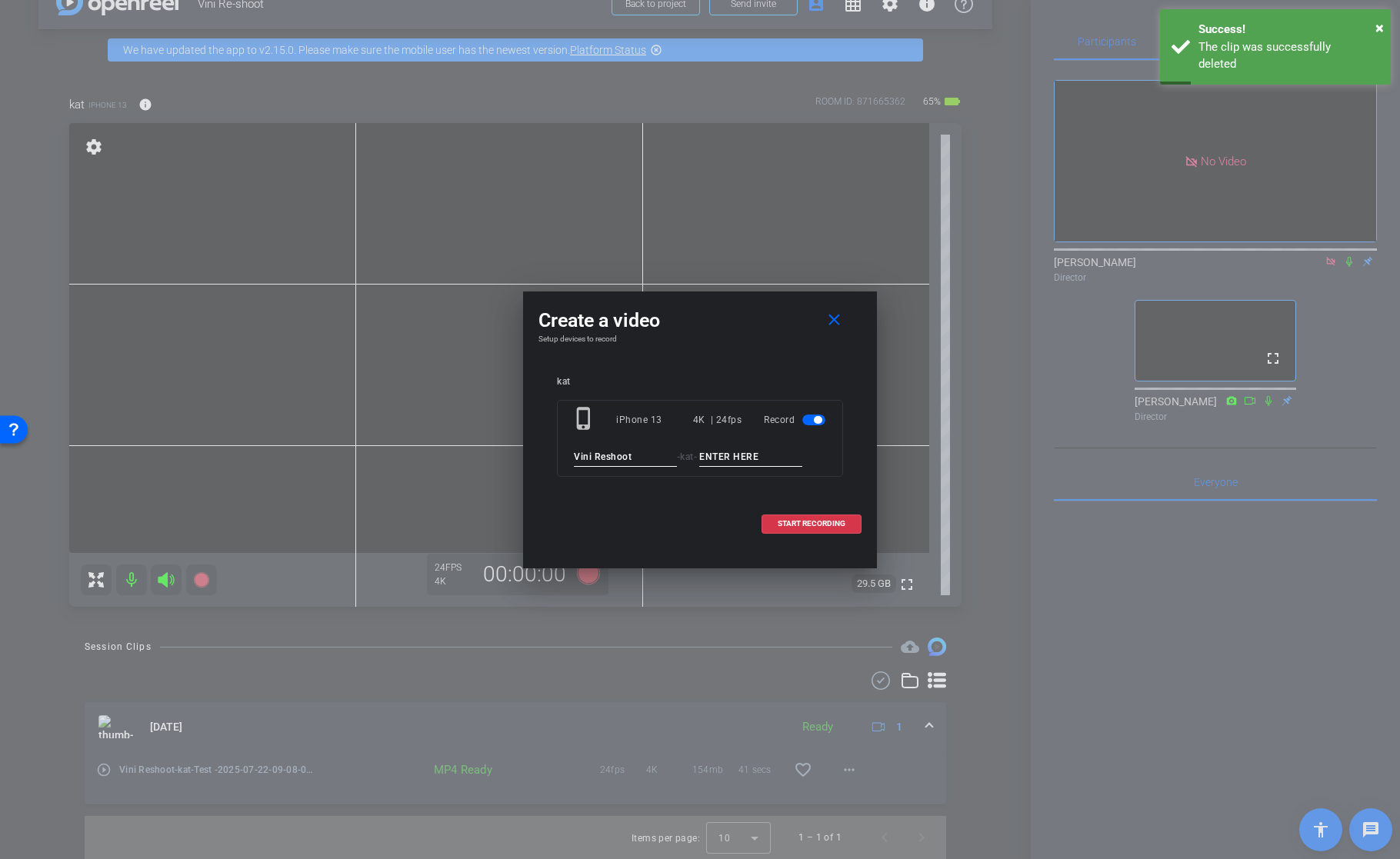 type on "Vini Reshoot" 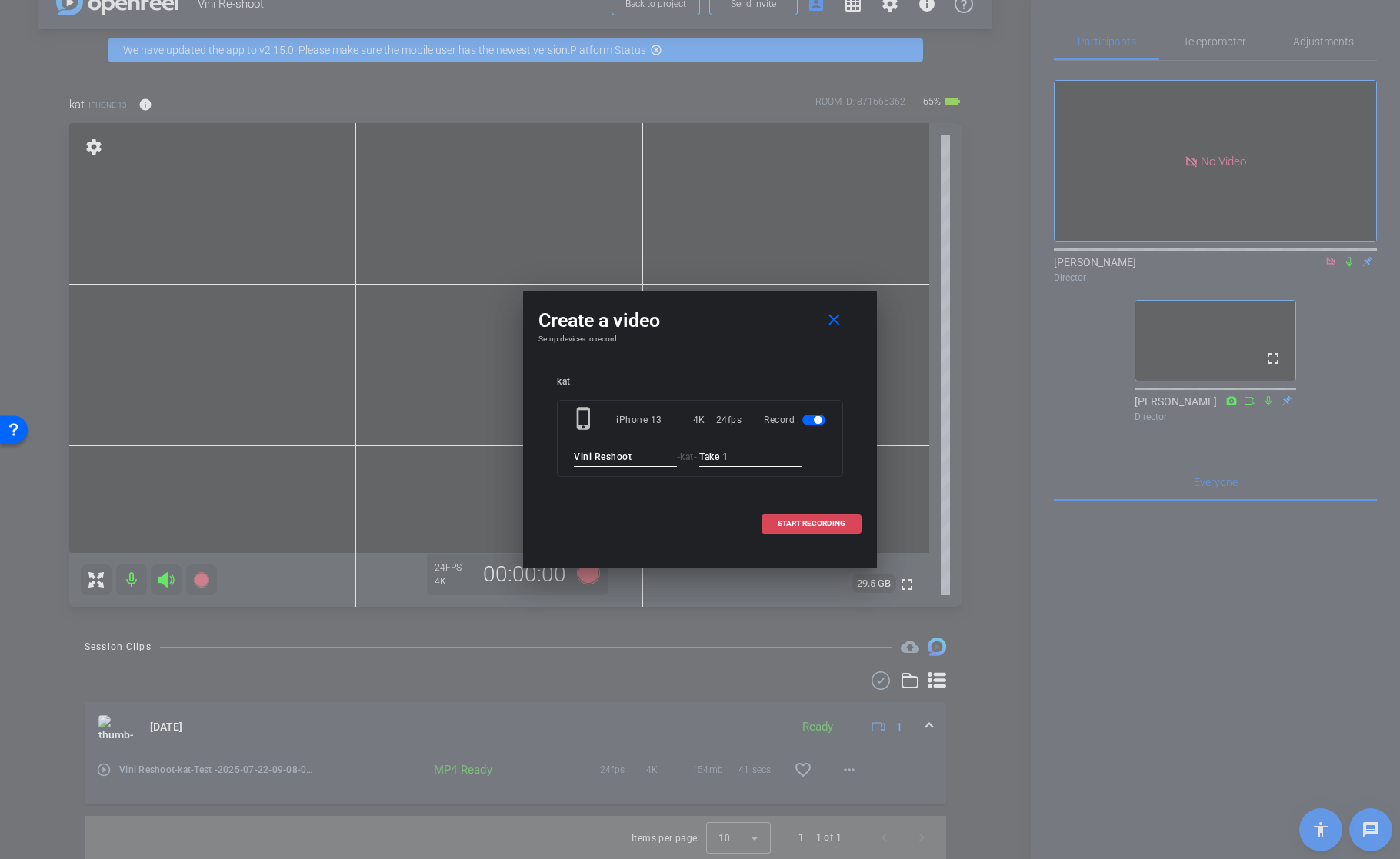 type on "Take 1" 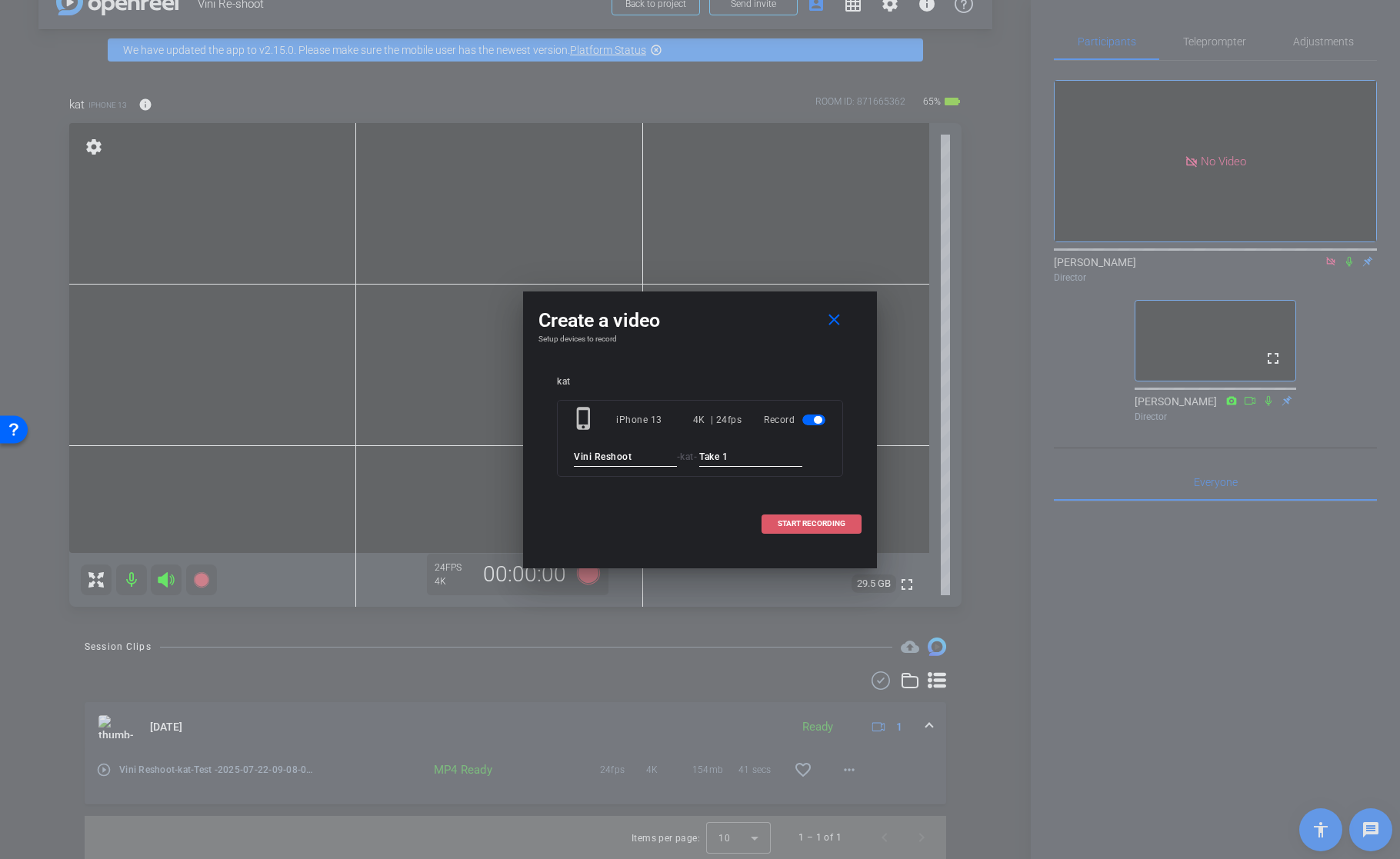 click on "START RECORDING" at bounding box center [812, 524] 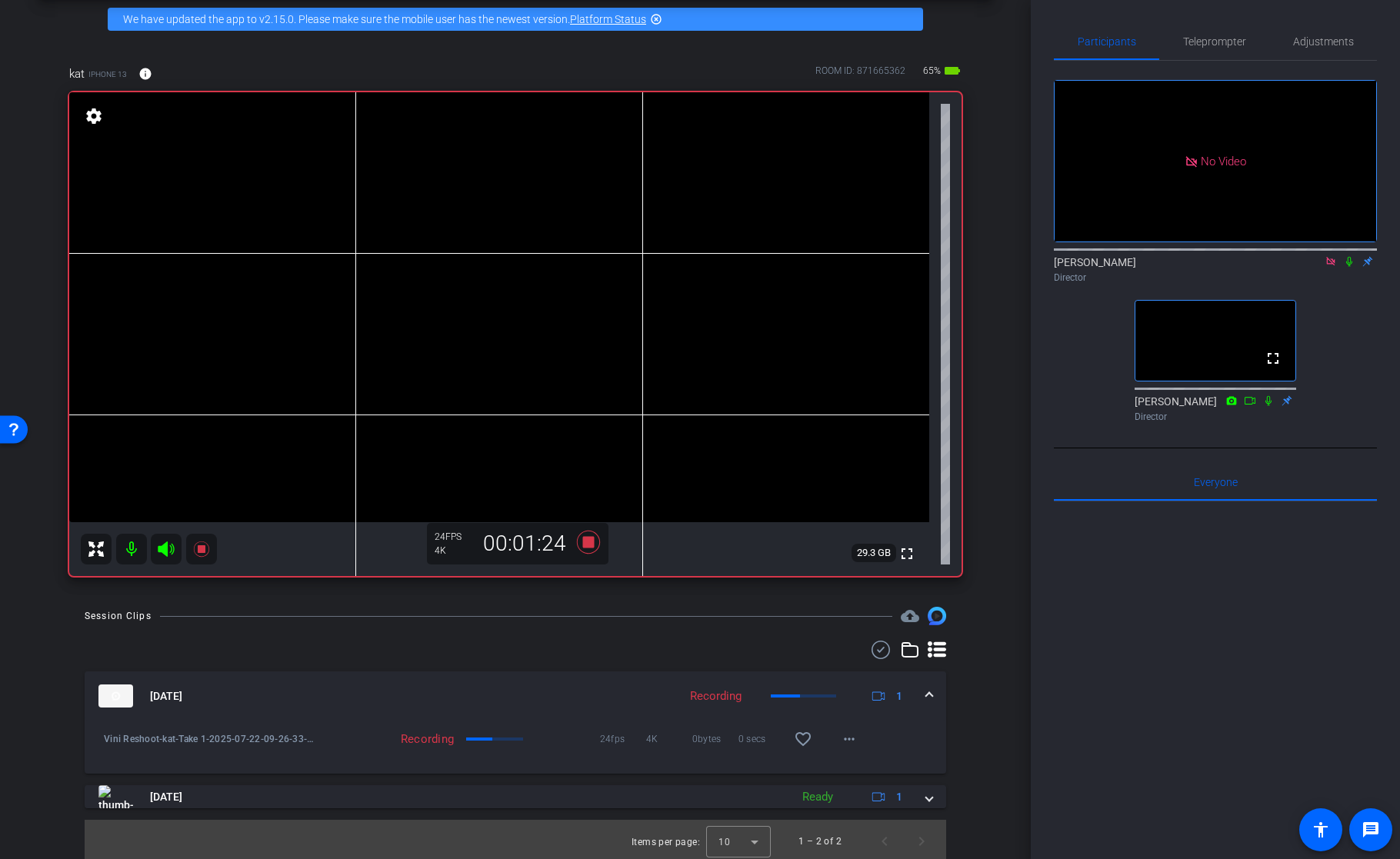 scroll, scrollTop: 72, scrollLeft: 0, axis: vertical 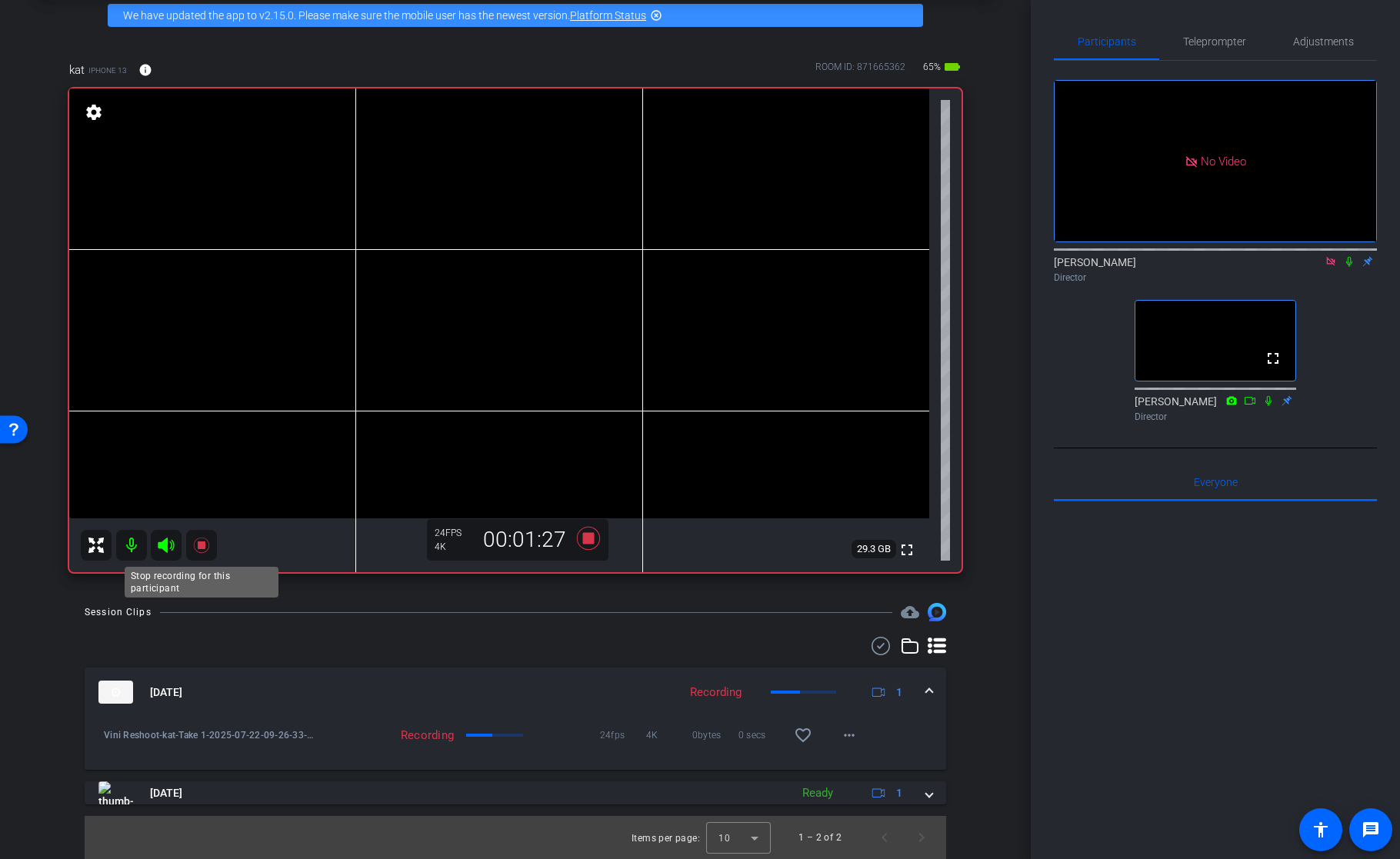 click 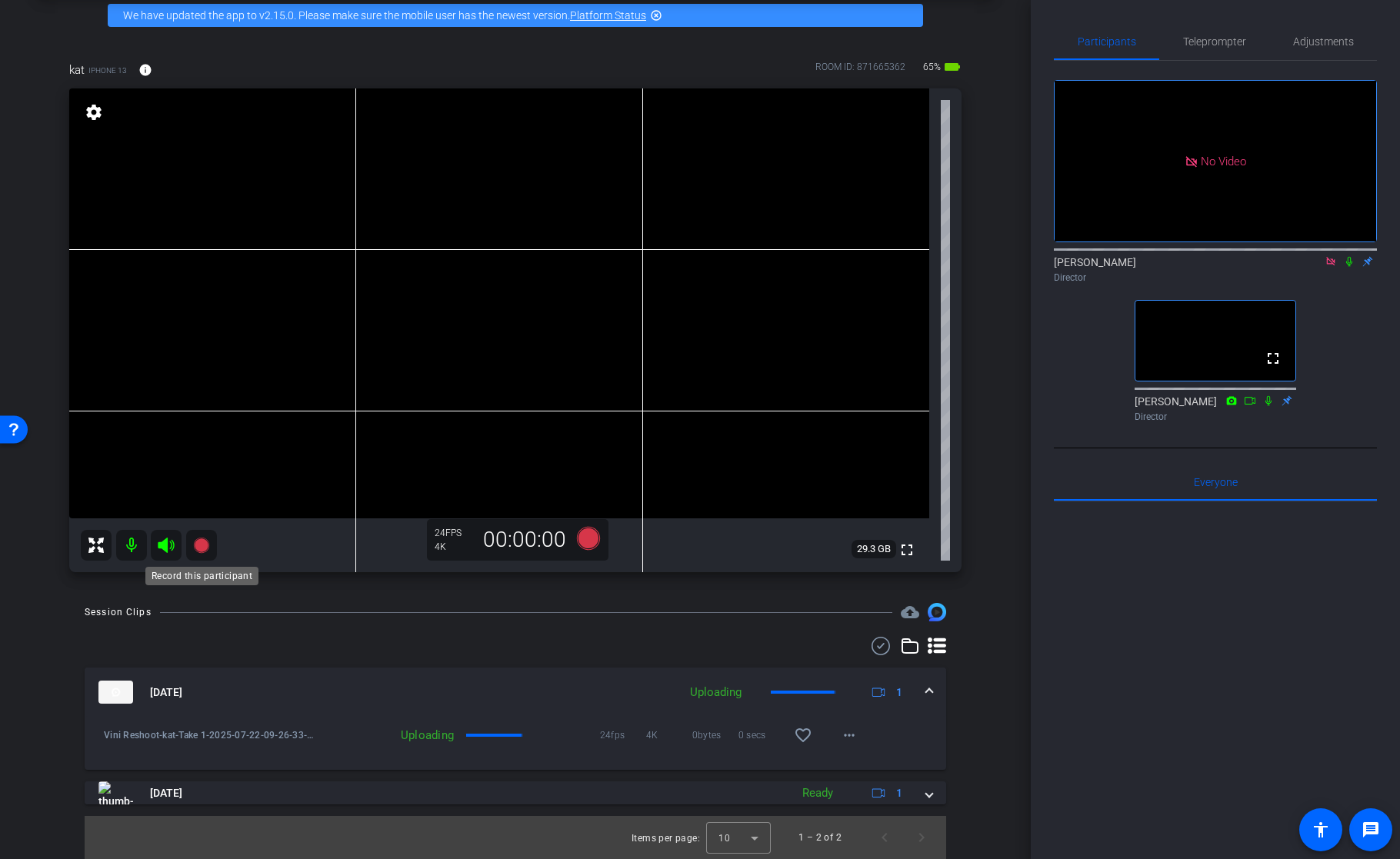 click 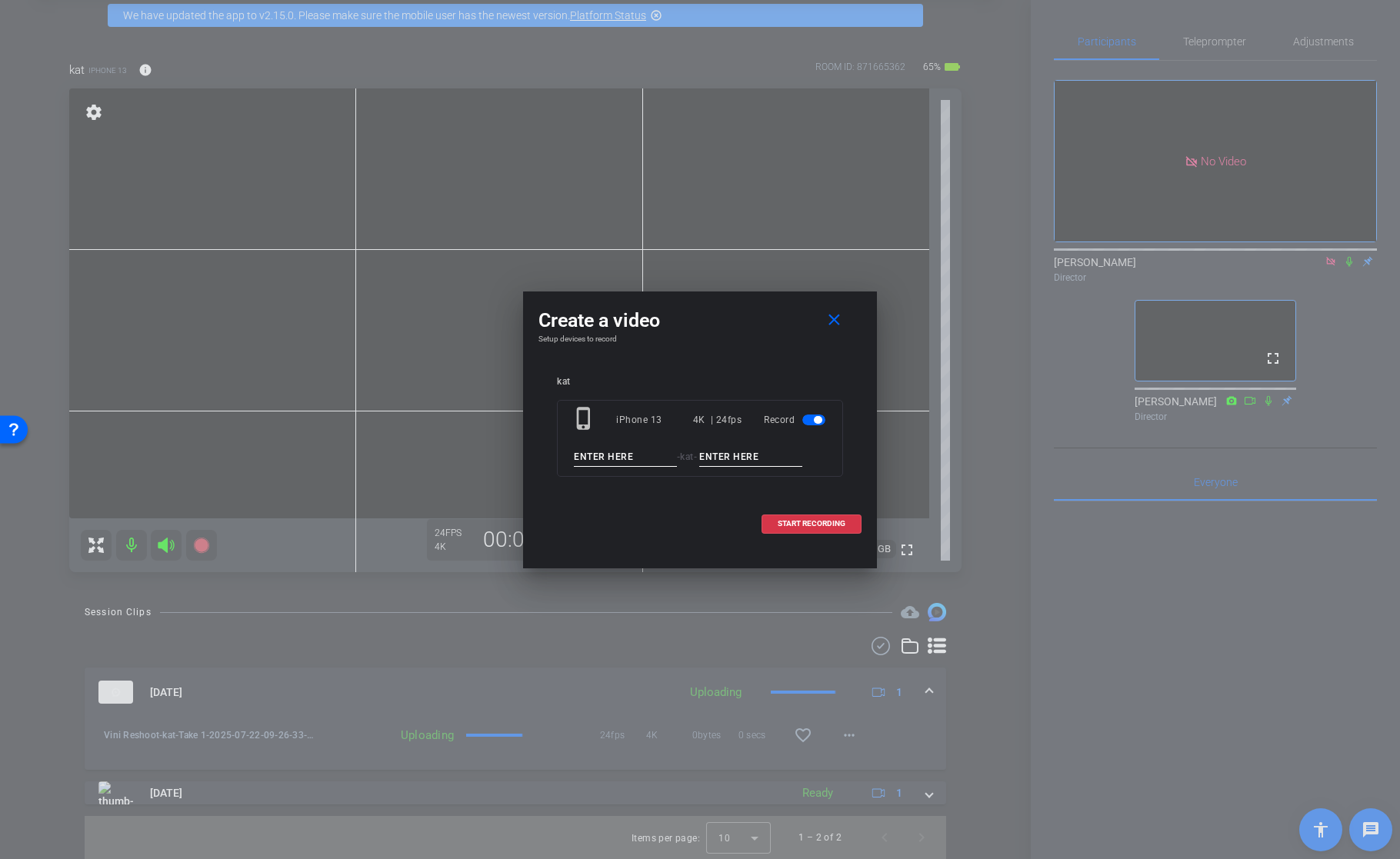 click at bounding box center [625, 457] 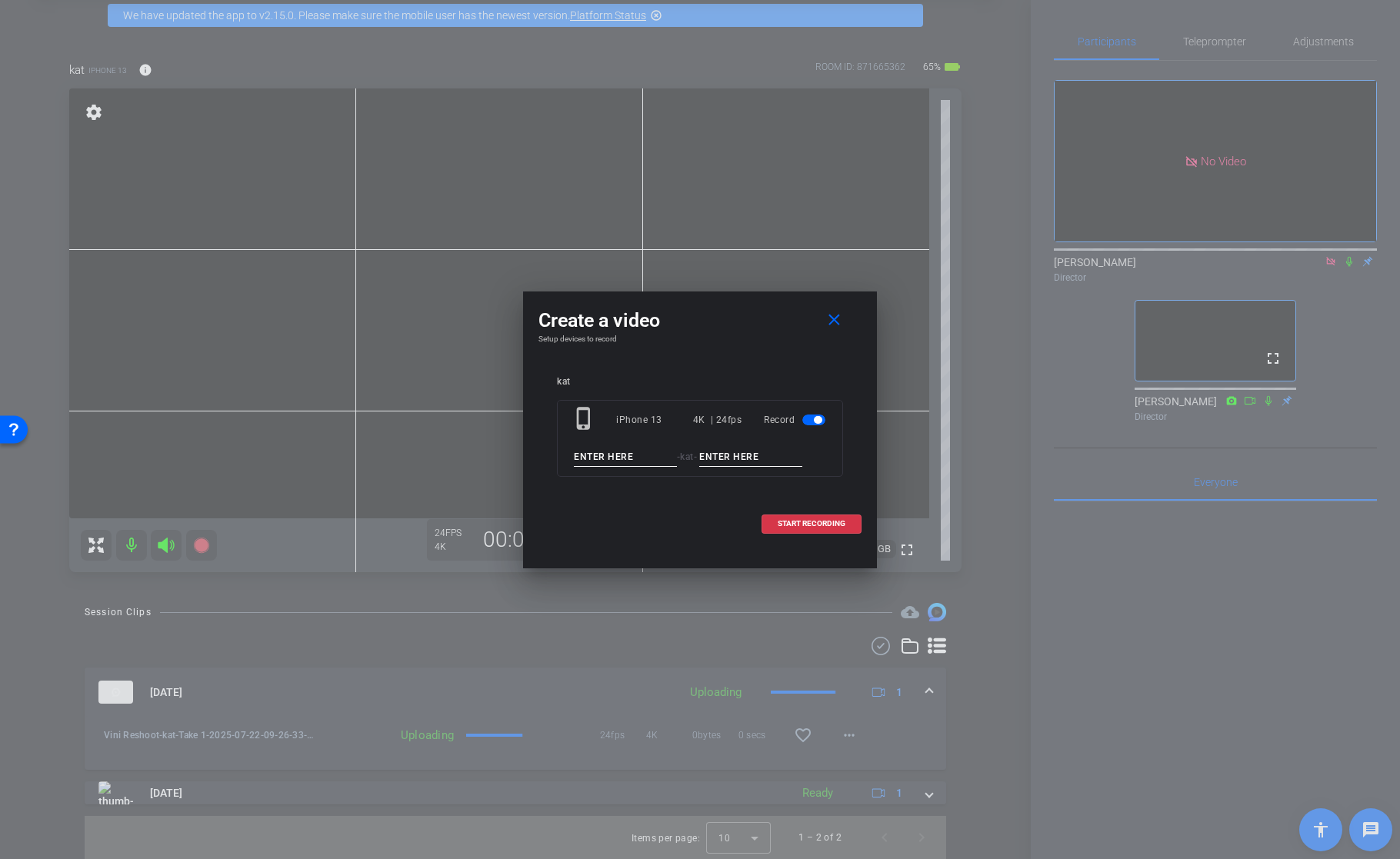 paste on "Vini Reshoot" 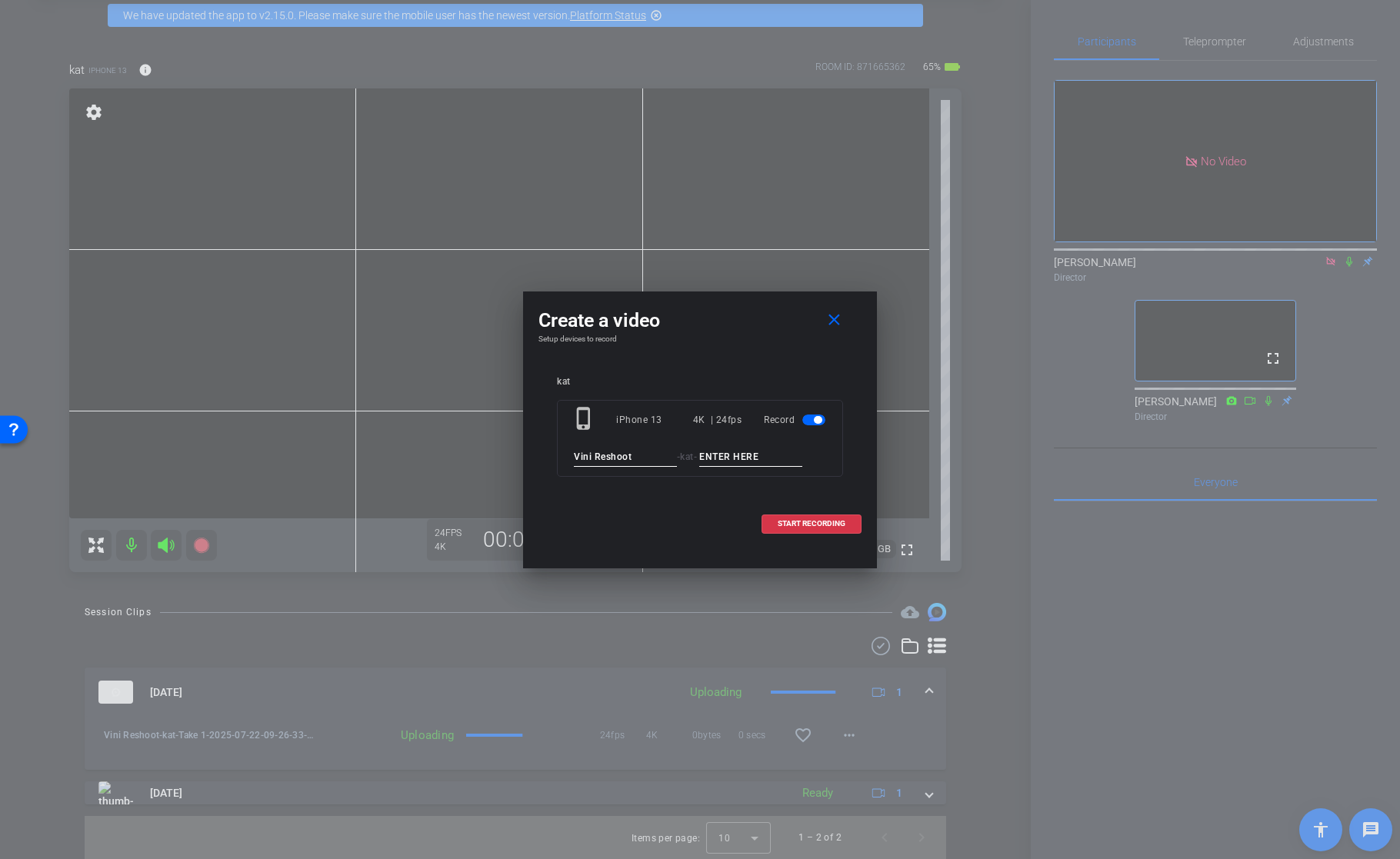 type on "Vini Reshoot" 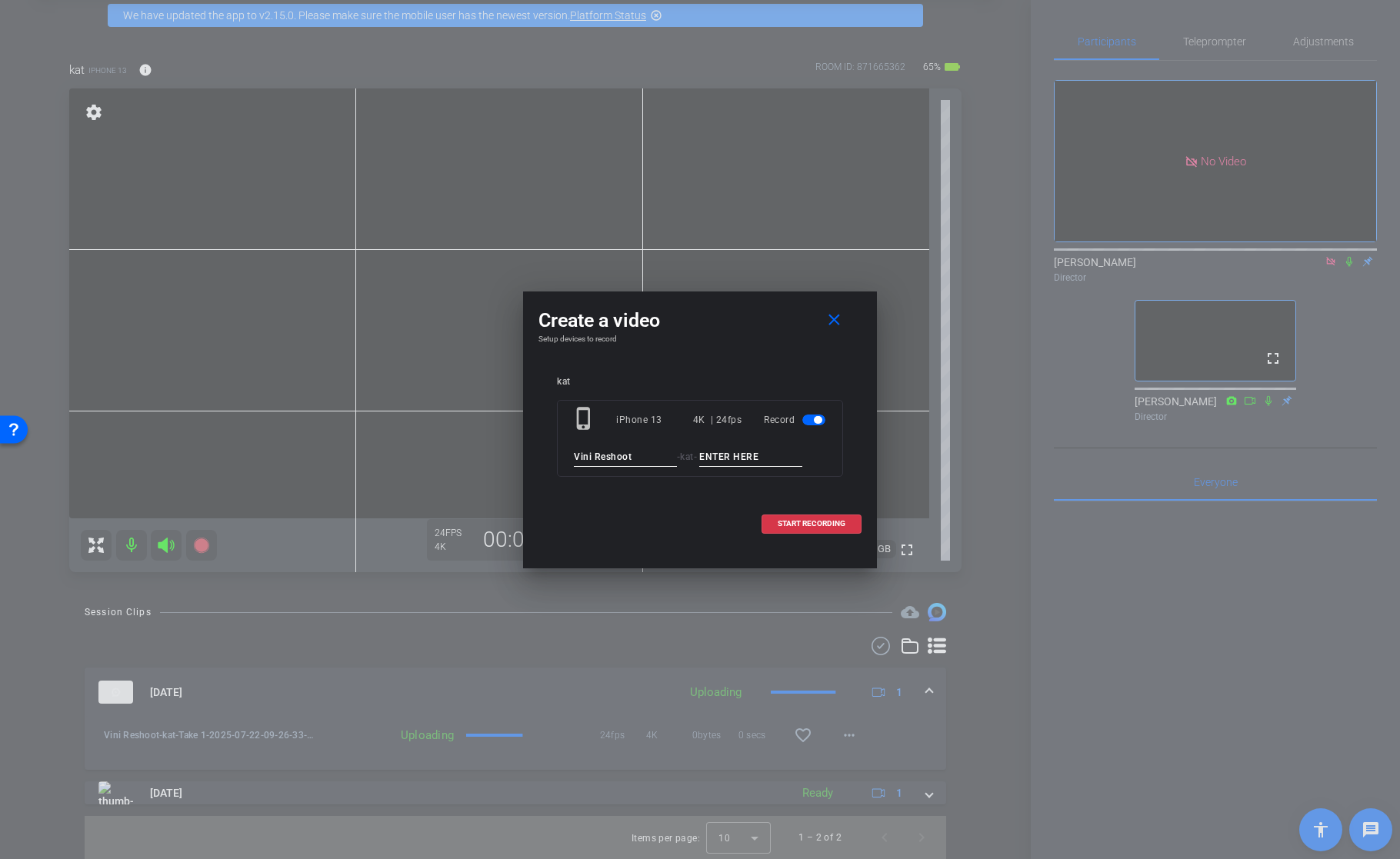 click at bounding box center [751, 457] 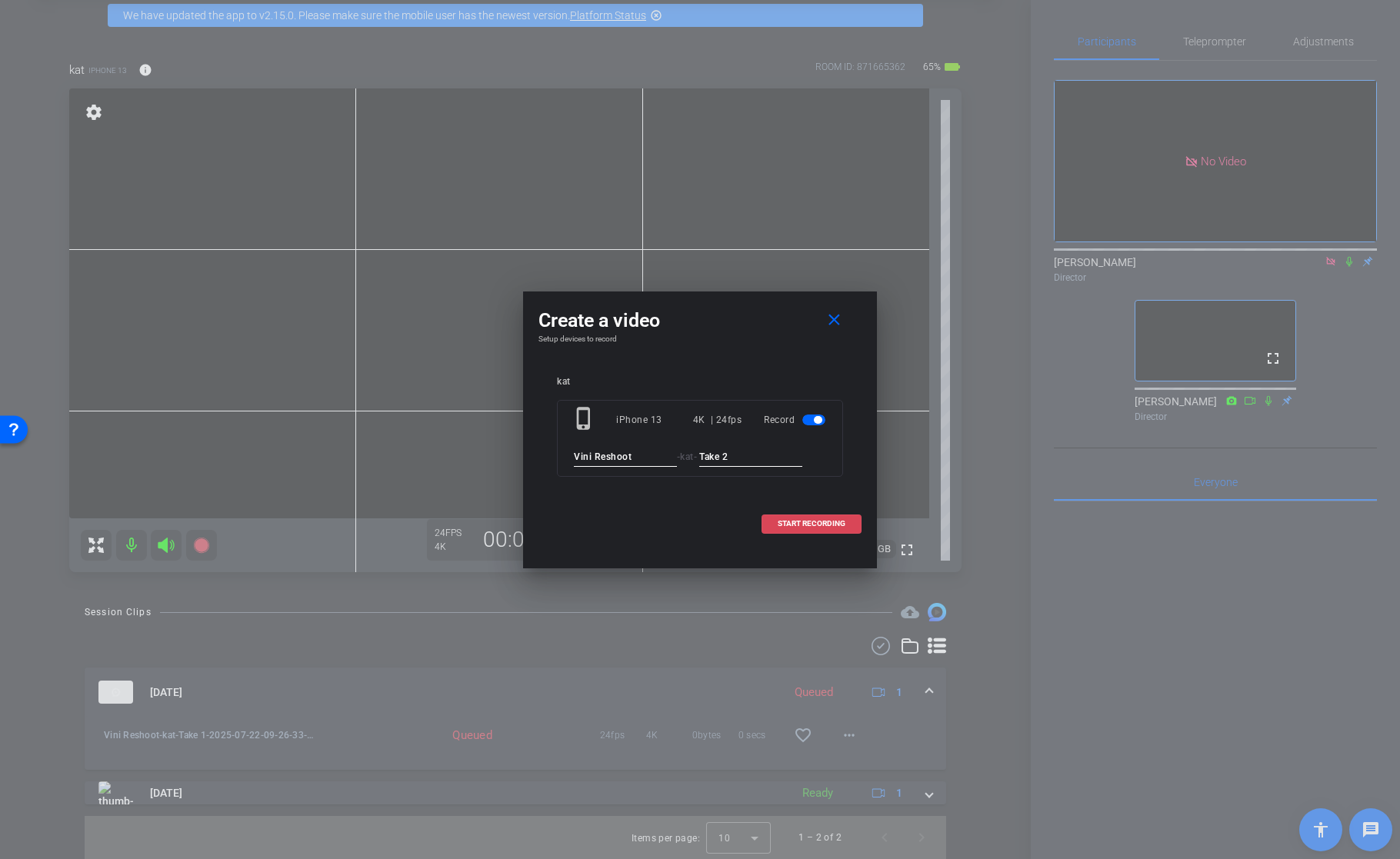 type on "Take 2" 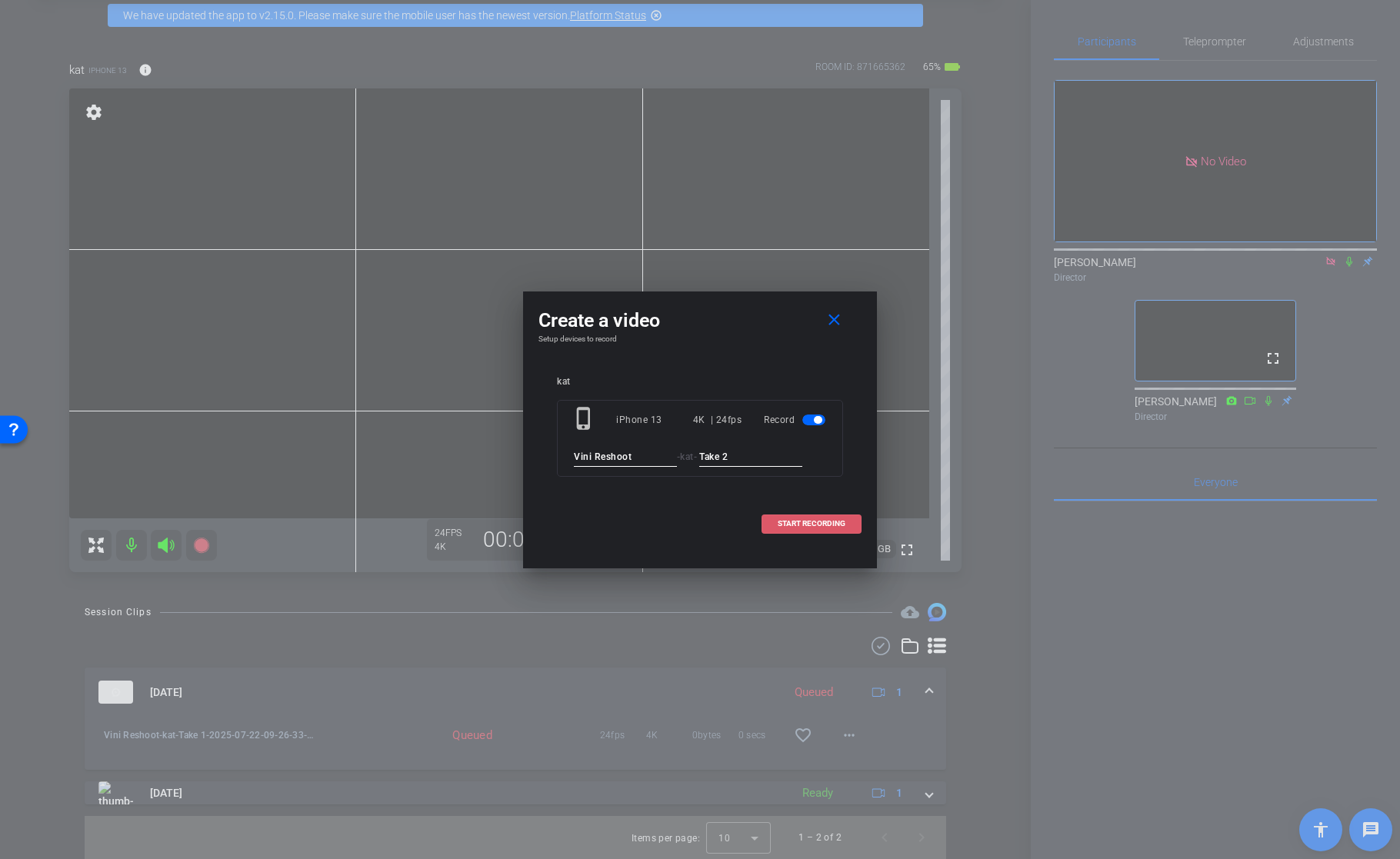 click on "START RECORDING" at bounding box center (812, 524) 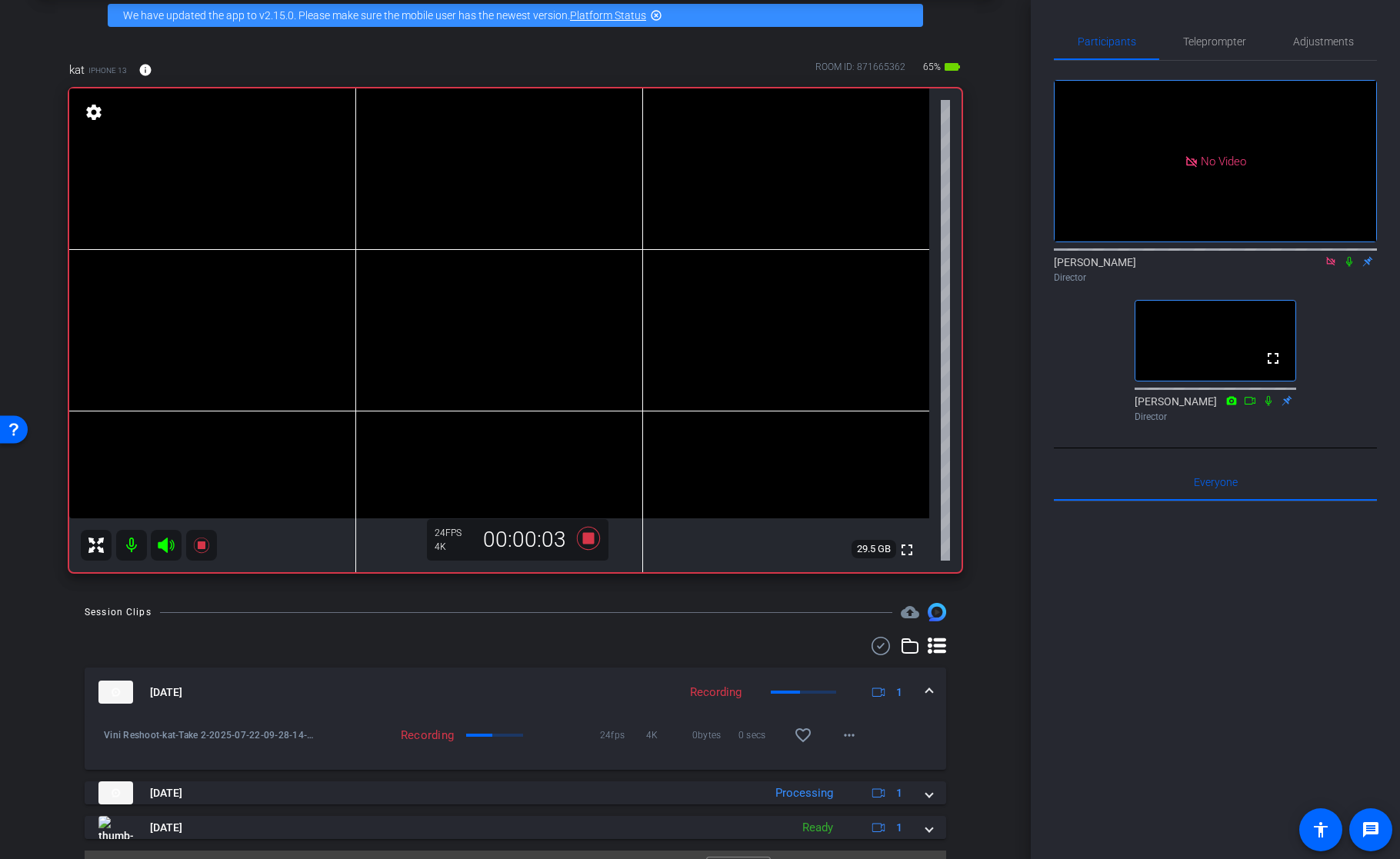 click 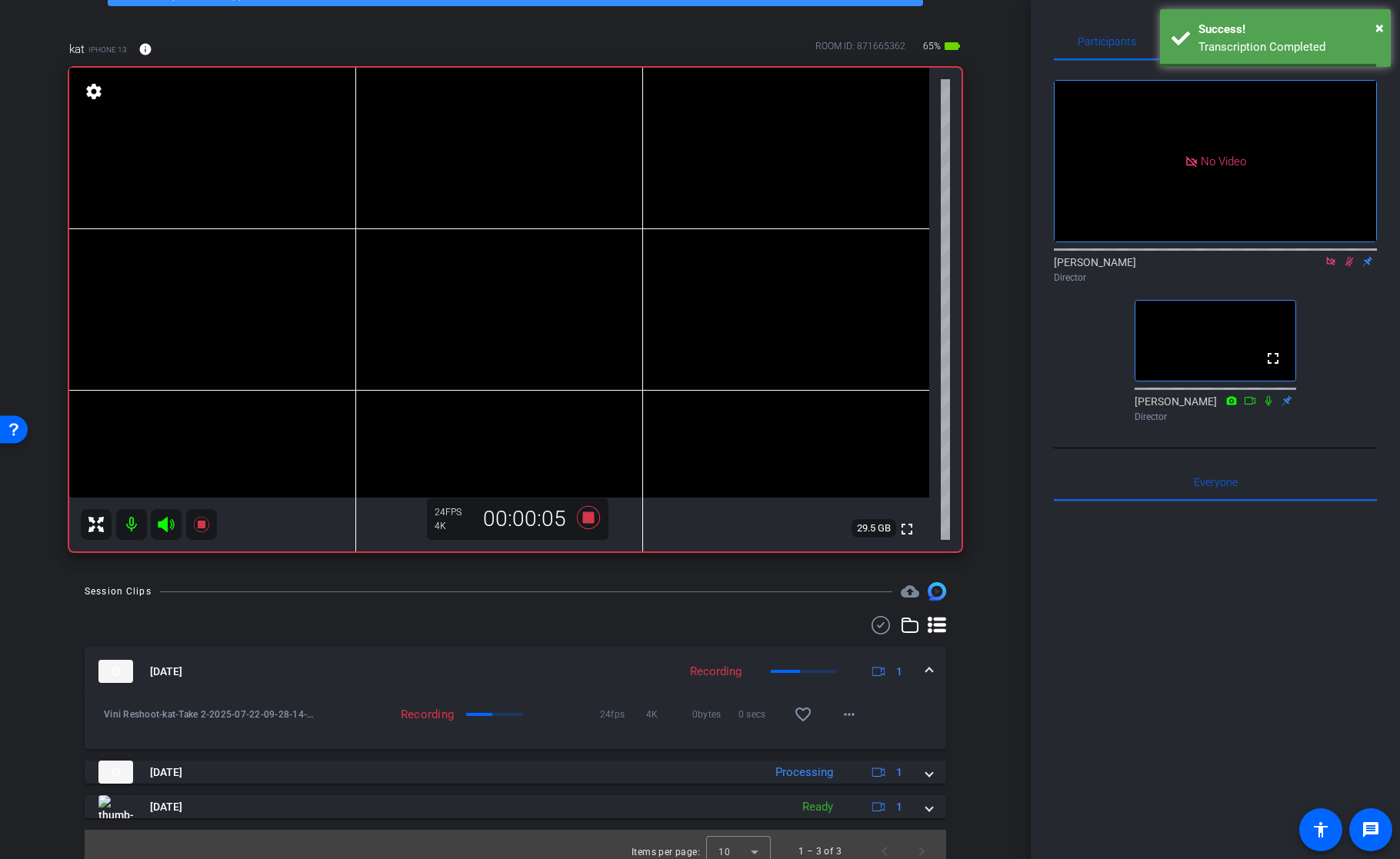scroll, scrollTop: 106, scrollLeft: 0, axis: vertical 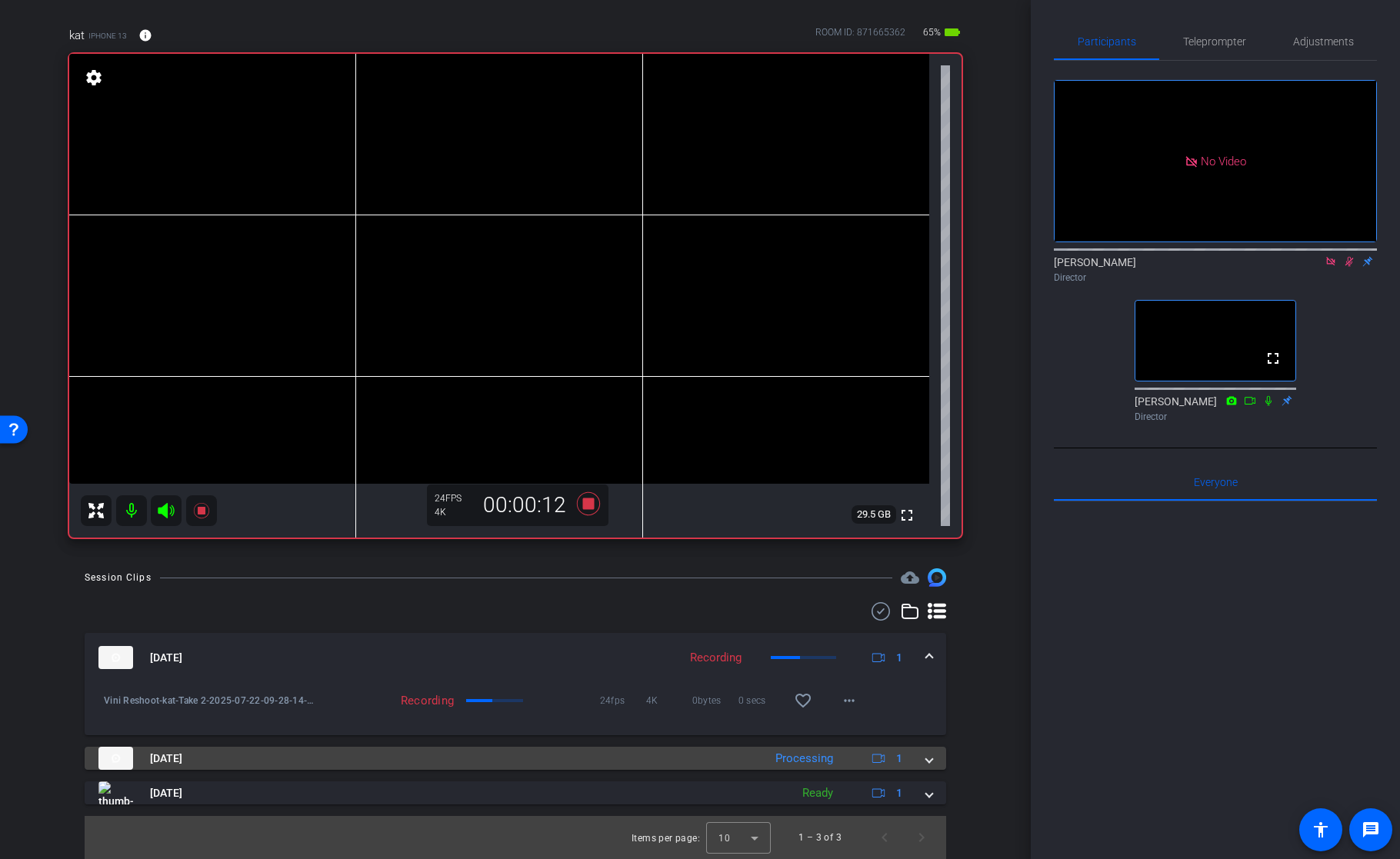 click at bounding box center [929, 758] 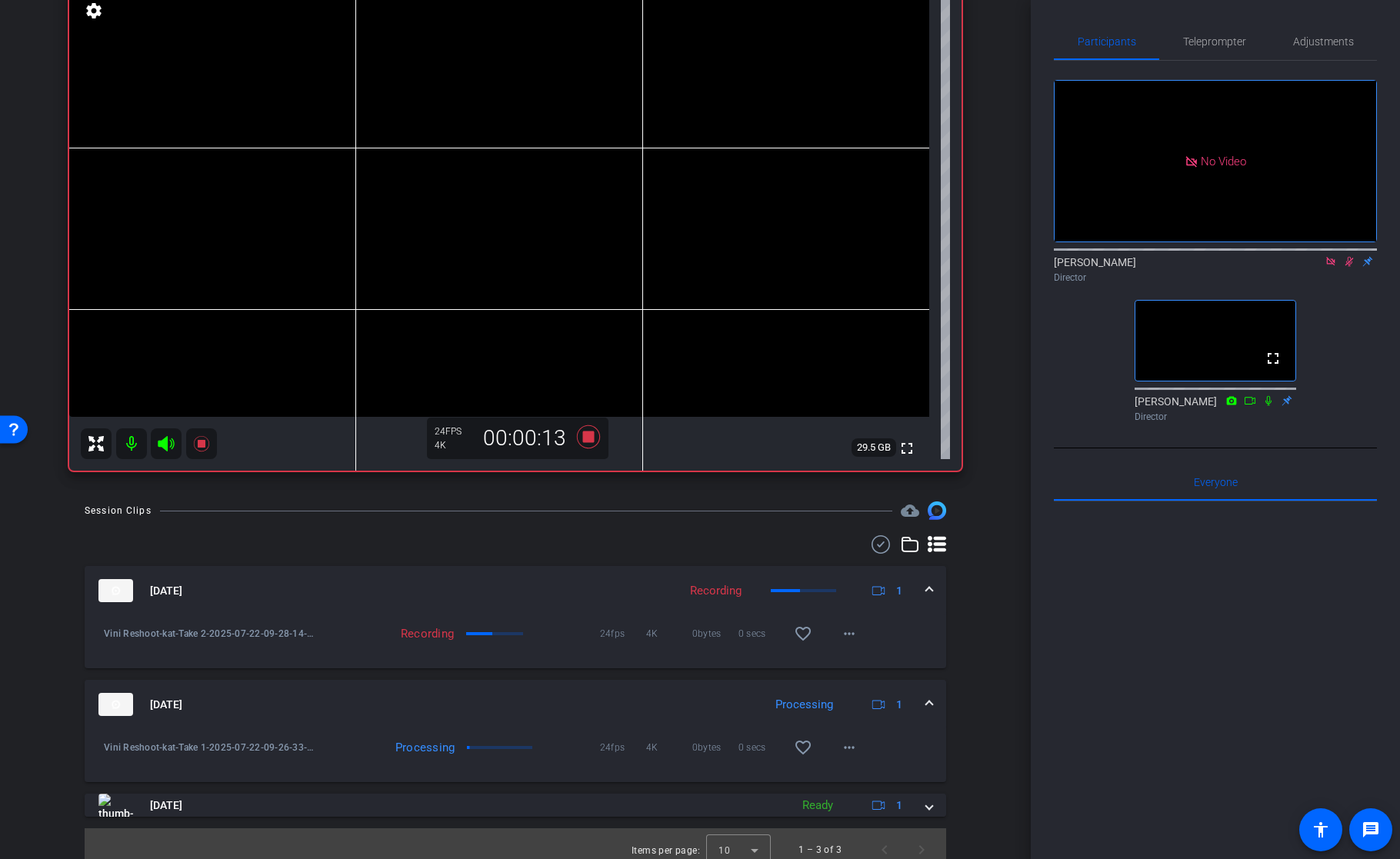 scroll, scrollTop: 185, scrollLeft: 0, axis: vertical 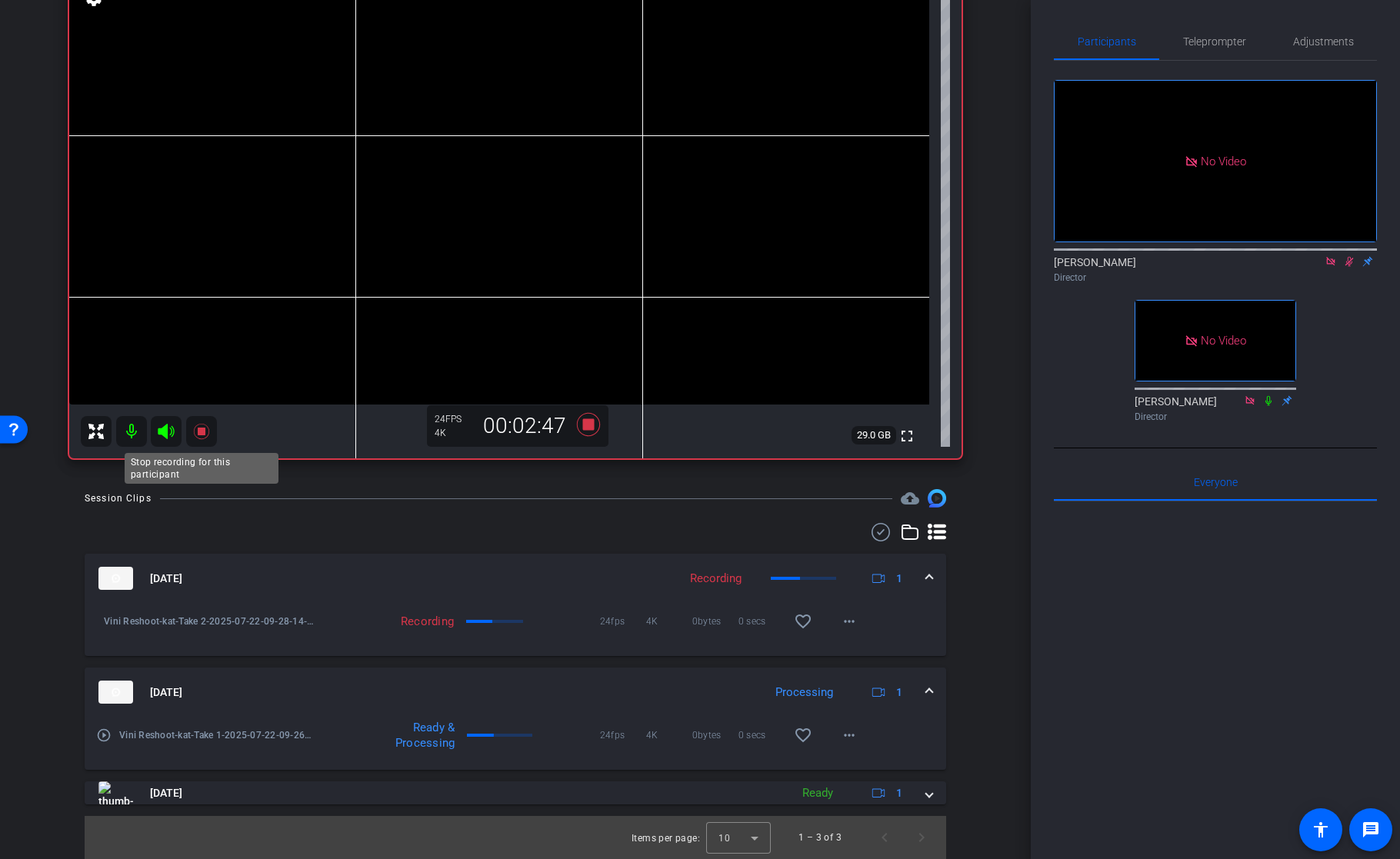 click 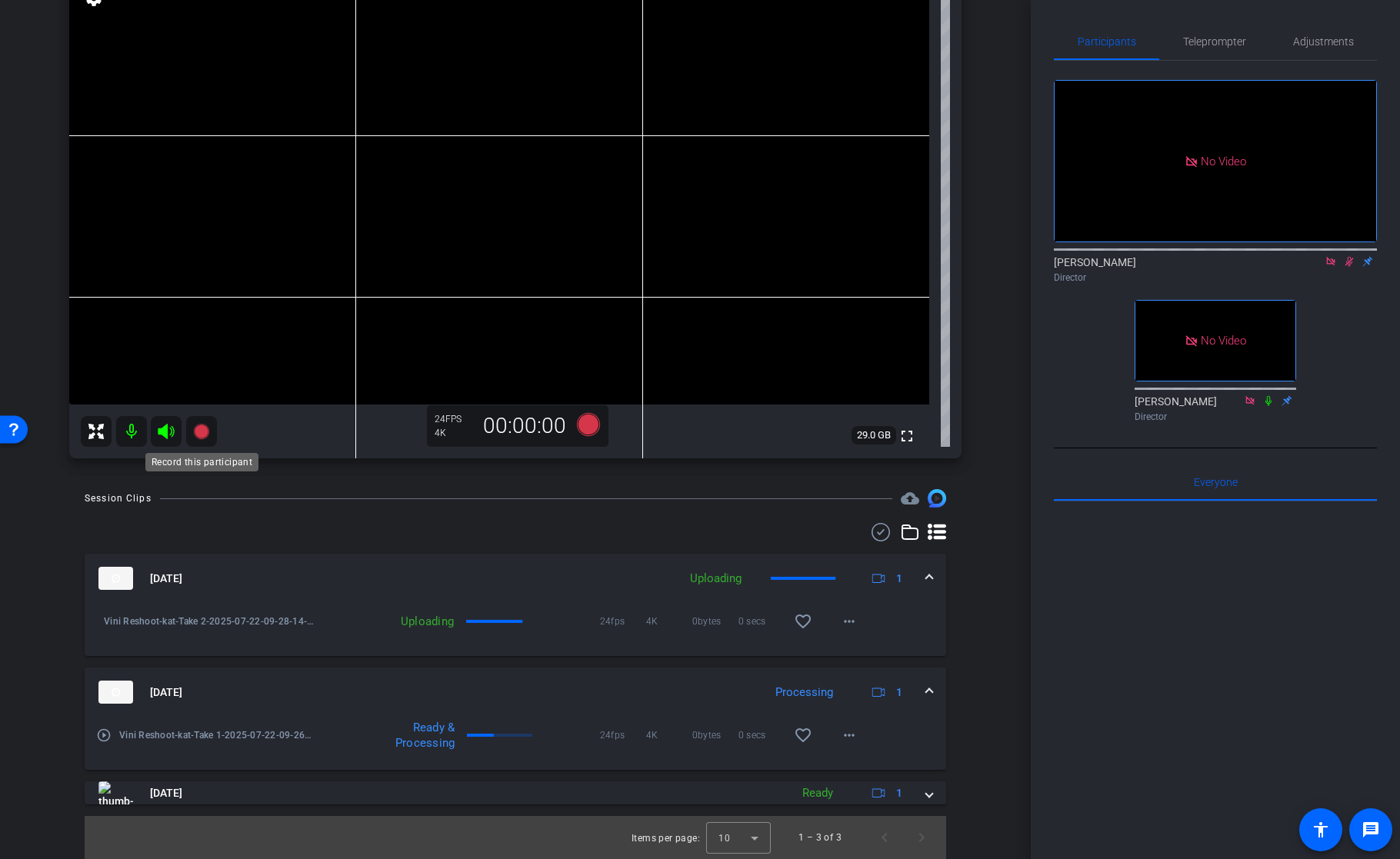 click 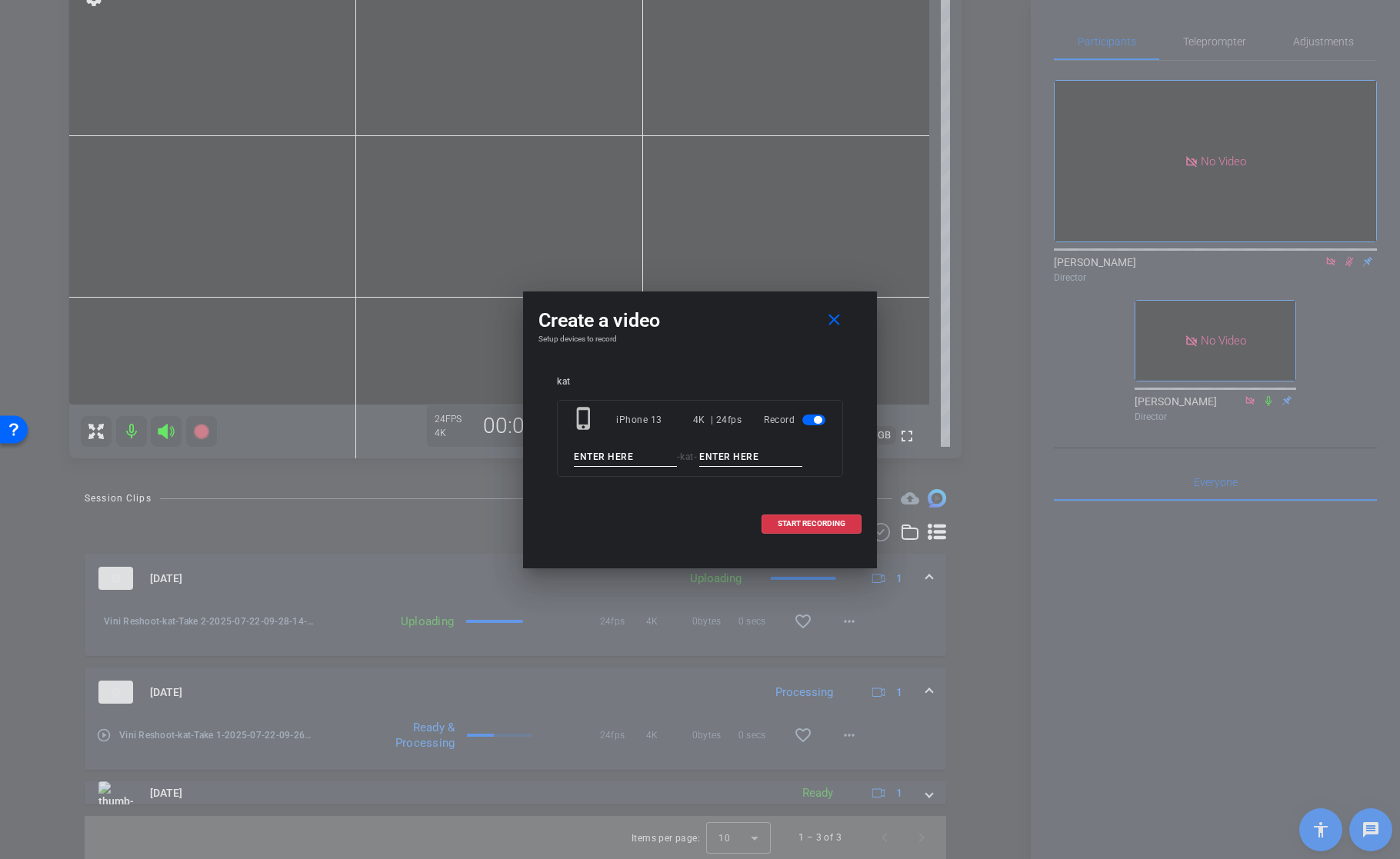 click at bounding box center [625, 457] 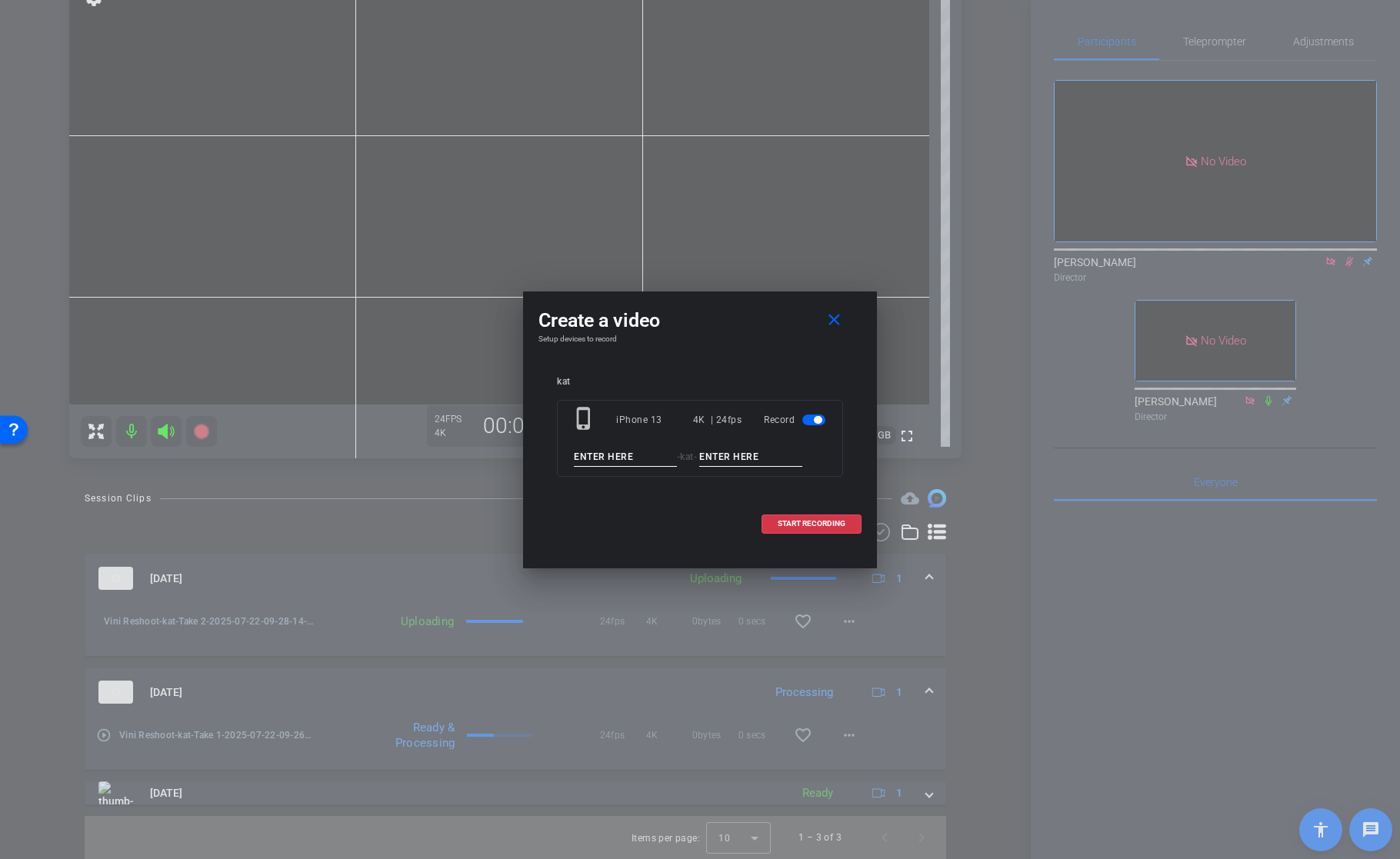 paste on "Vini Reshoot" 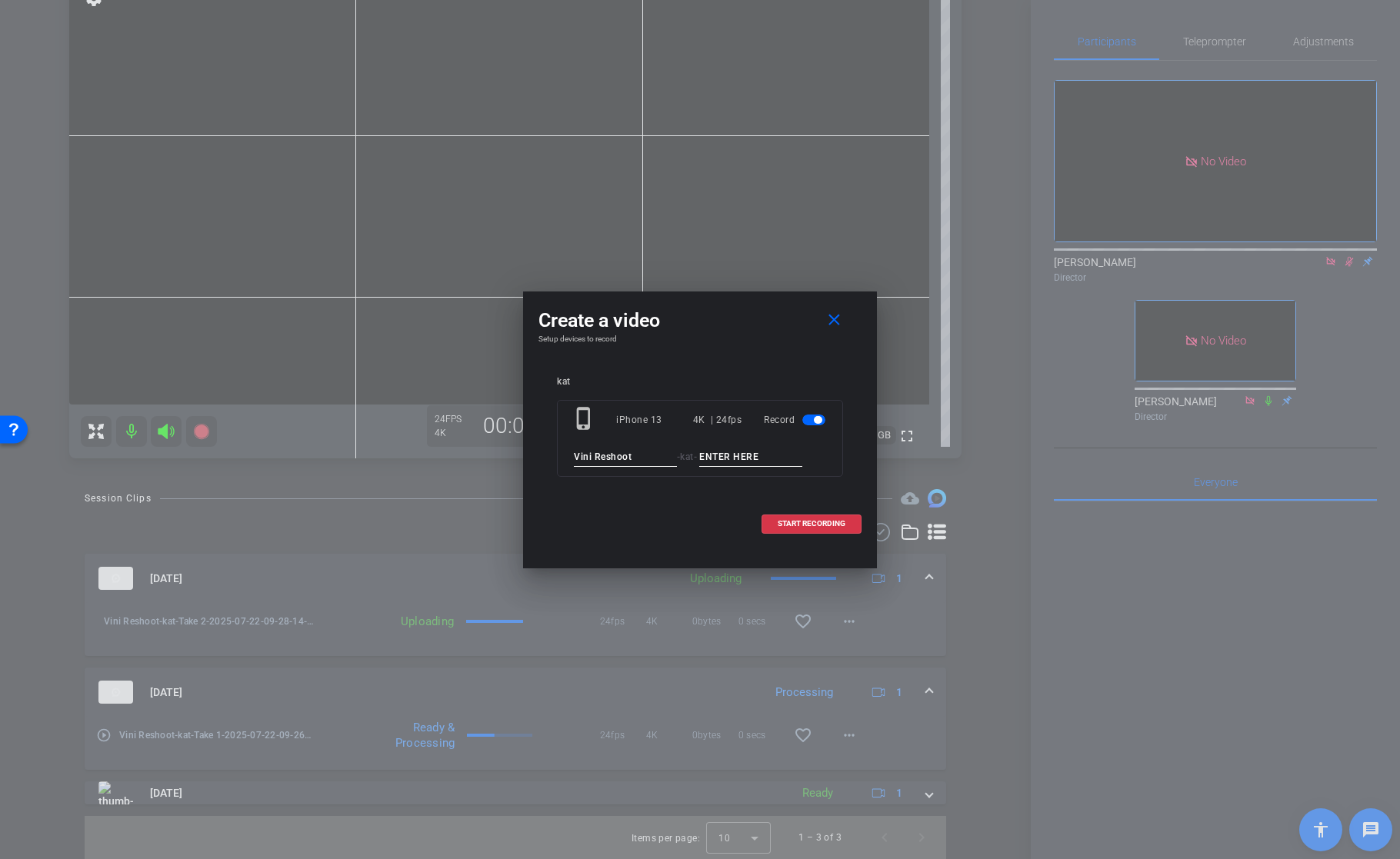 type on "Vini Reshoot" 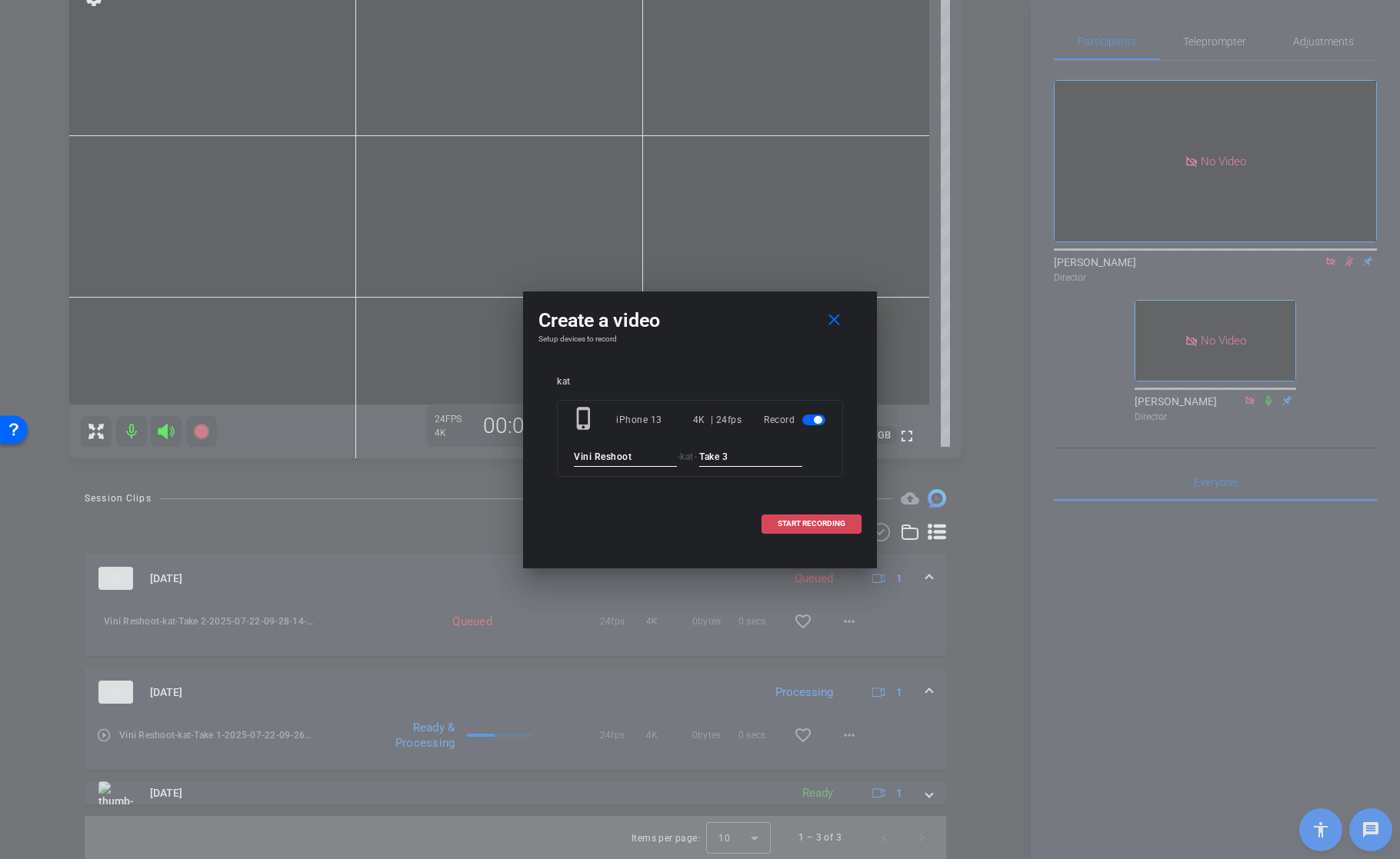 type on "Take 3" 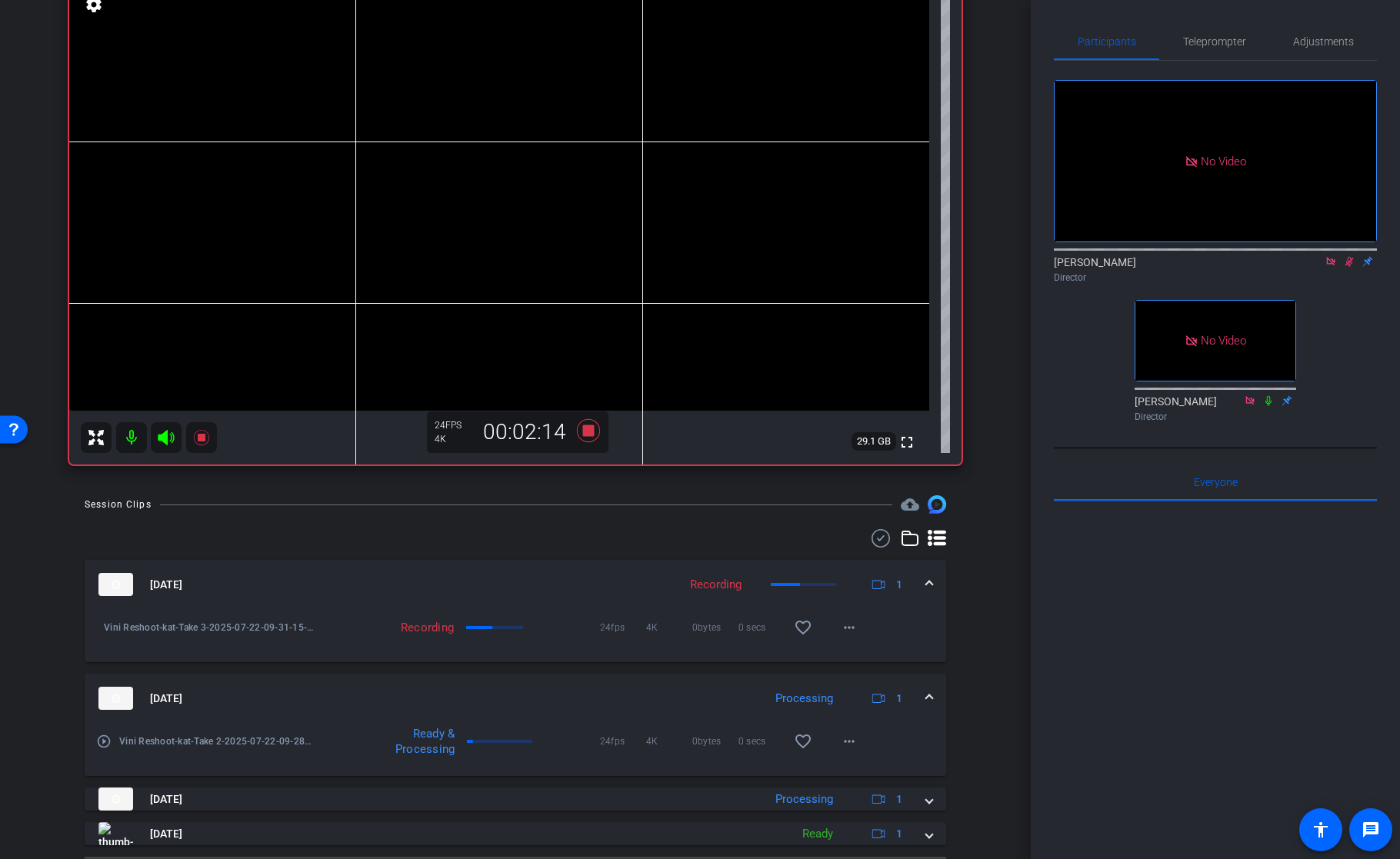 scroll, scrollTop: 178, scrollLeft: 0, axis: vertical 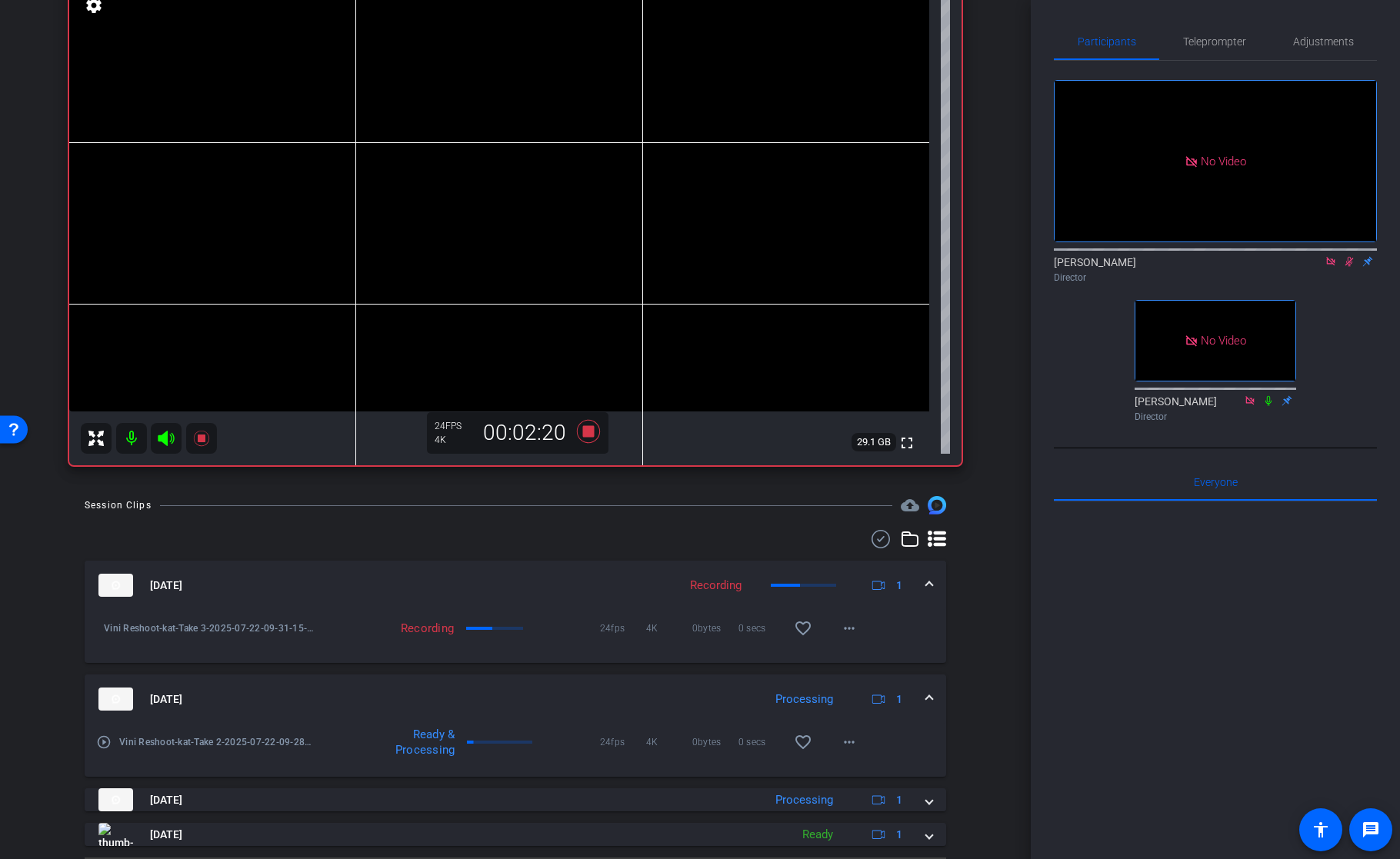 click 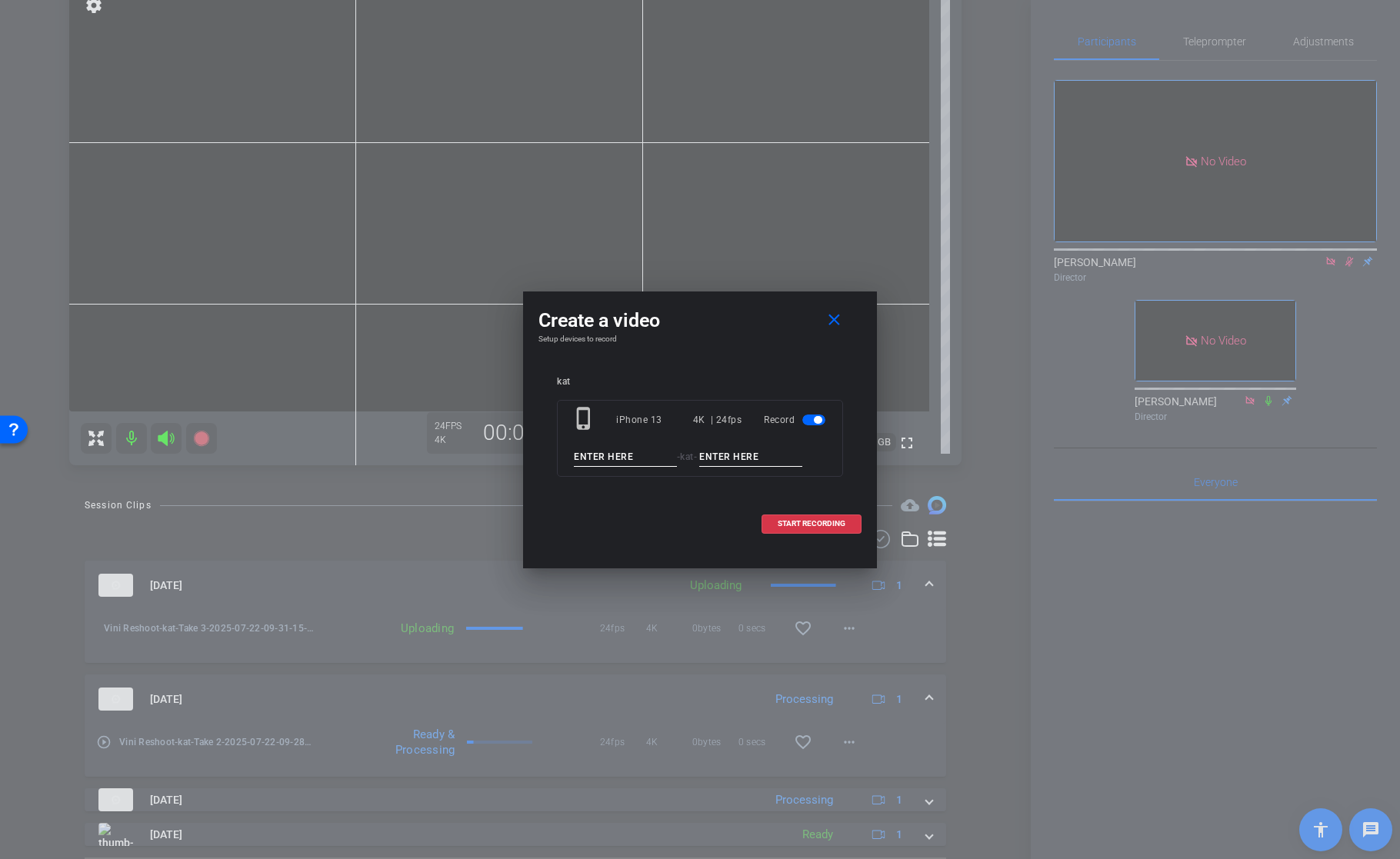 click at bounding box center [625, 457] 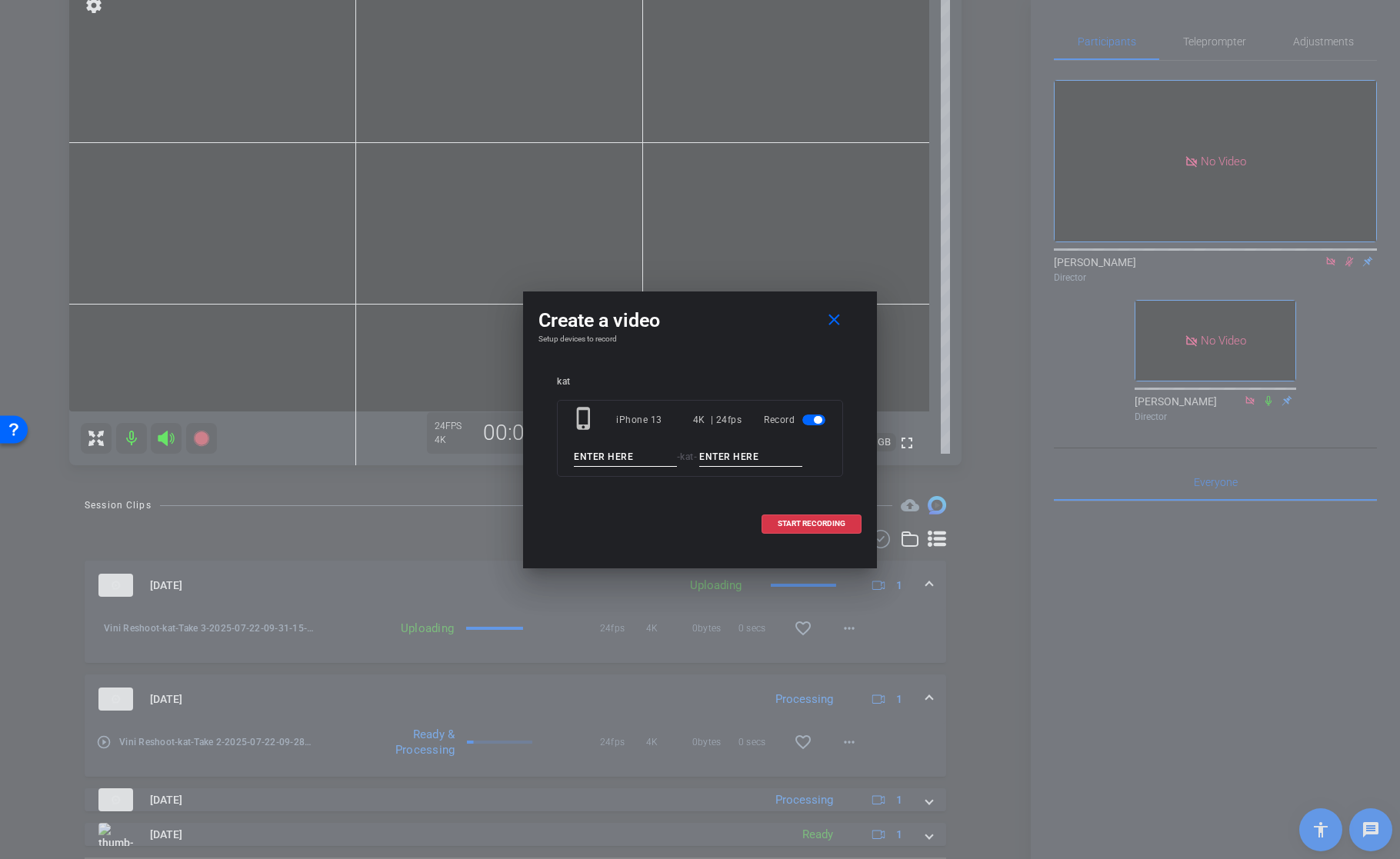 paste on "Vini Reshoot" 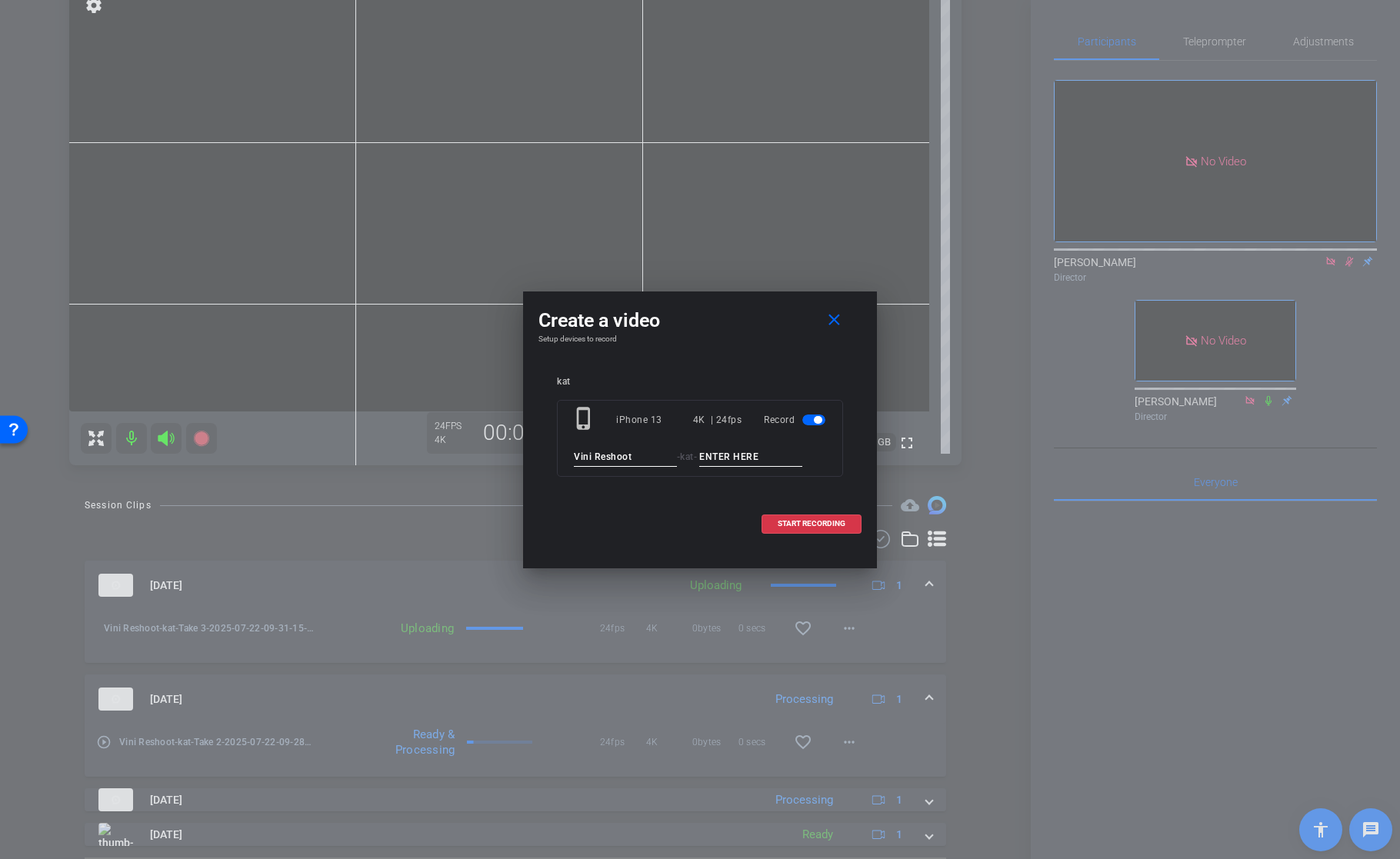 type on "Vini Reshoot" 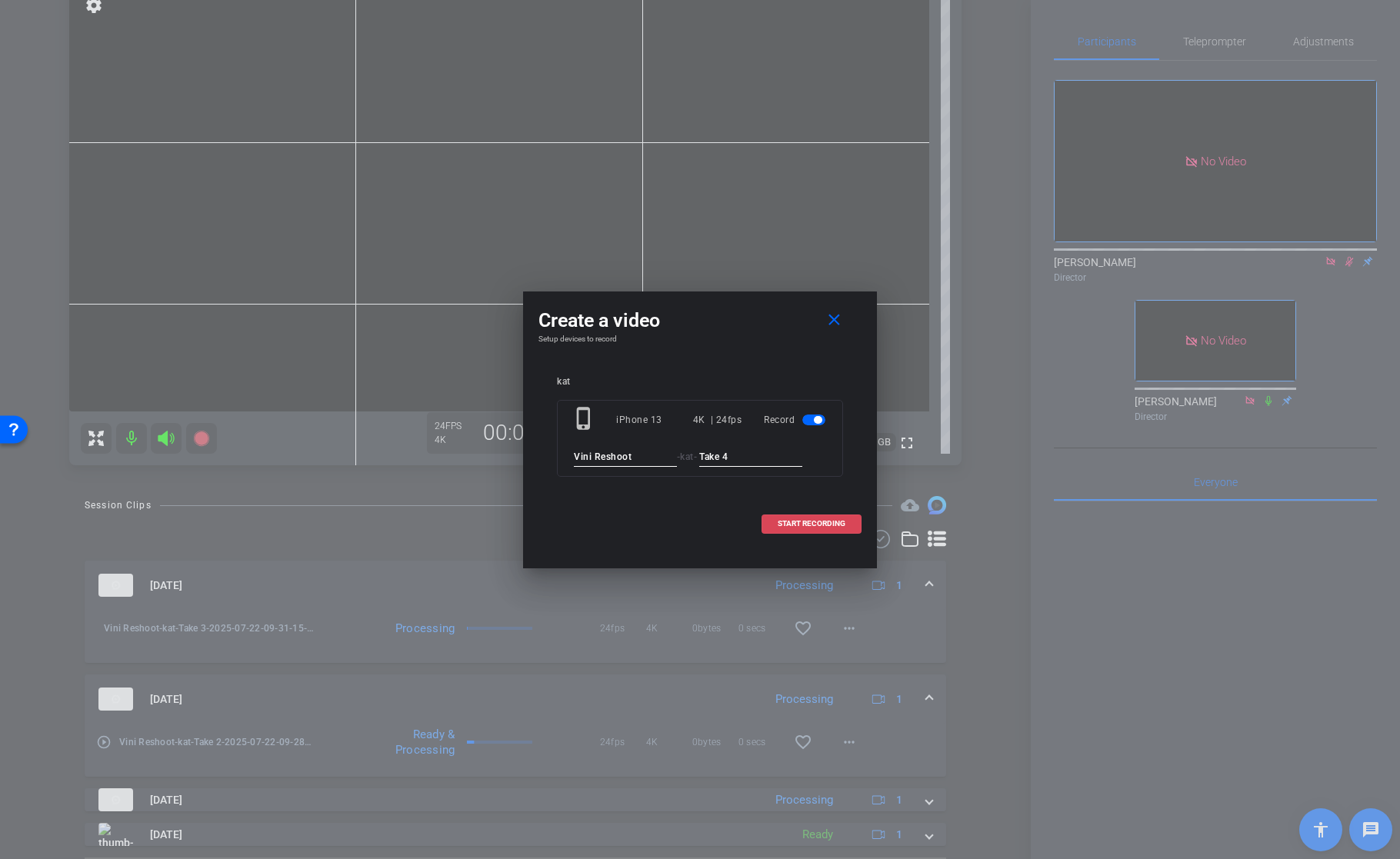type on "Take 4" 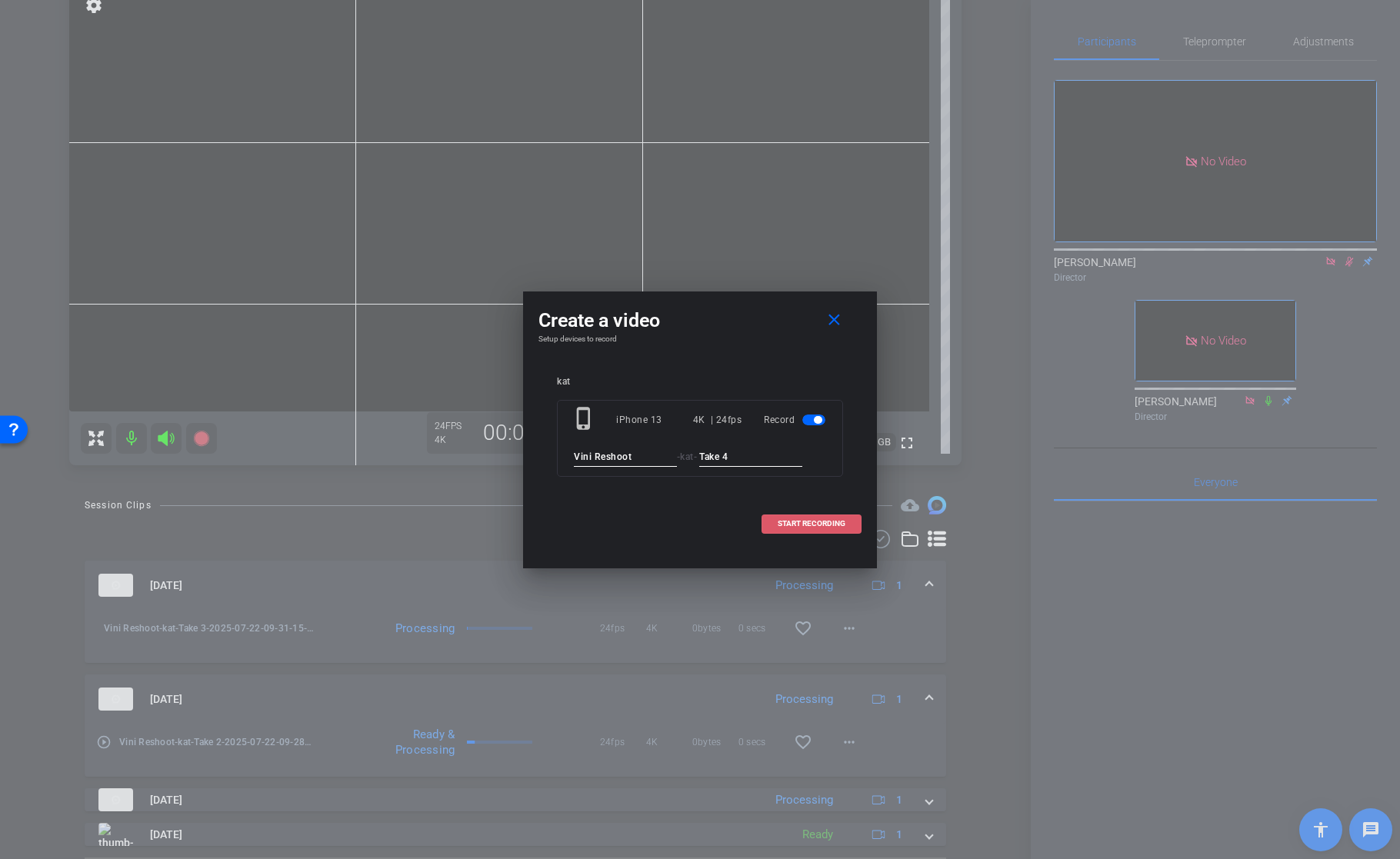 click on "START RECORDING" at bounding box center [812, 524] 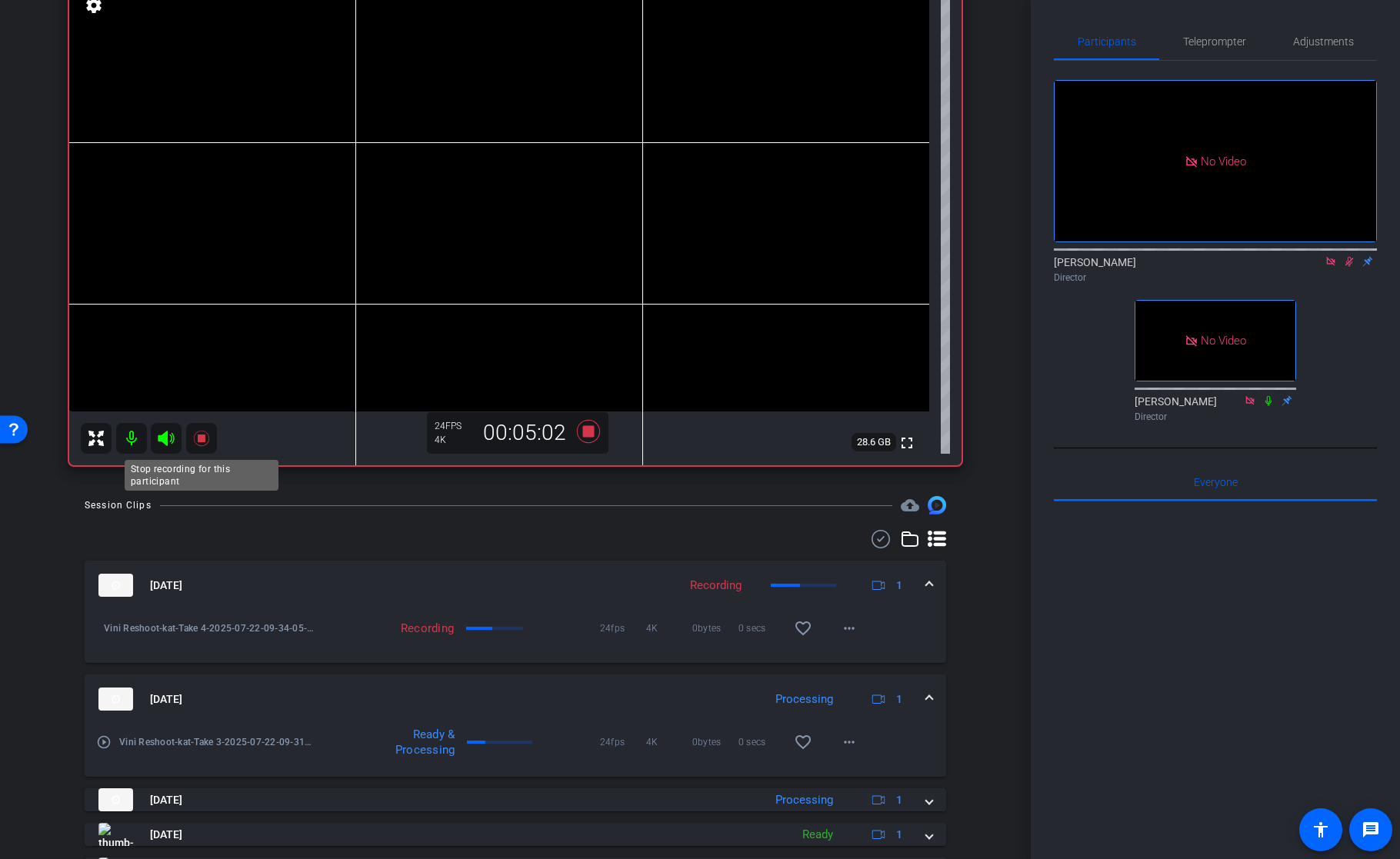 click 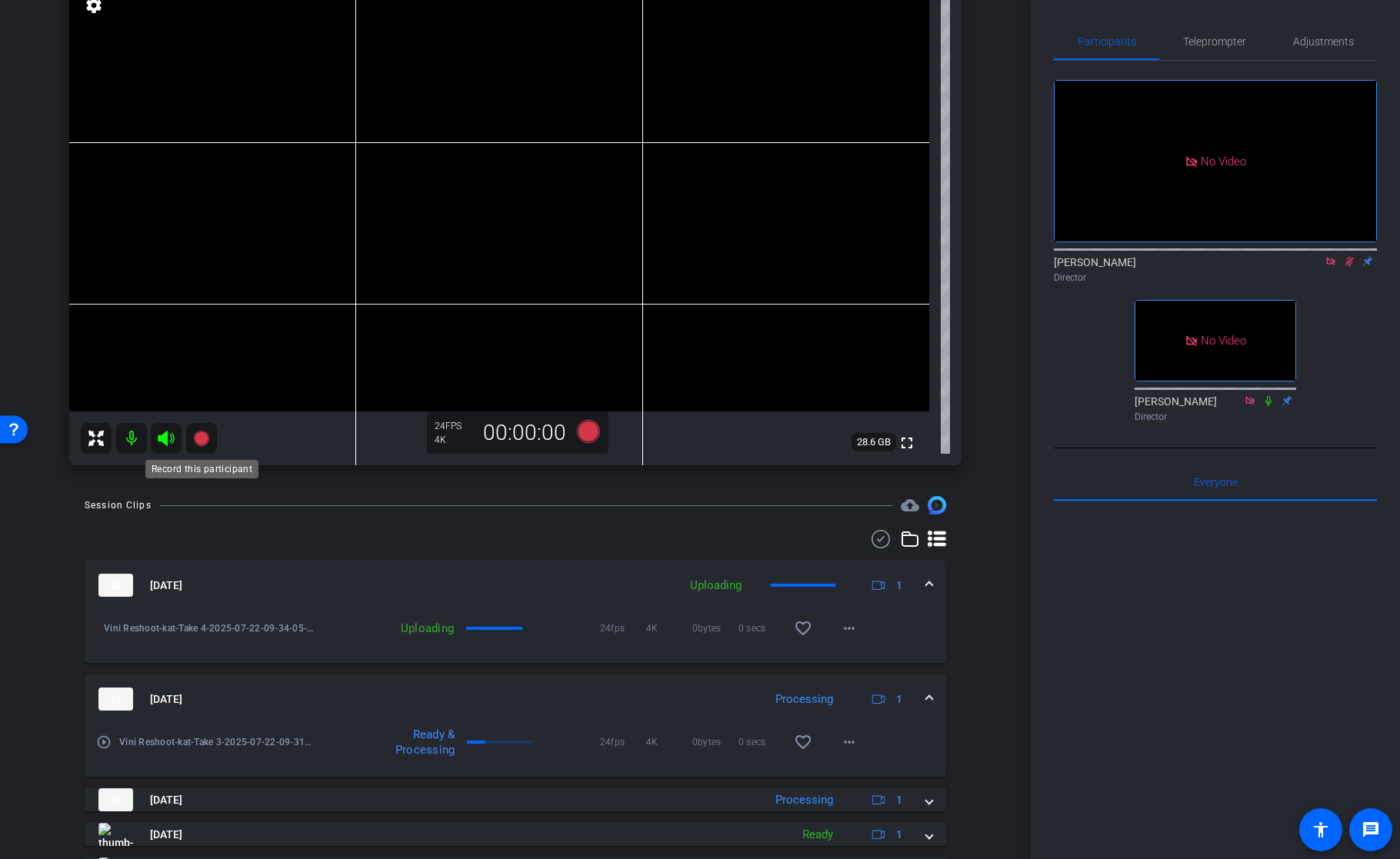click 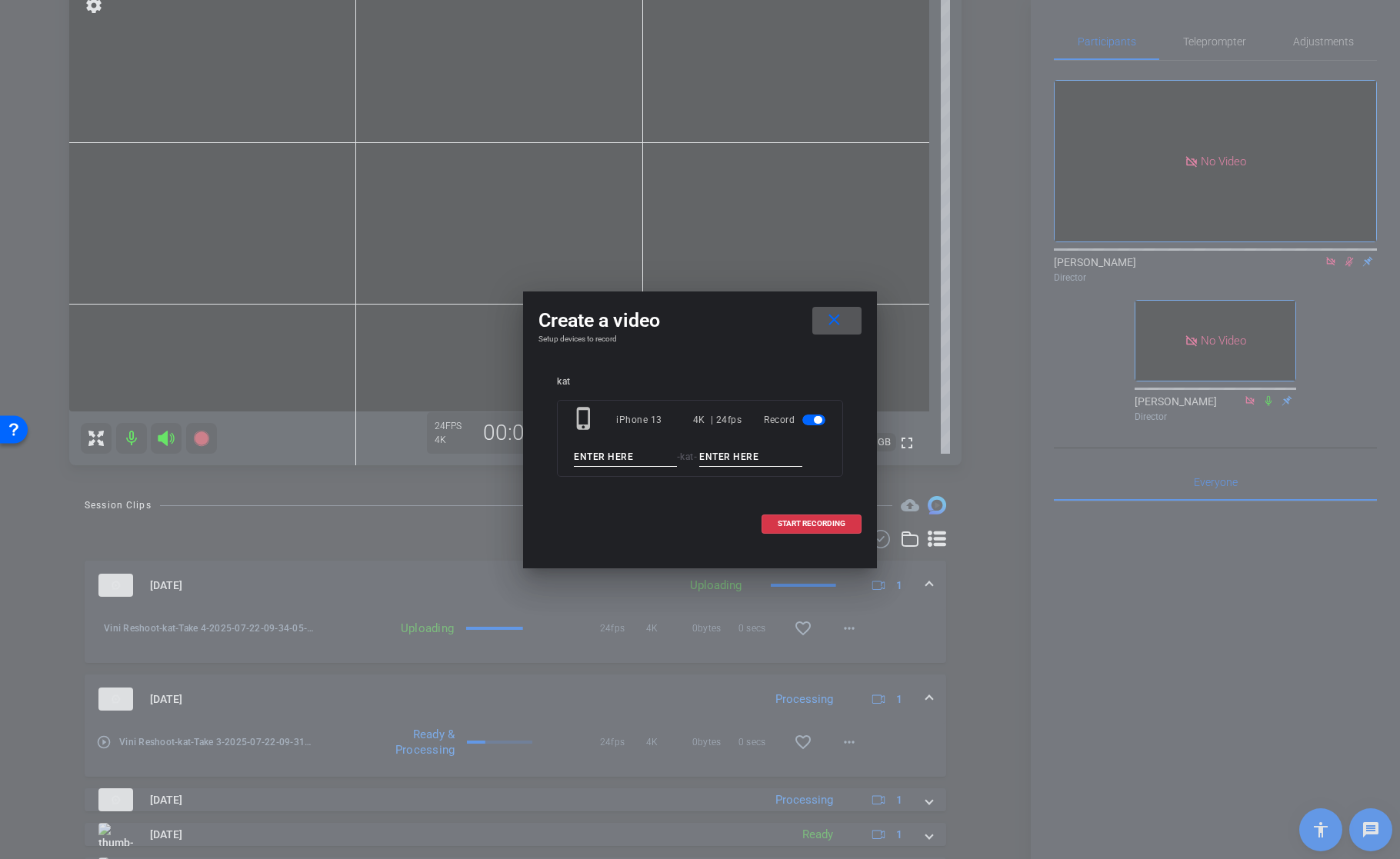 click at bounding box center (625, 457) 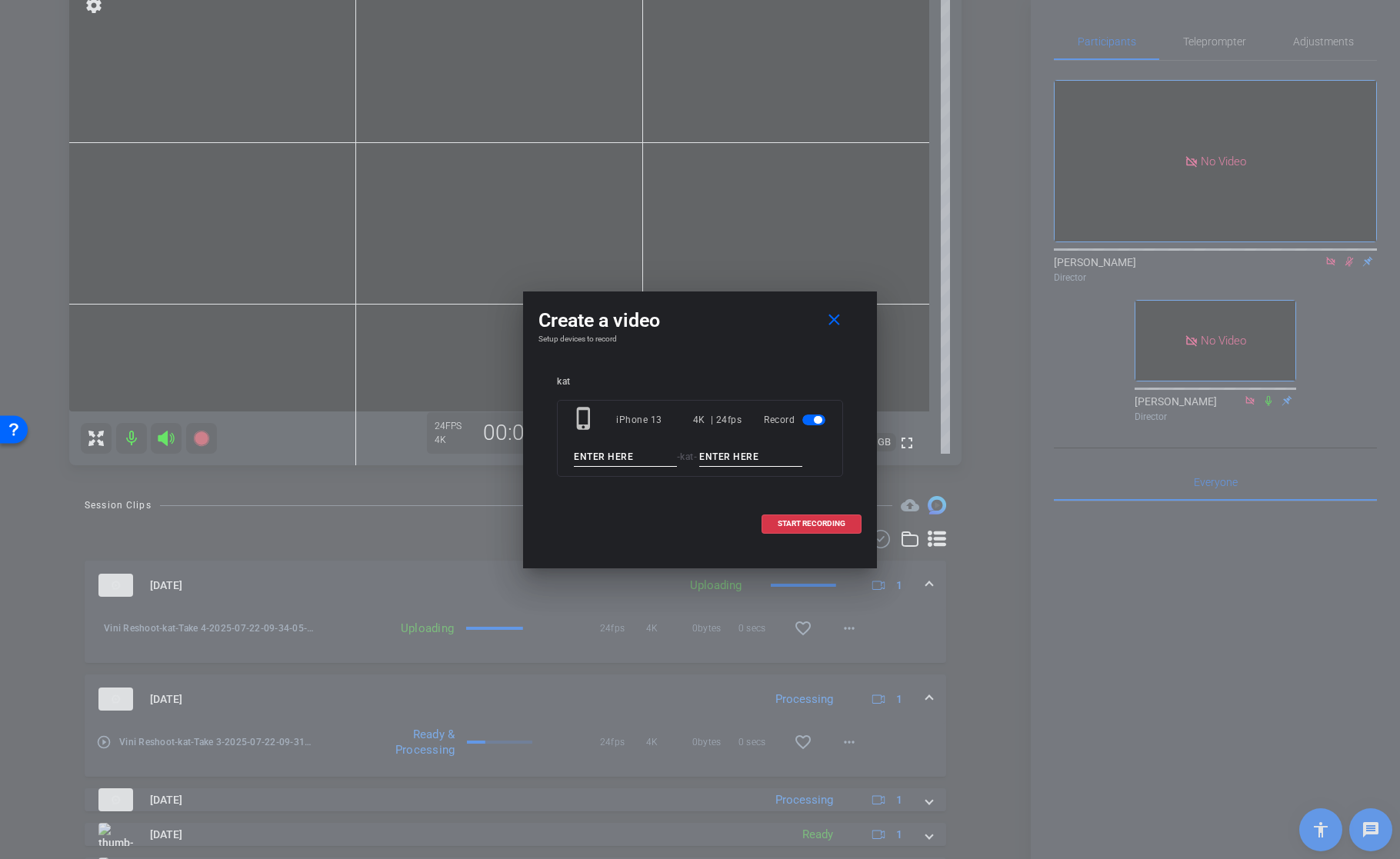 paste on "Vini Reshoot" 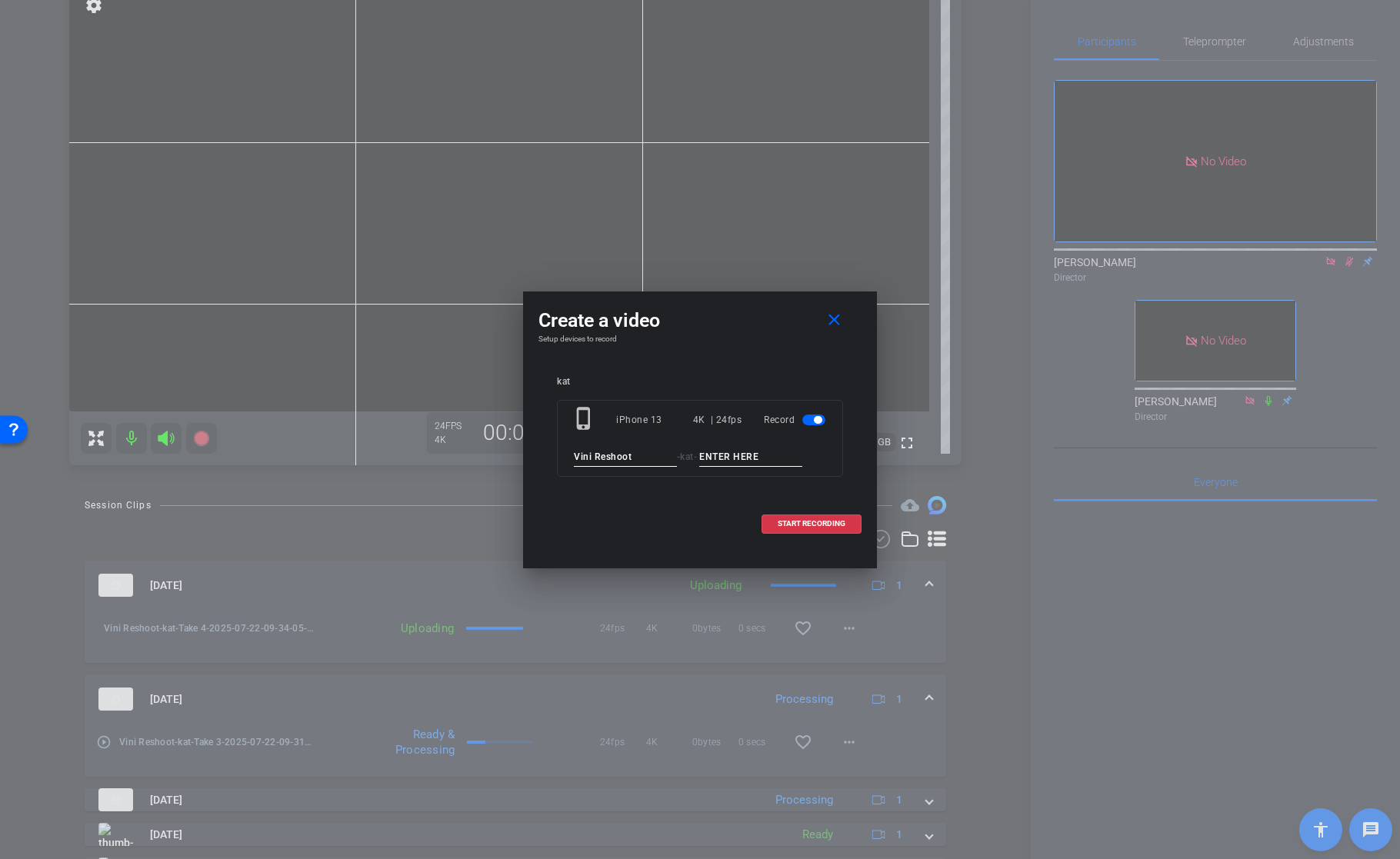 type on "Vini Reshoot" 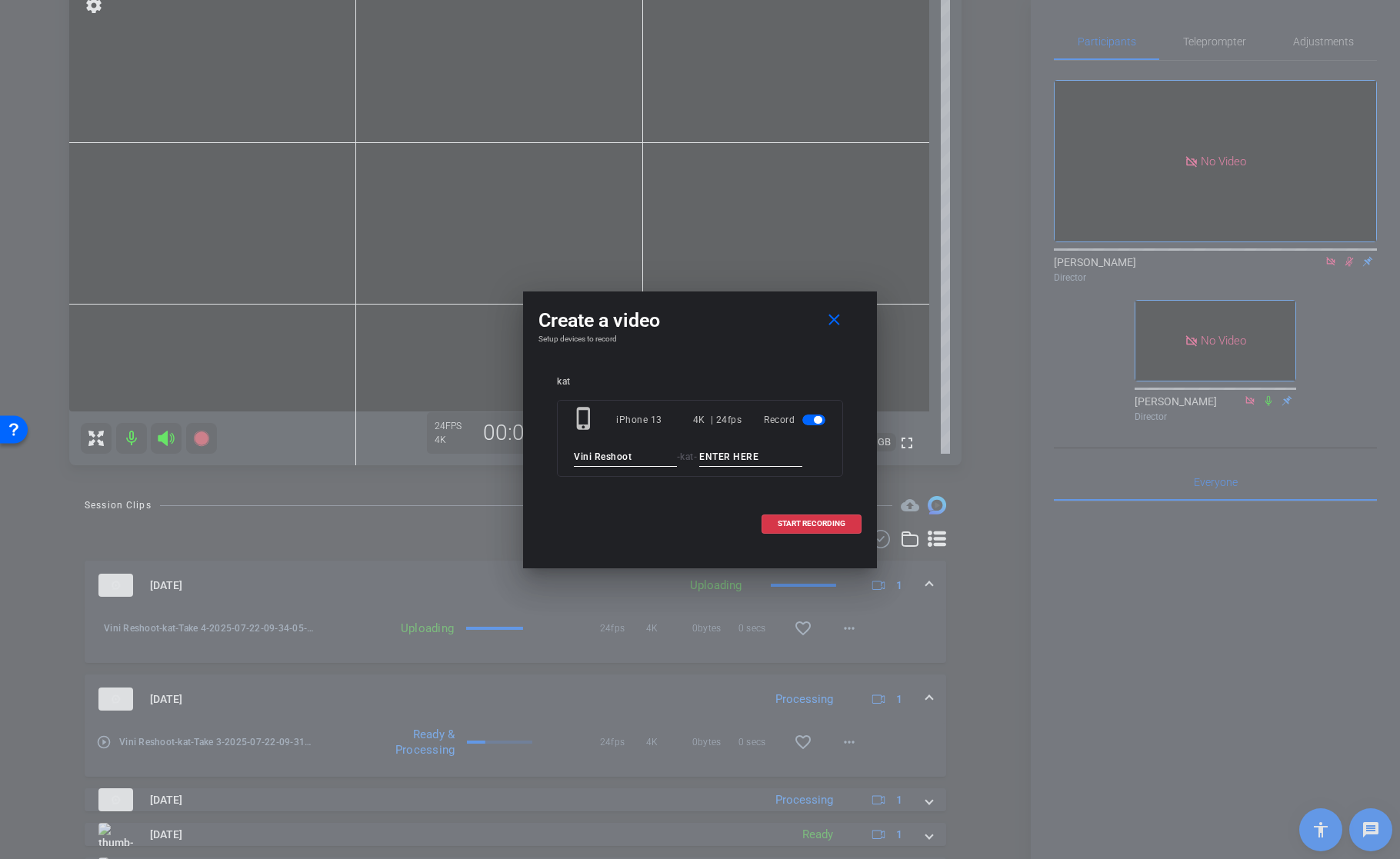 click at bounding box center [751, 457] 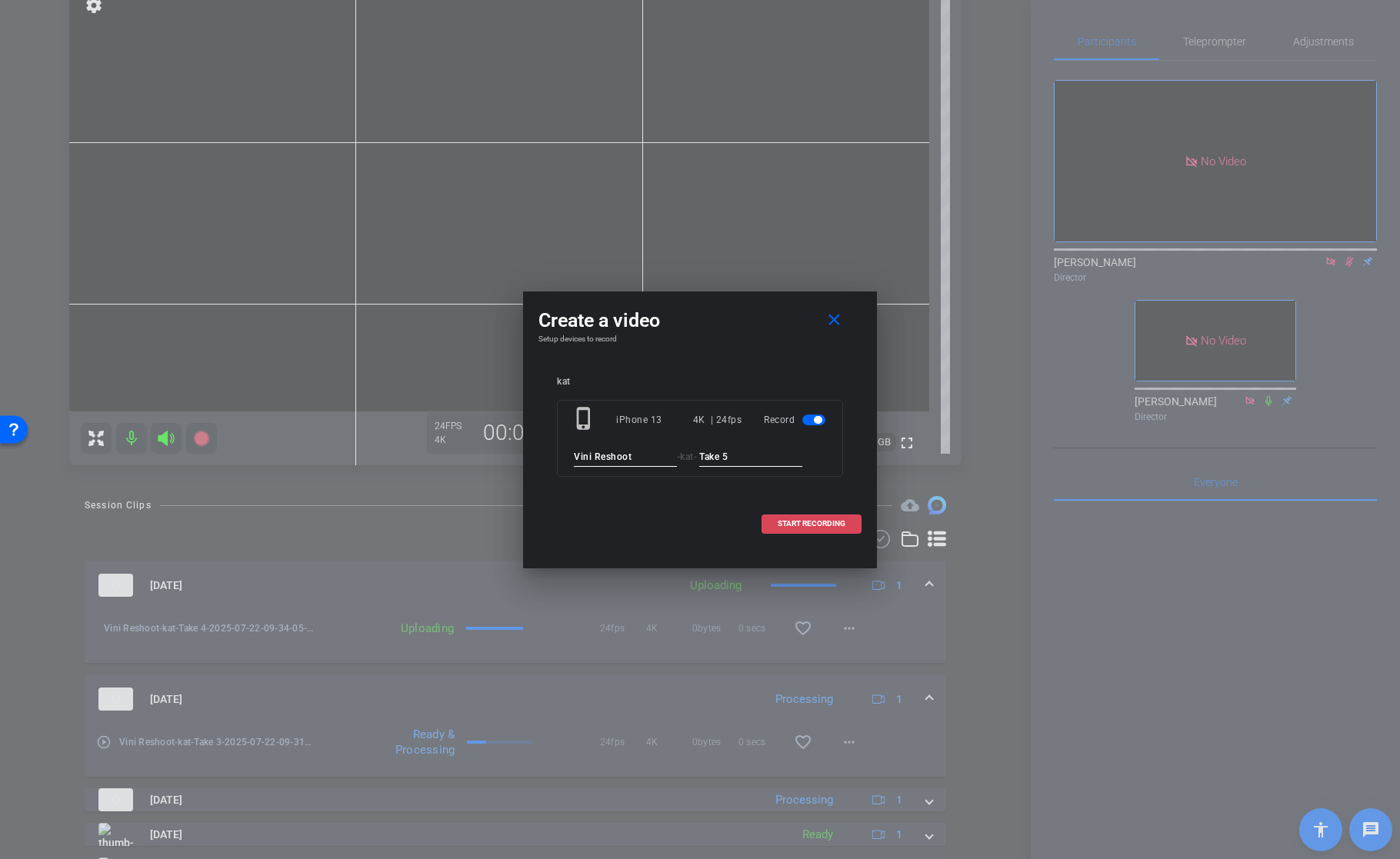 type on "Take 5" 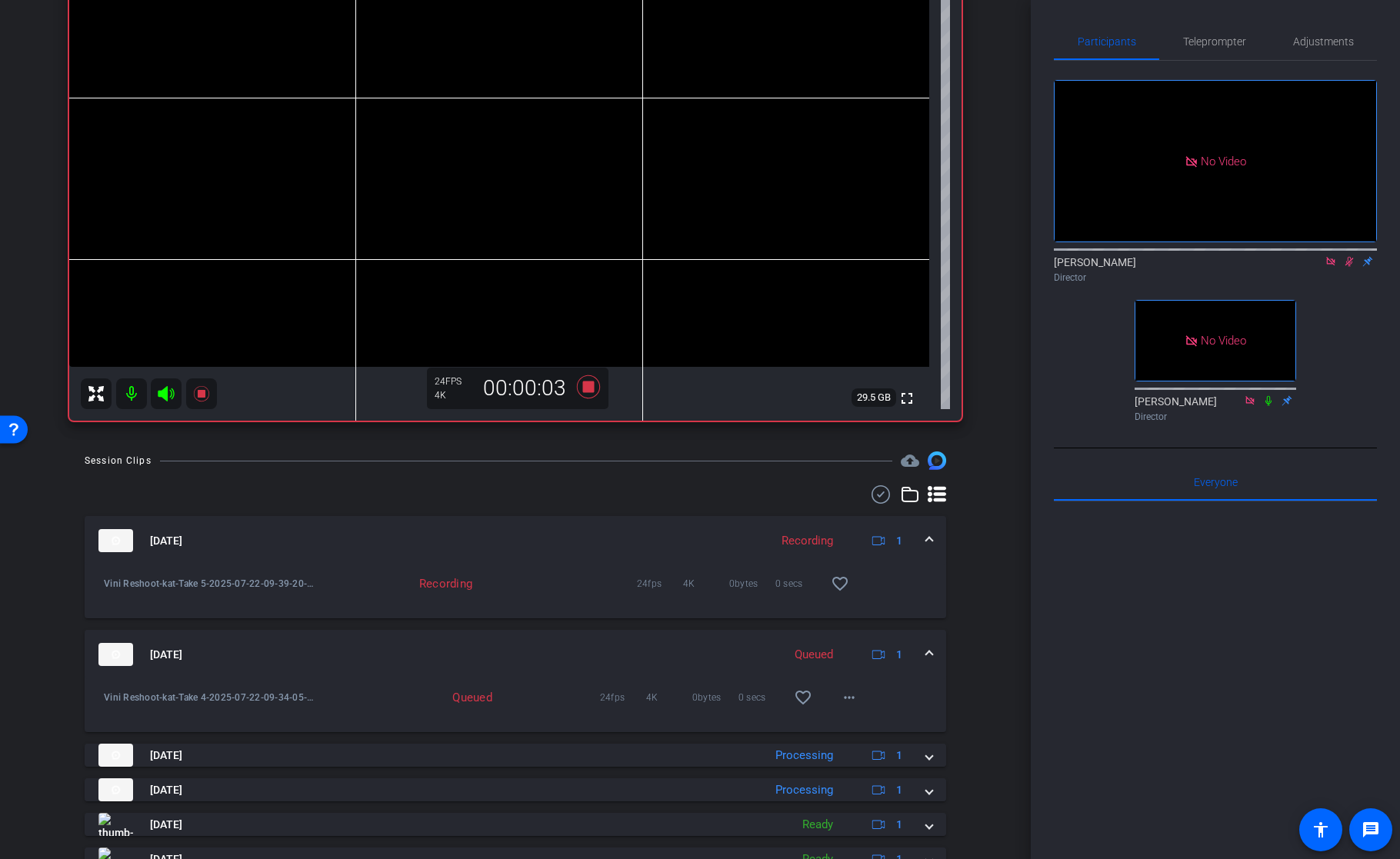 scroll, scrollTop: 289, scrollLeft: 0, axis: vertical 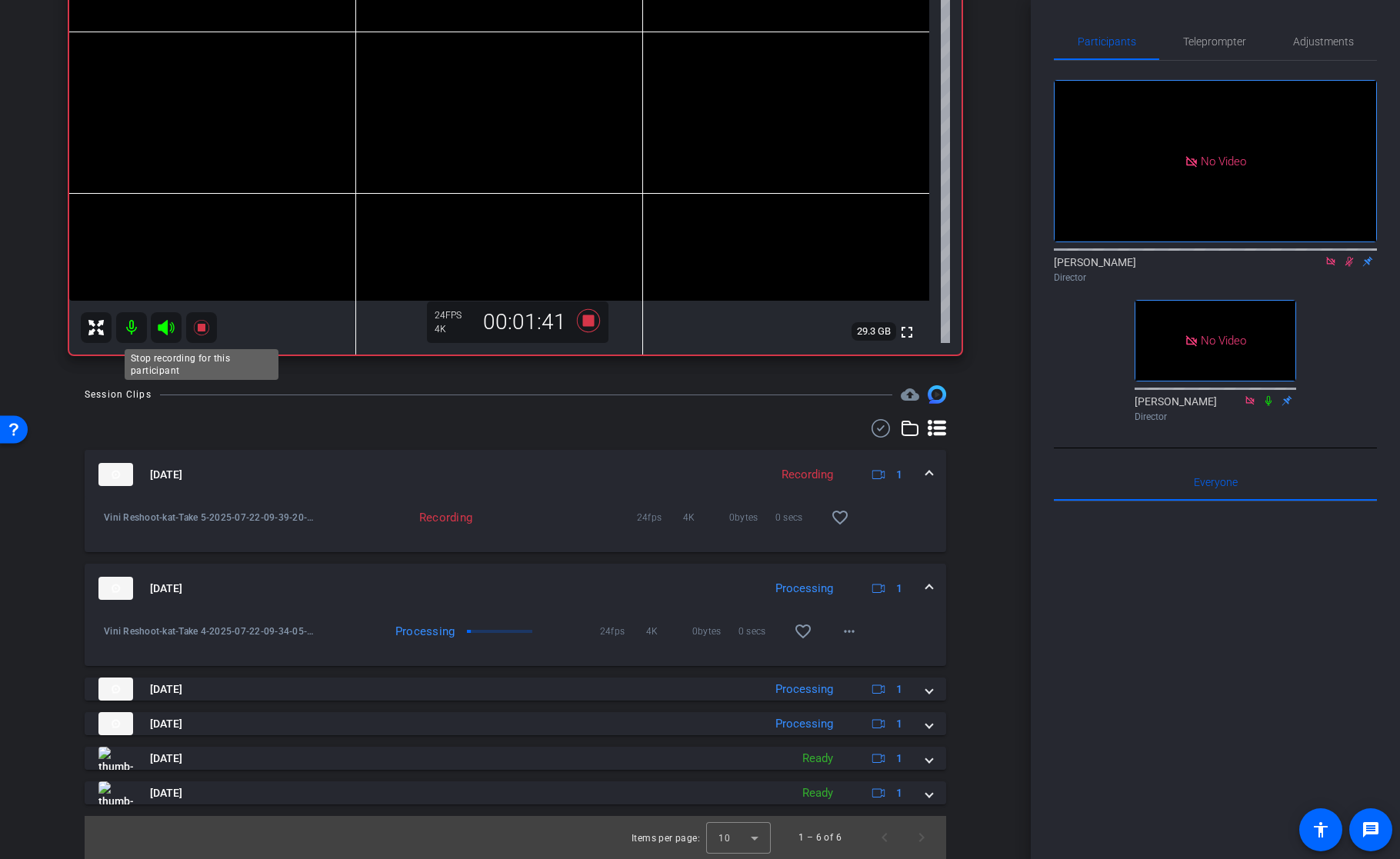 click 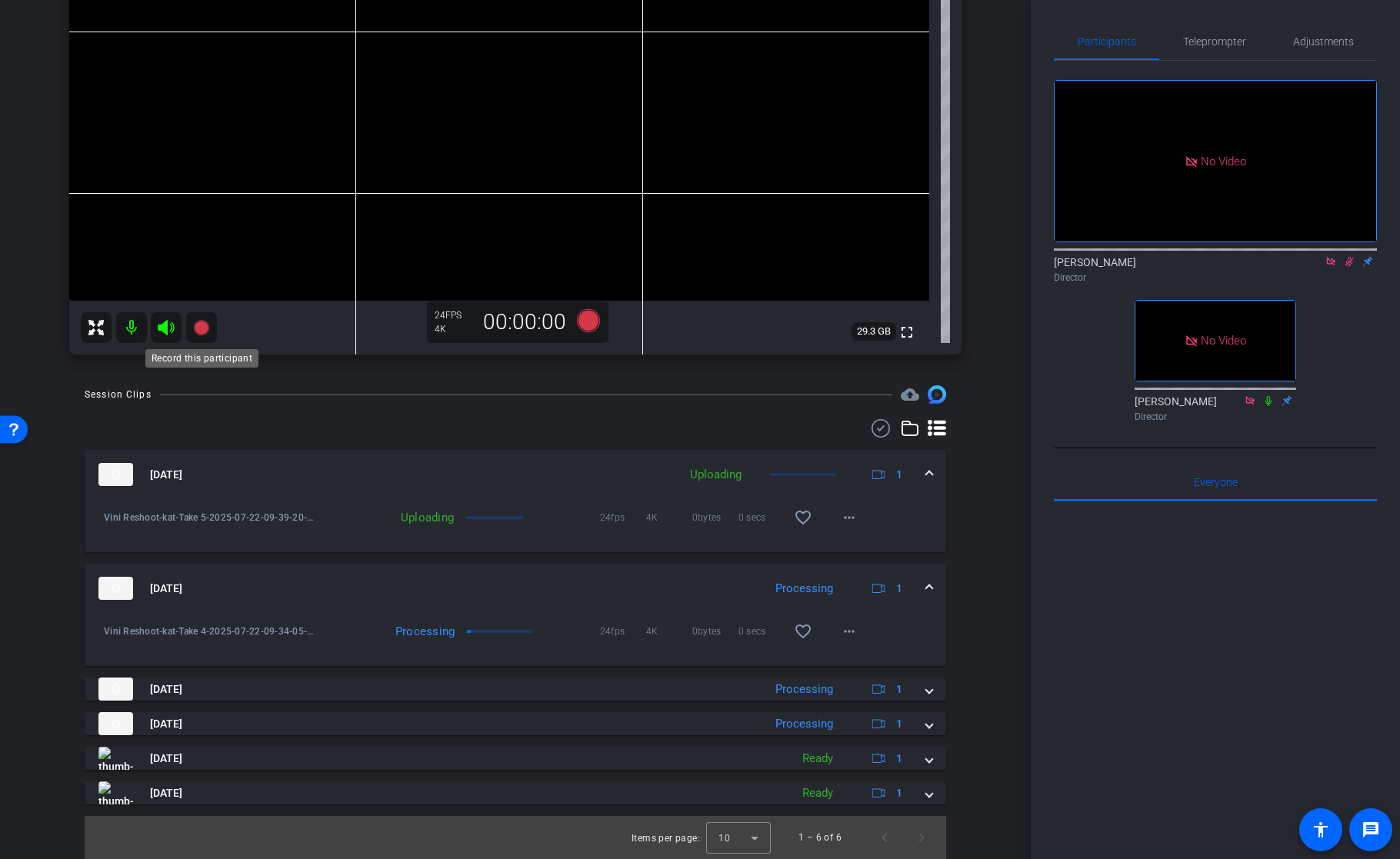 click 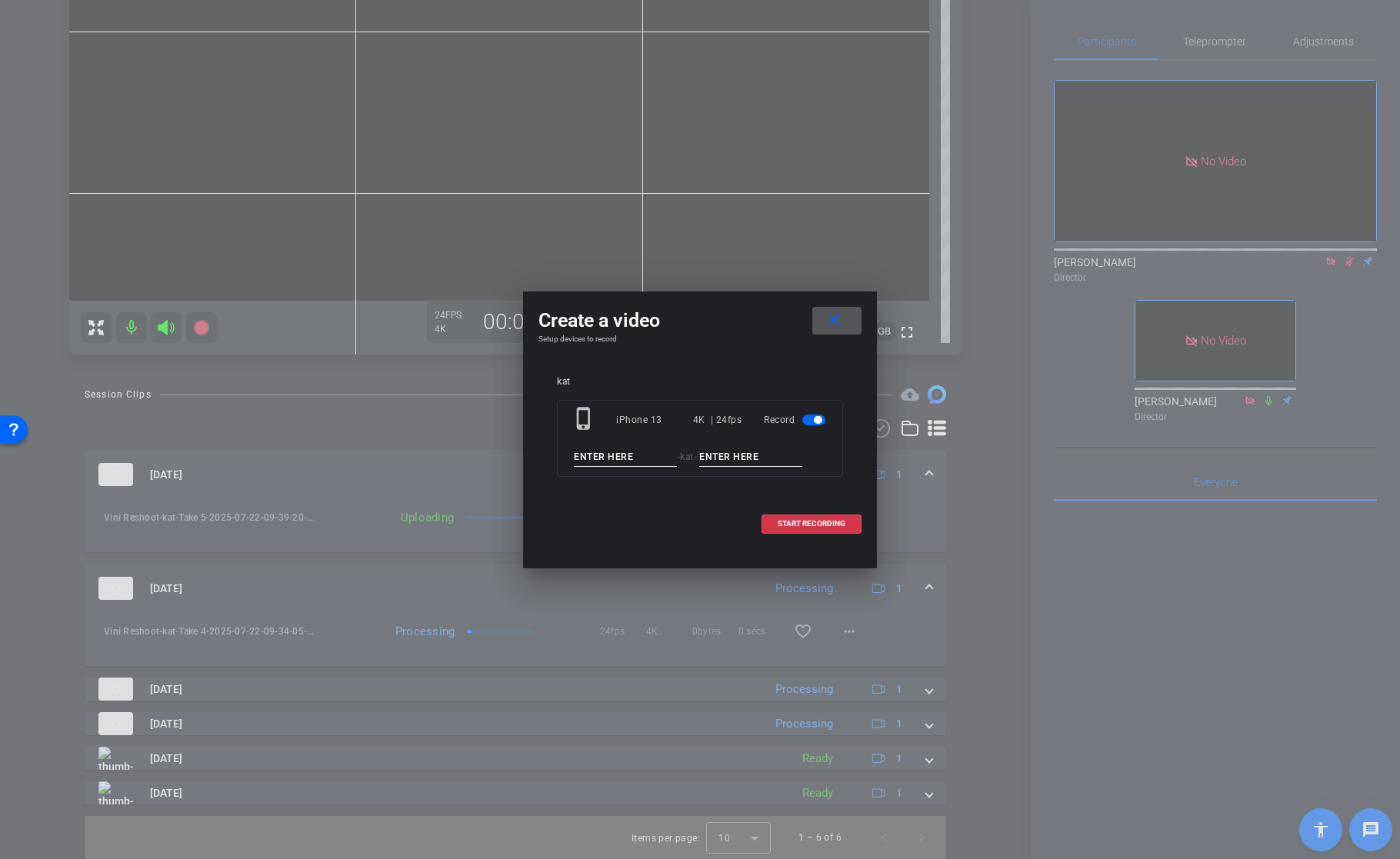 click at bounding box center [625, 457] 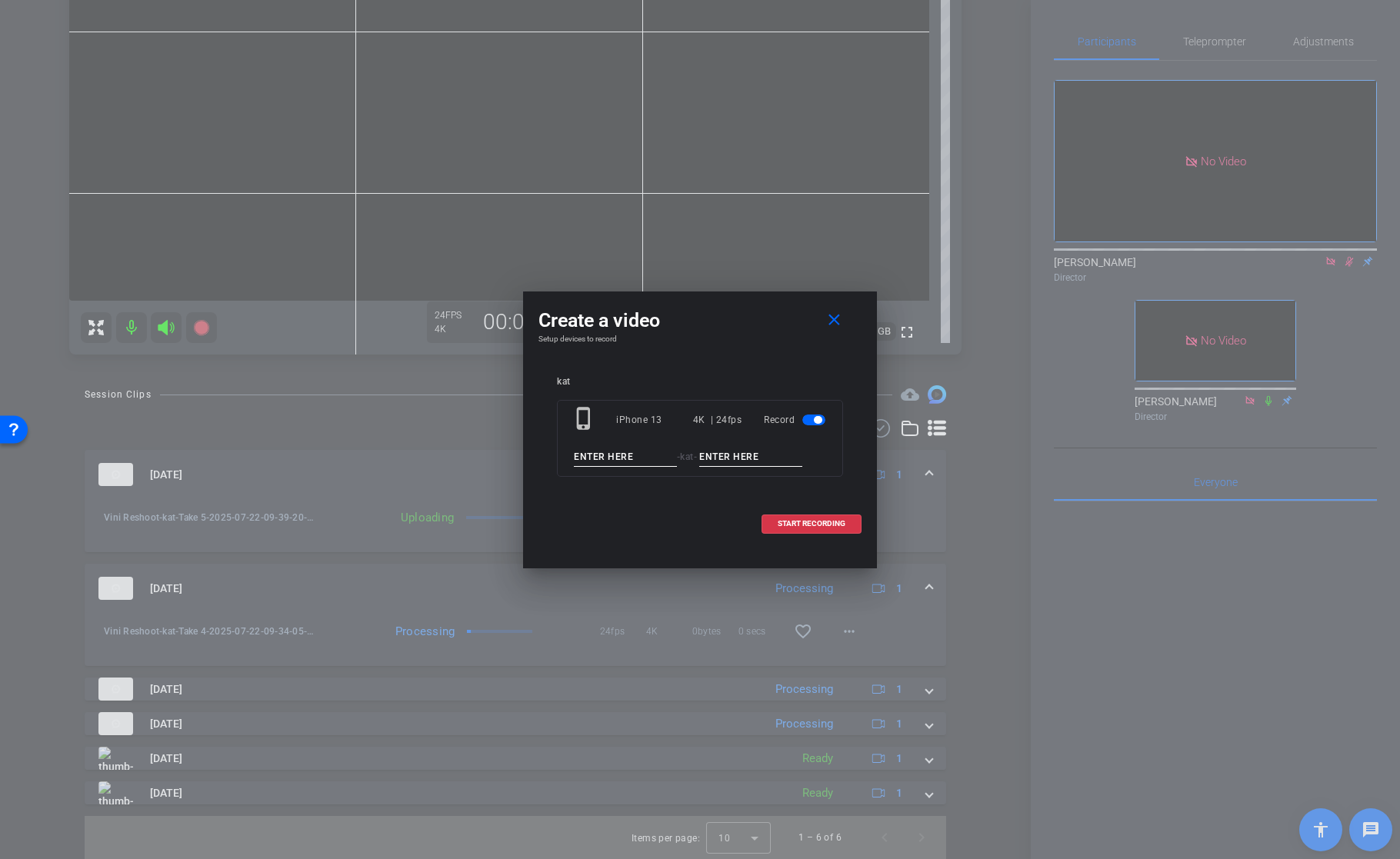 paste on "Vini Reshoot" 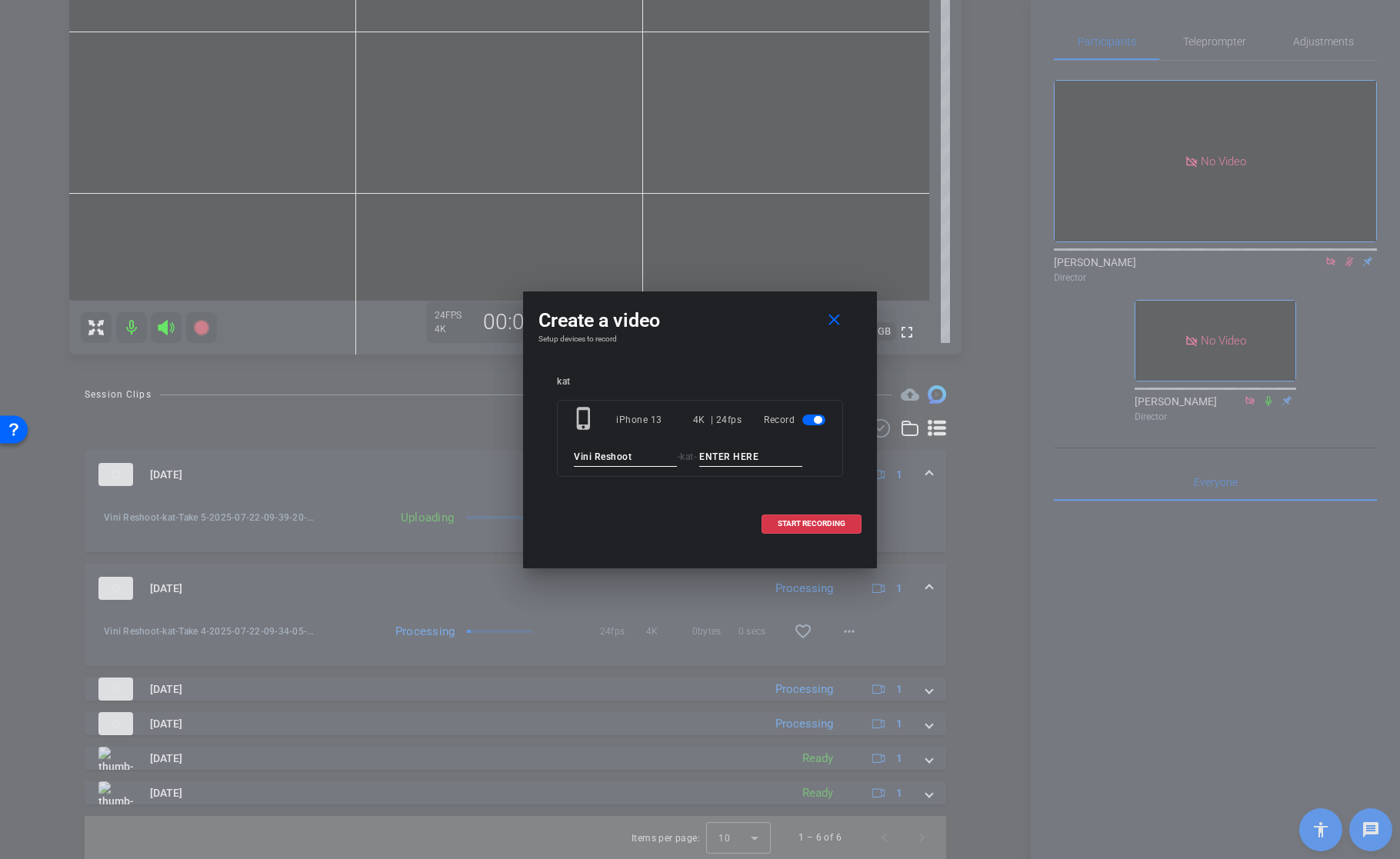 type on "Vini Reshoot" 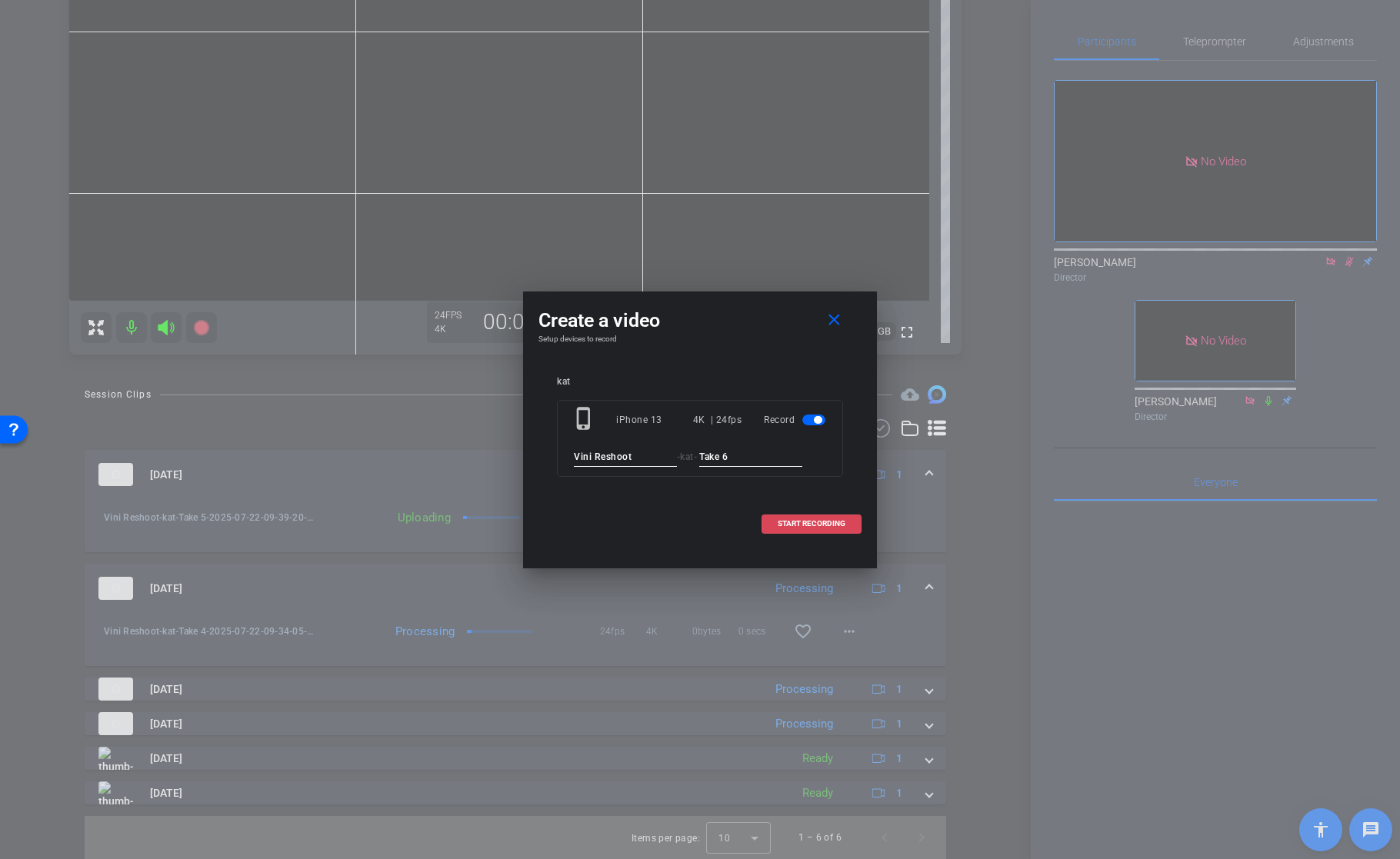 type on "Take 6" 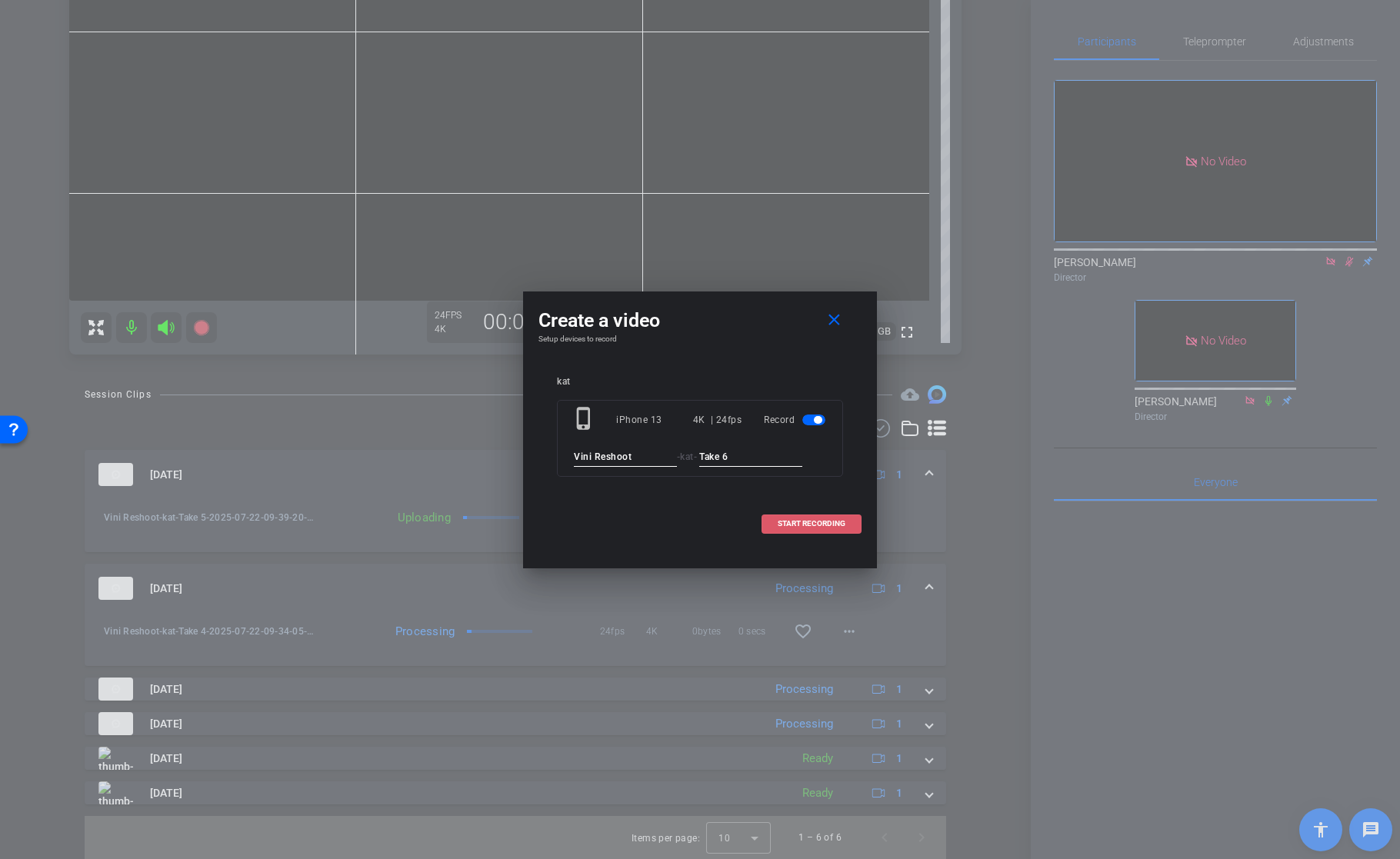 click on "START RECORDING" at bounding box center [812, 524] 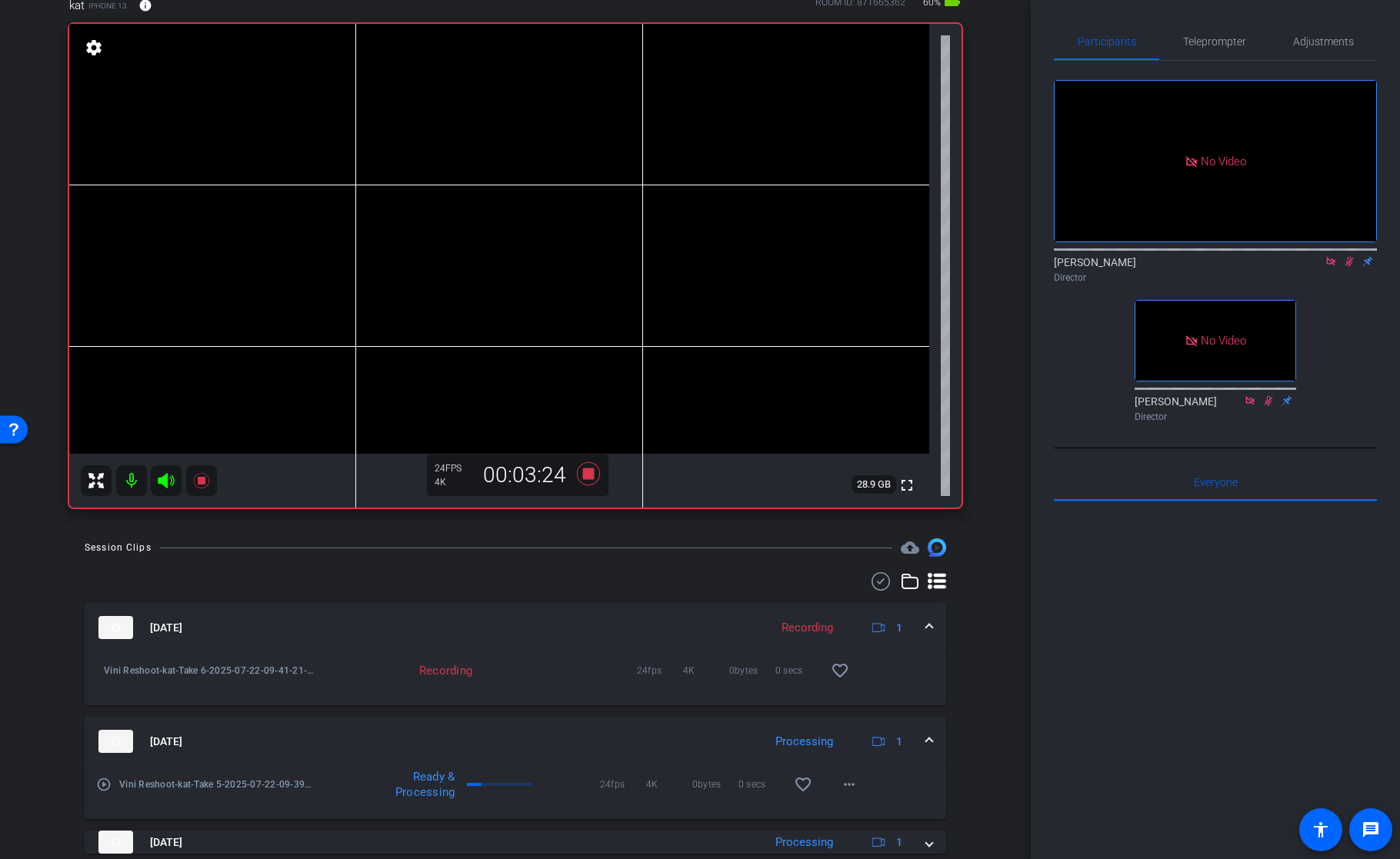 scroll, scrollTop: 141, scrollLeft: 0, axis: vertical 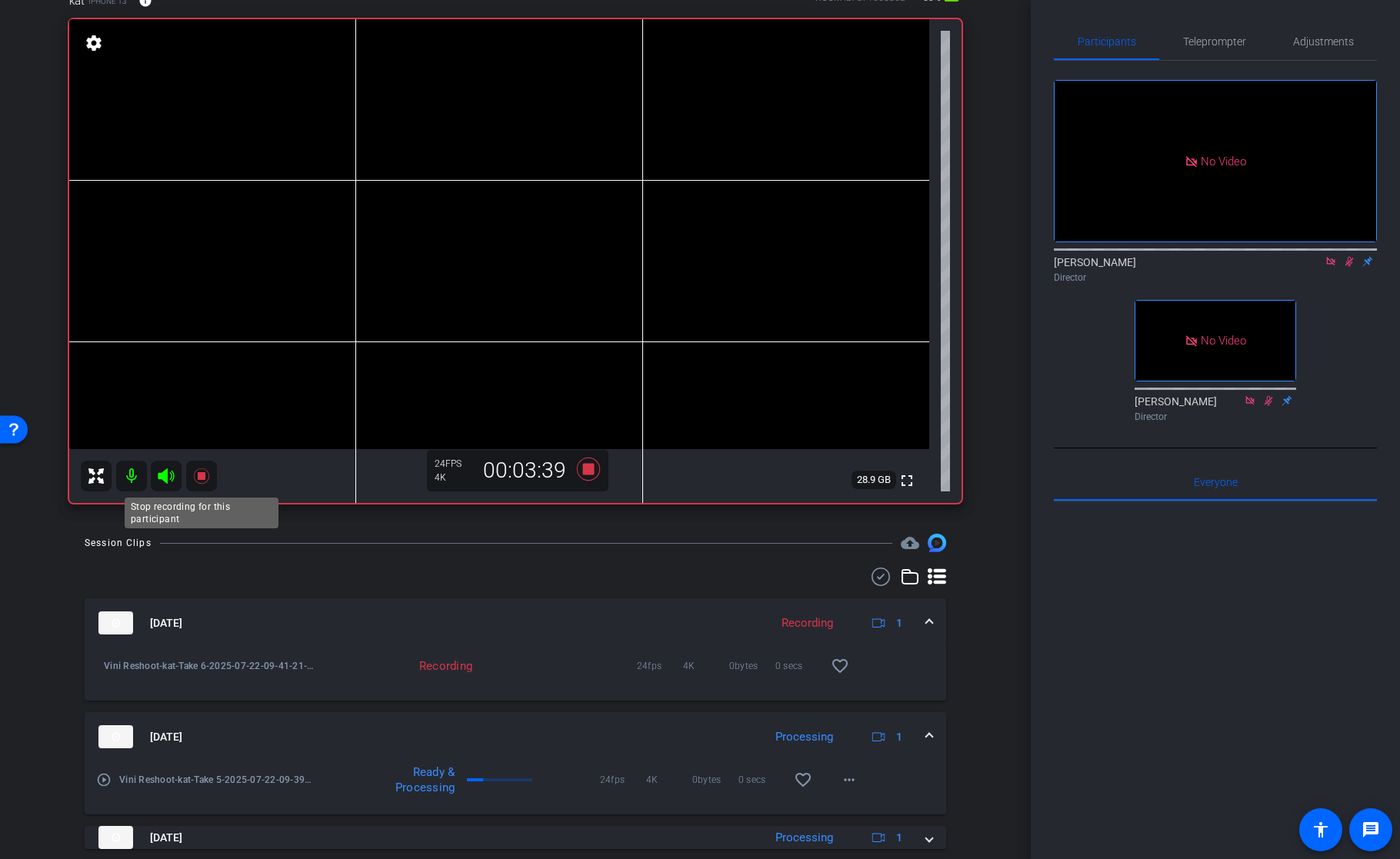 click 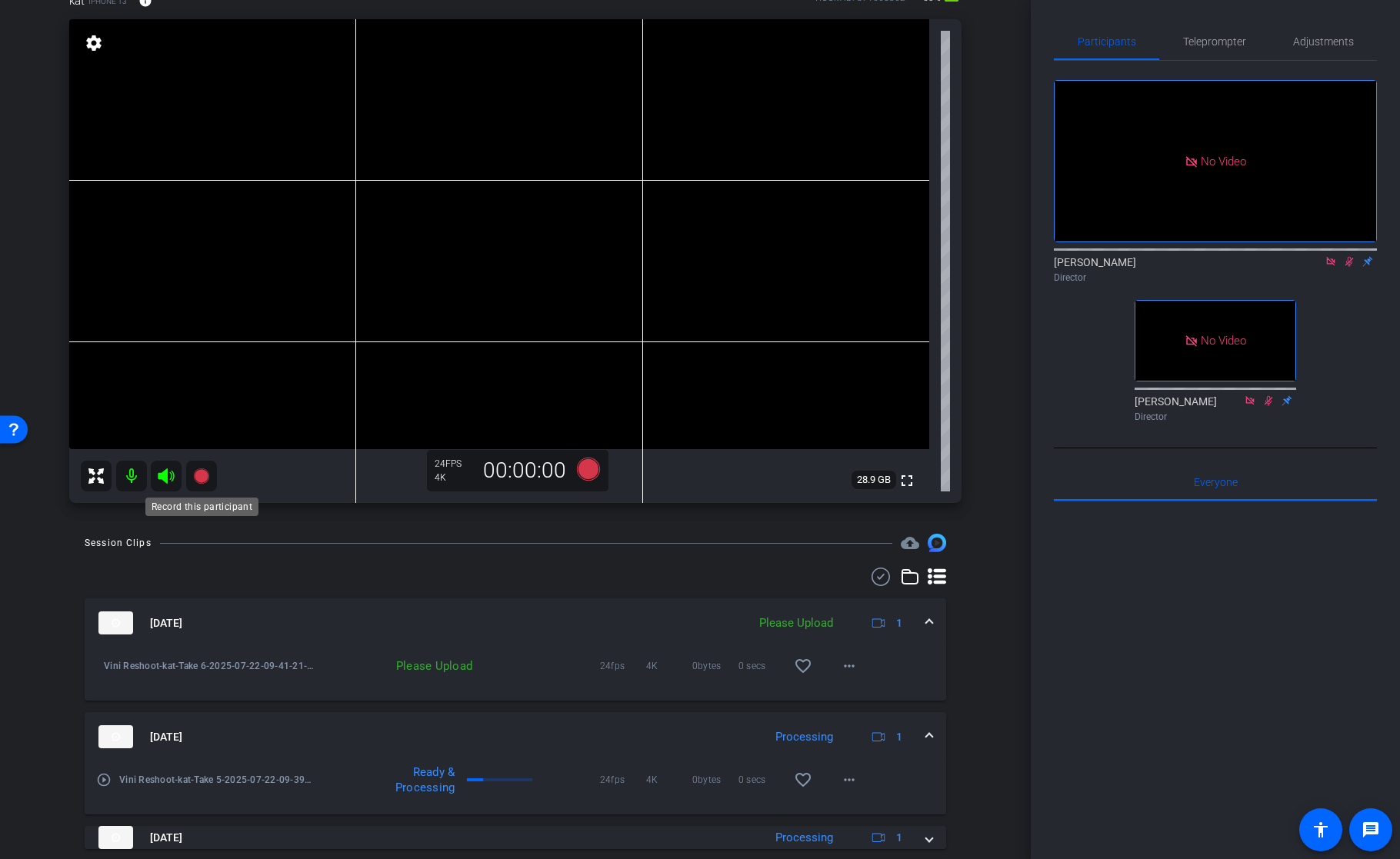 click 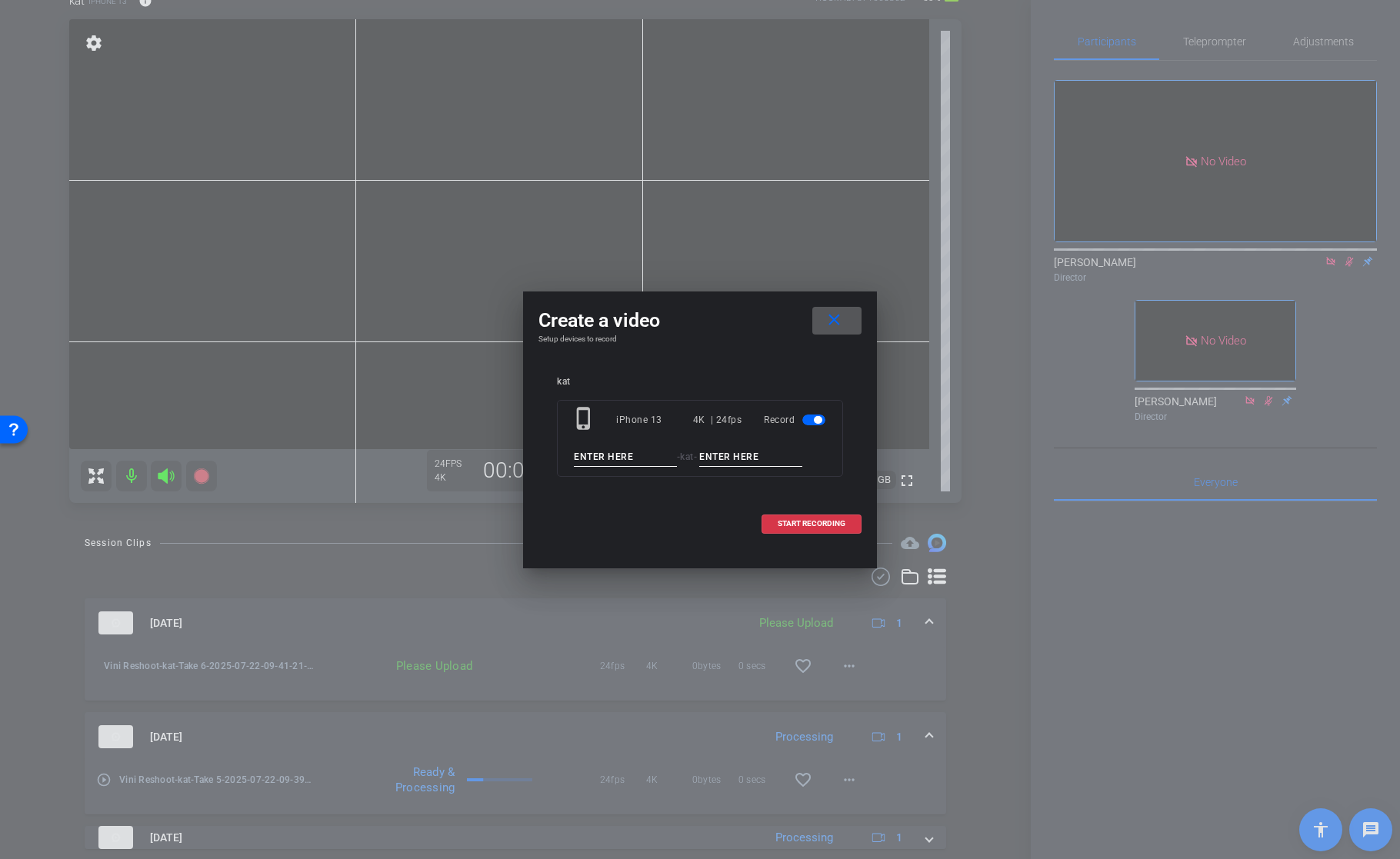 click at bounding box center (625, 457) 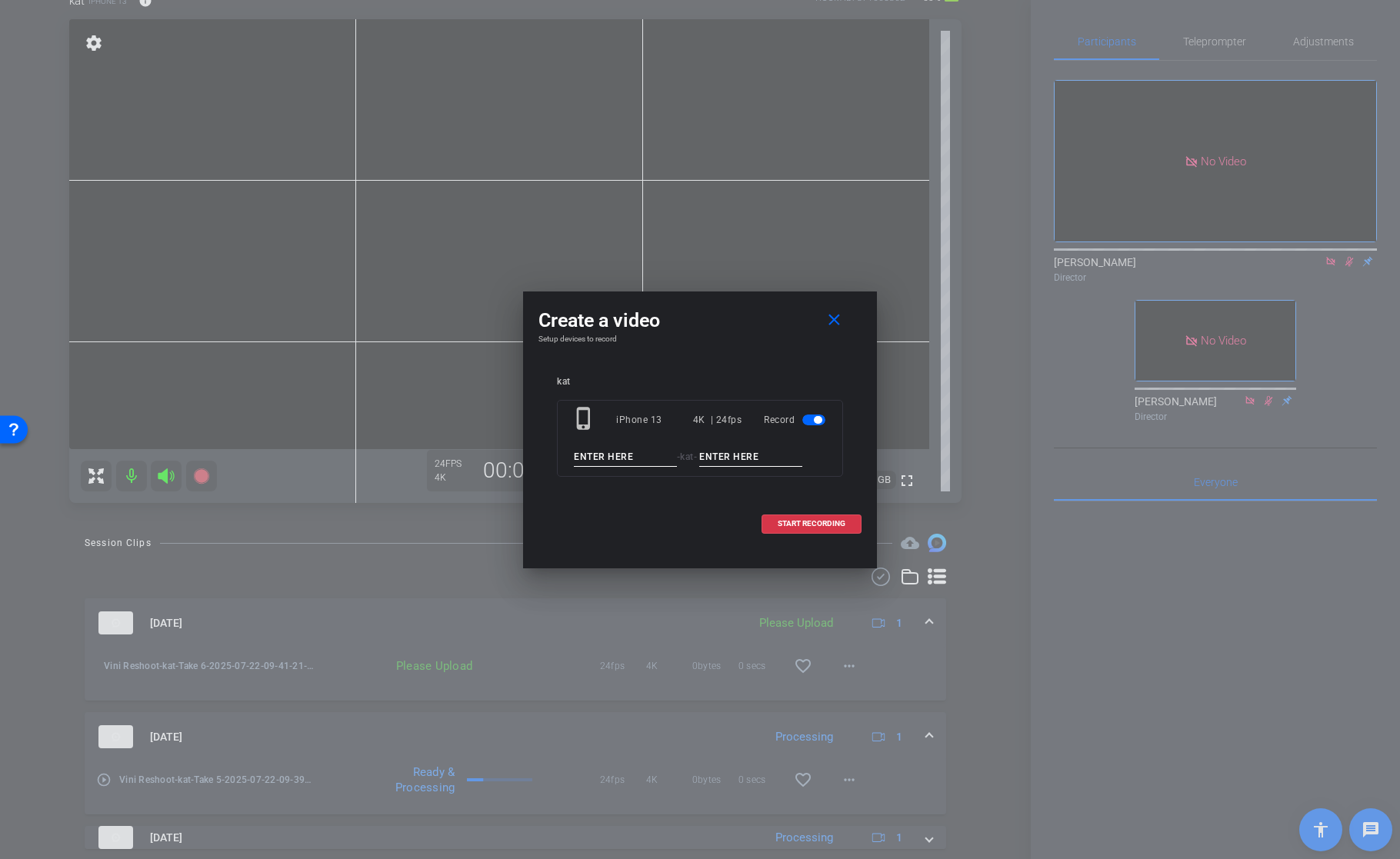 paste on "Vini Reshoot" 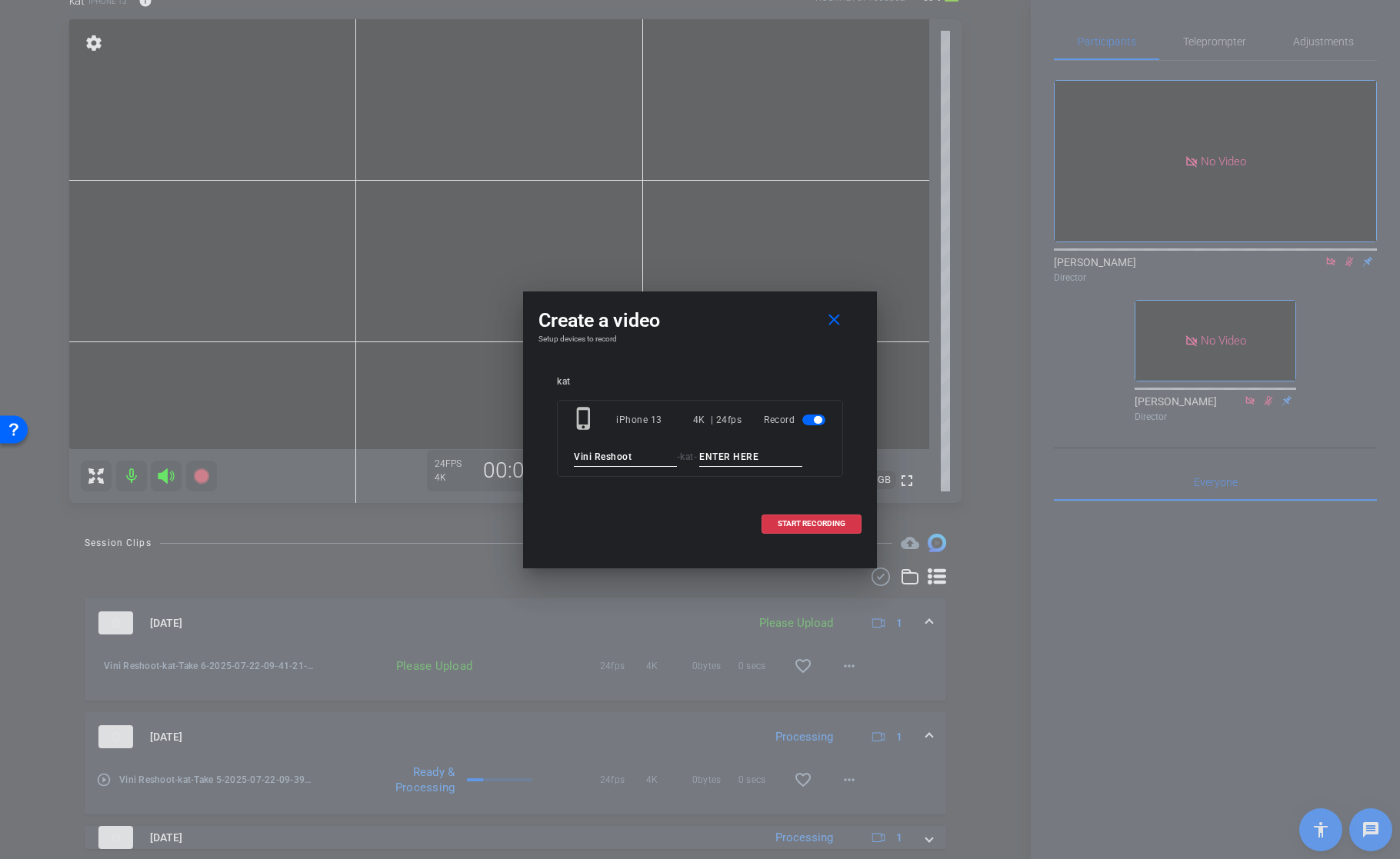 type on "Vini Reshoot" 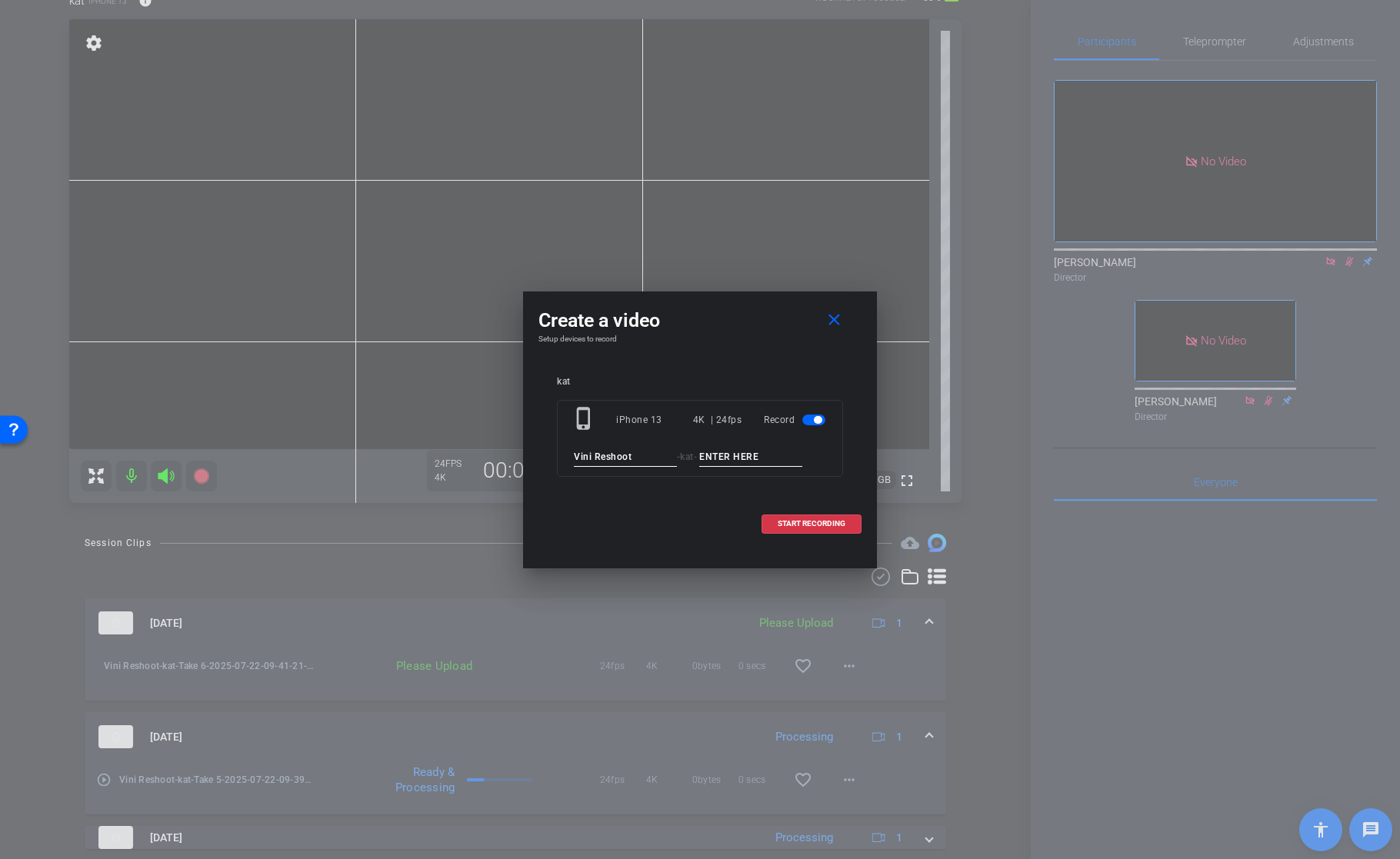 click at bounding box center (751, 457) 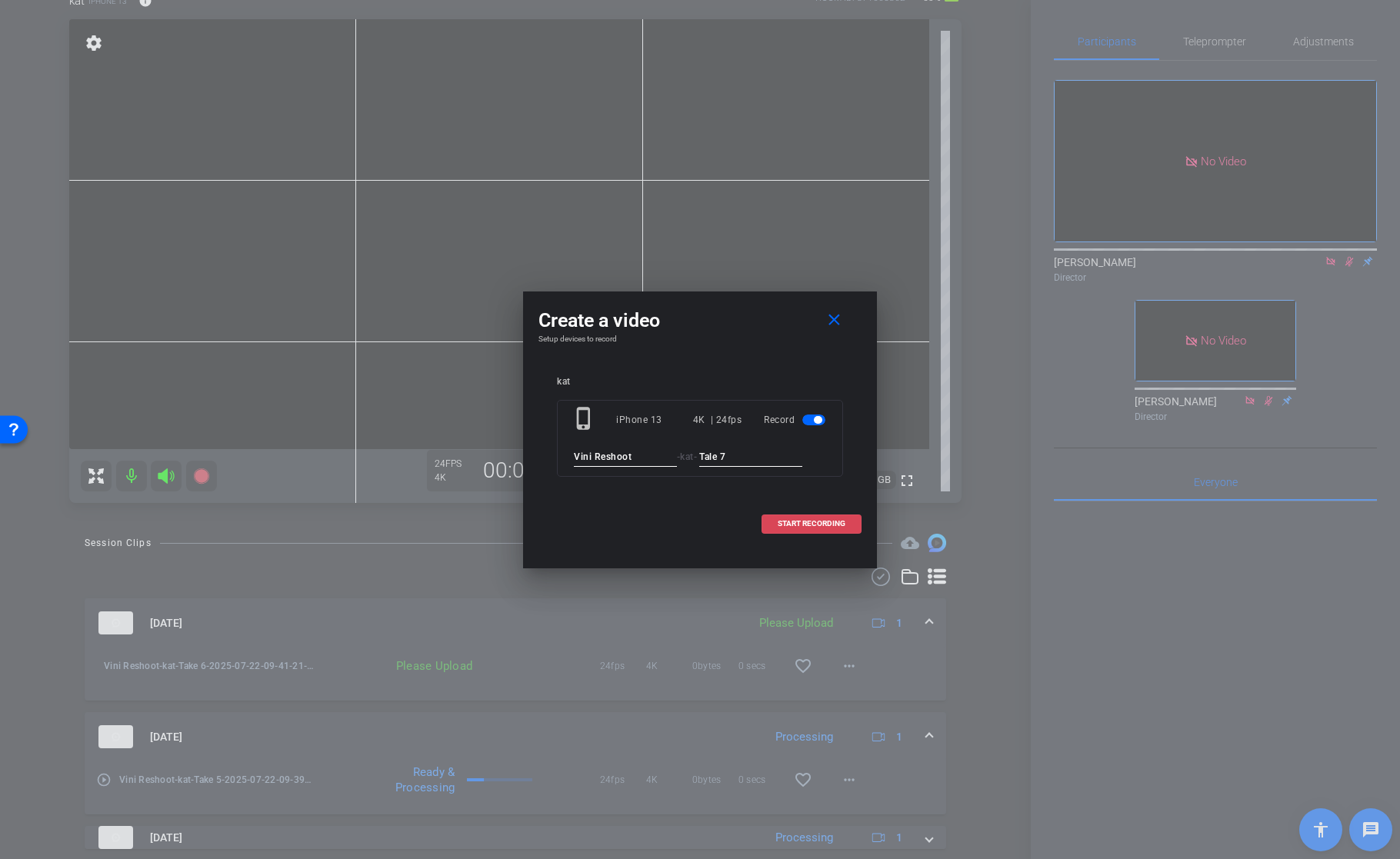 type on "Tale 7" 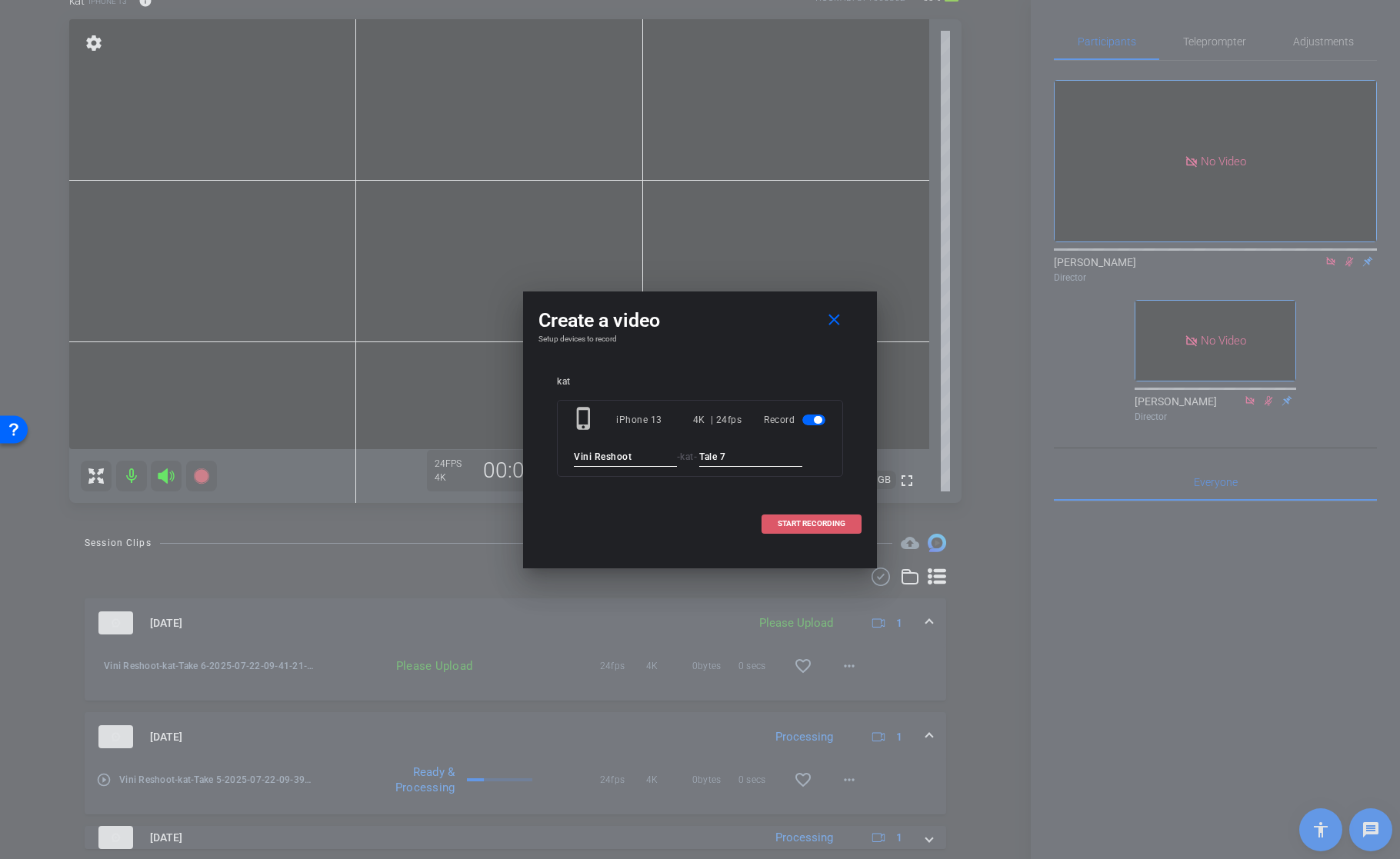 click on "START RECORDING" at bounding box center (812, 524) 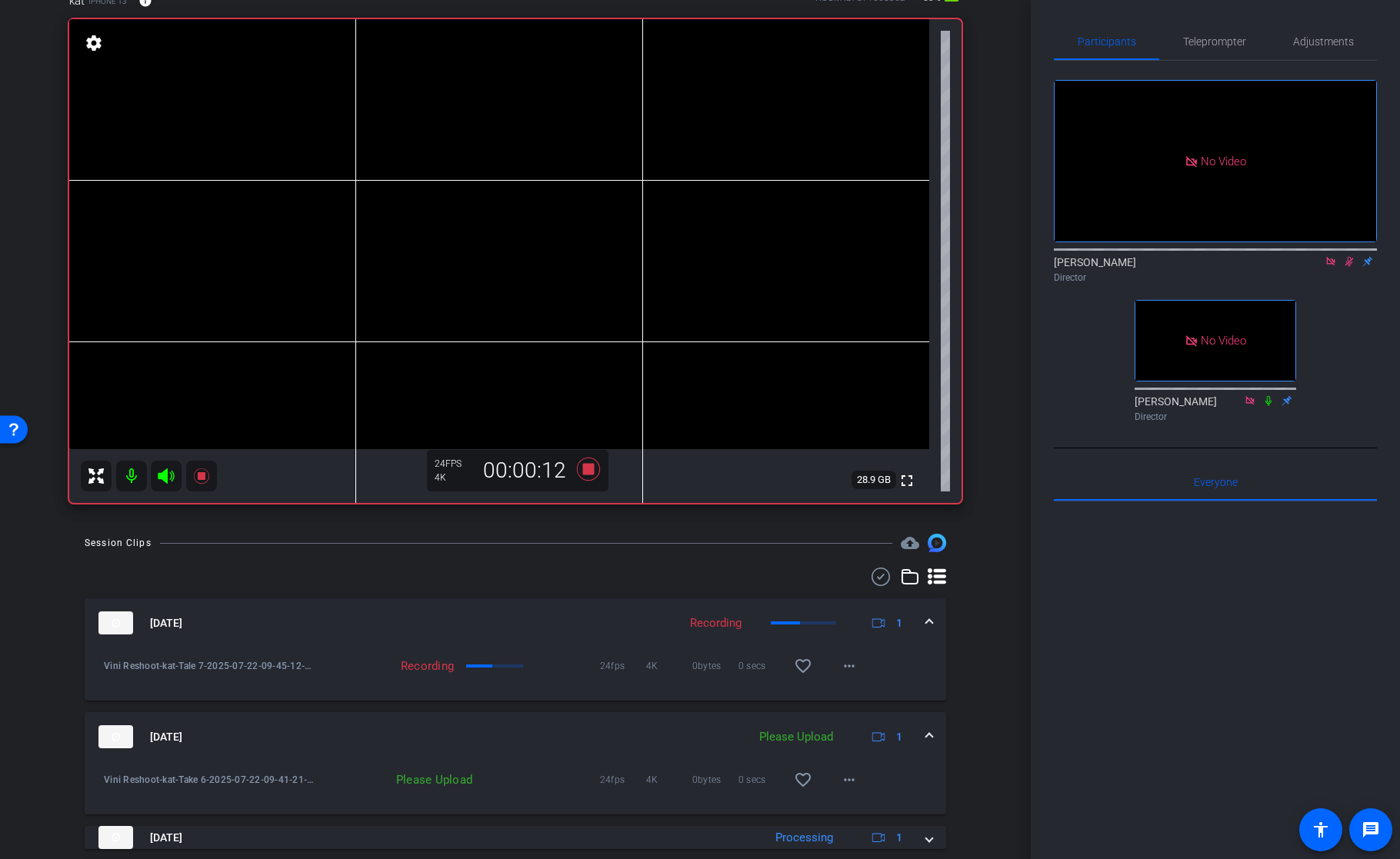 click 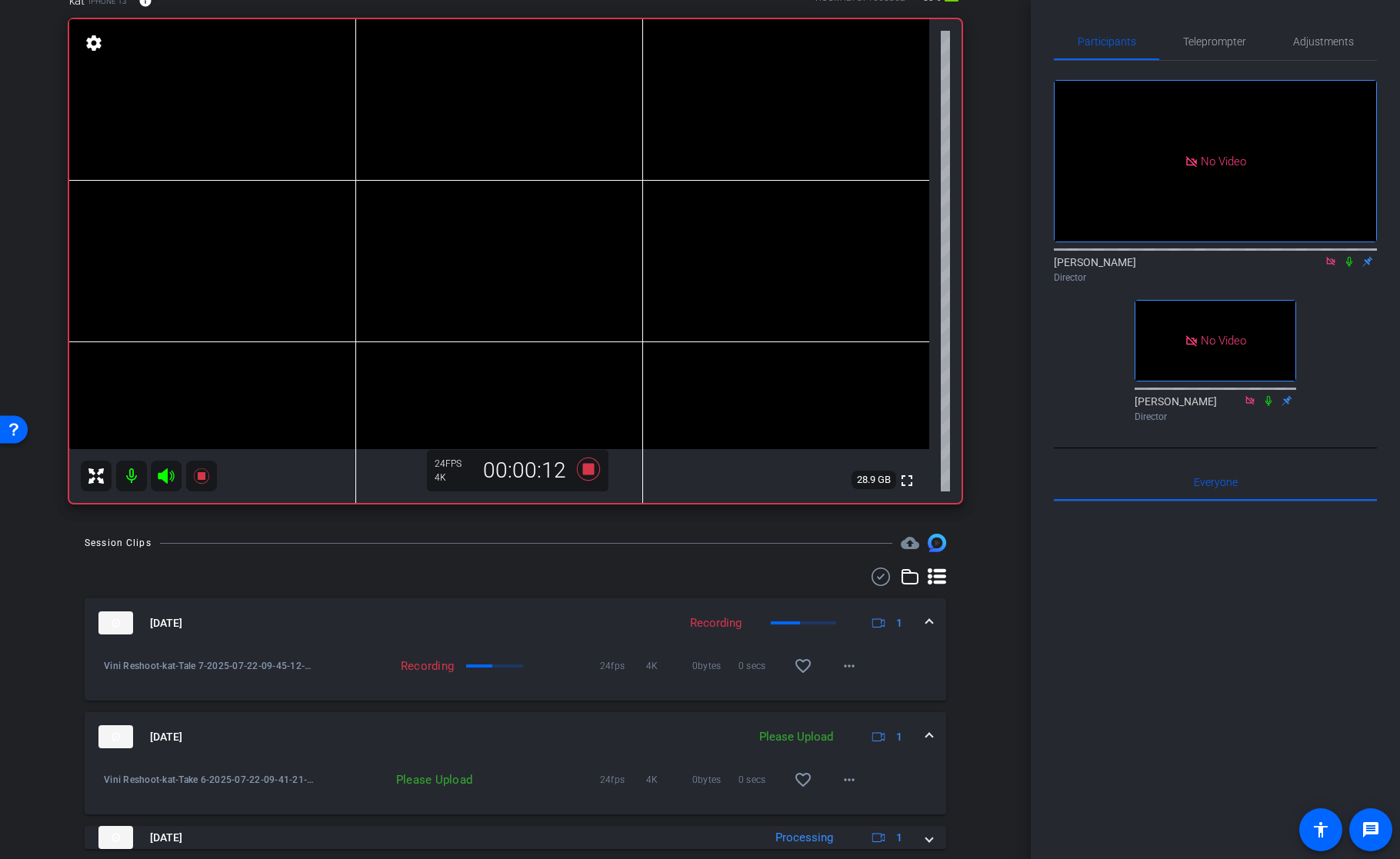 click 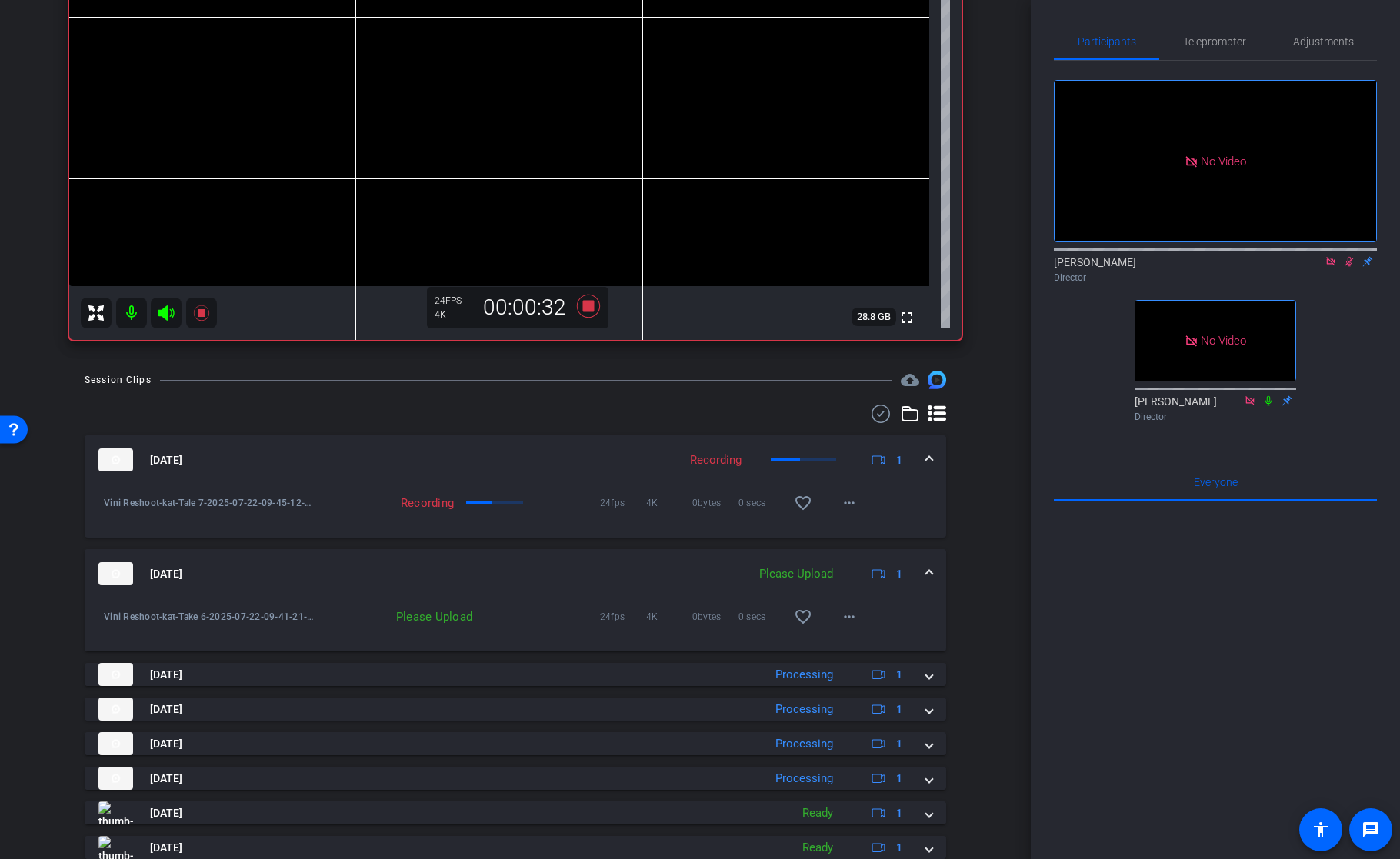 scroll, scrollTop: 326, scrollLeft: 0, axis: vertical 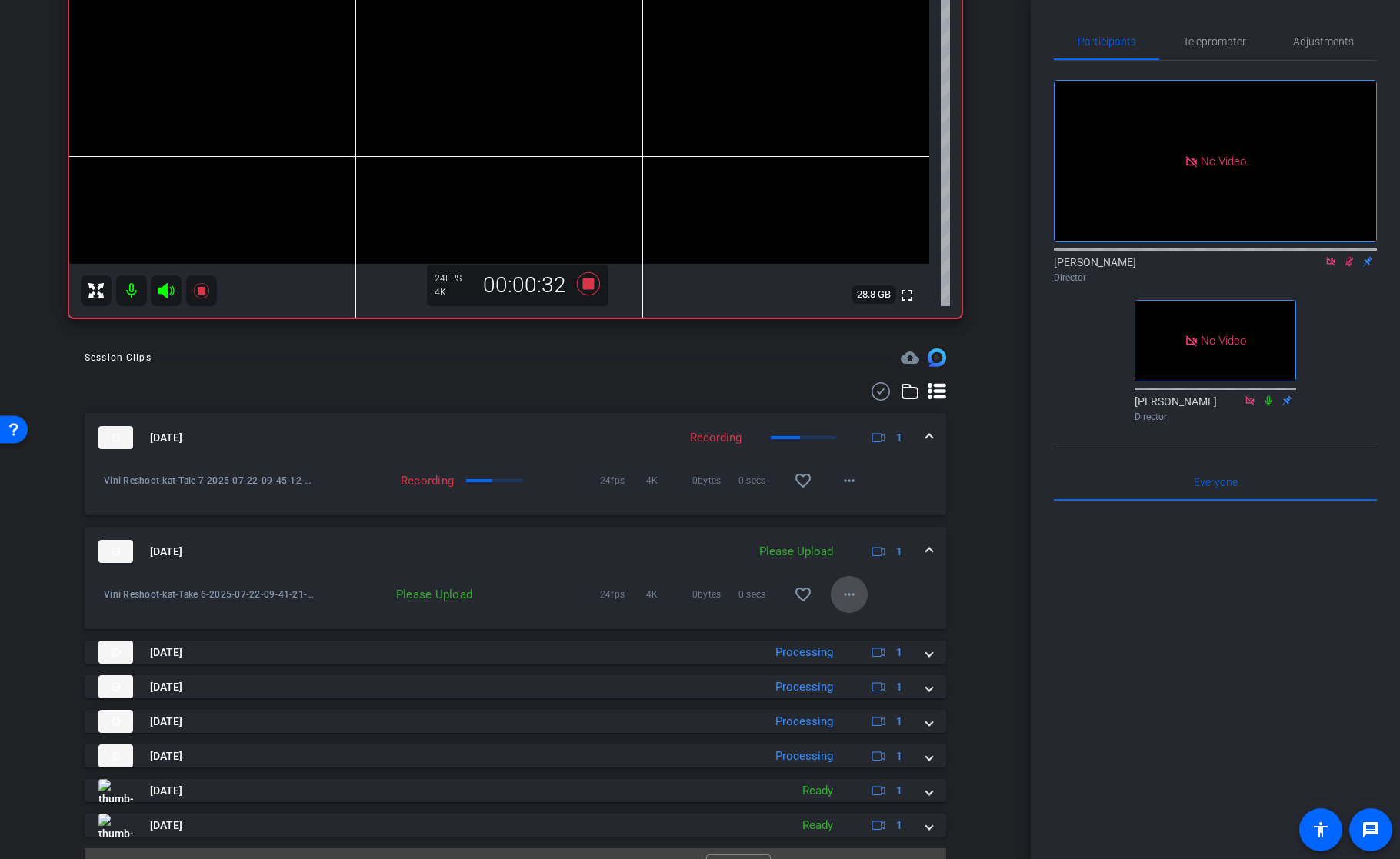 click on "more_horiz" at bounding box center (849, 594) 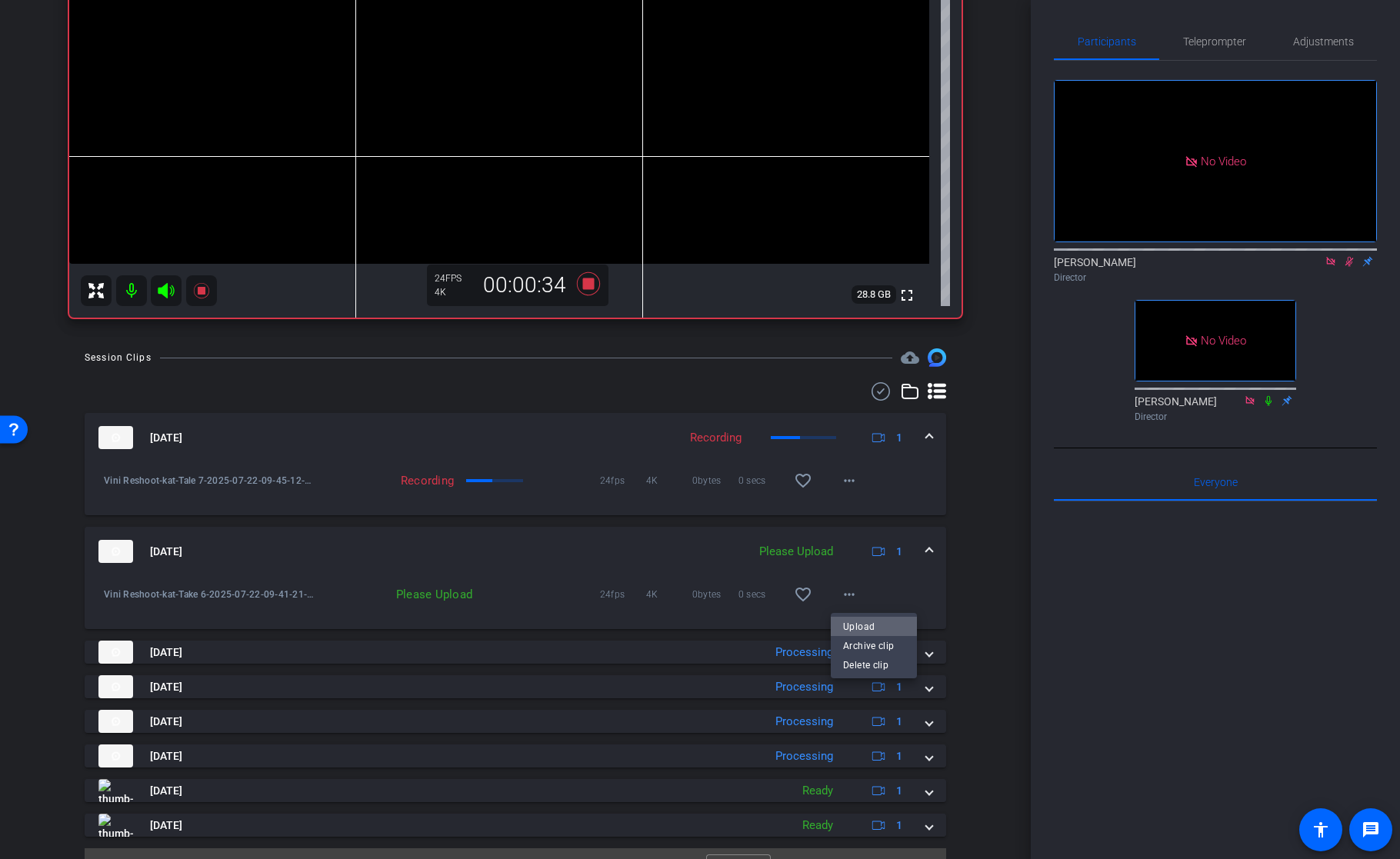 click on "Upload" at bounding box center (874, 627) 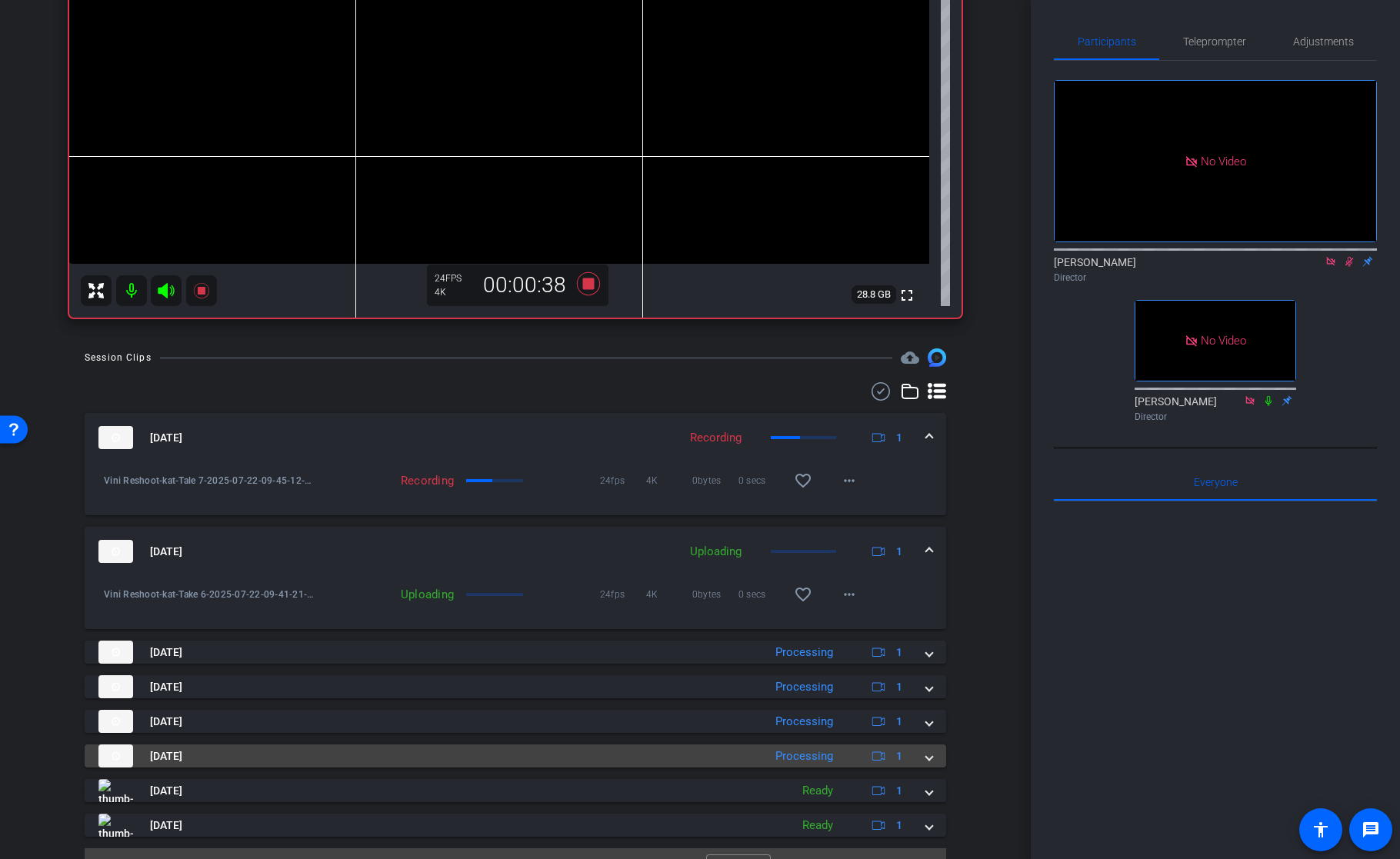 click at bounding box center (929, 756) 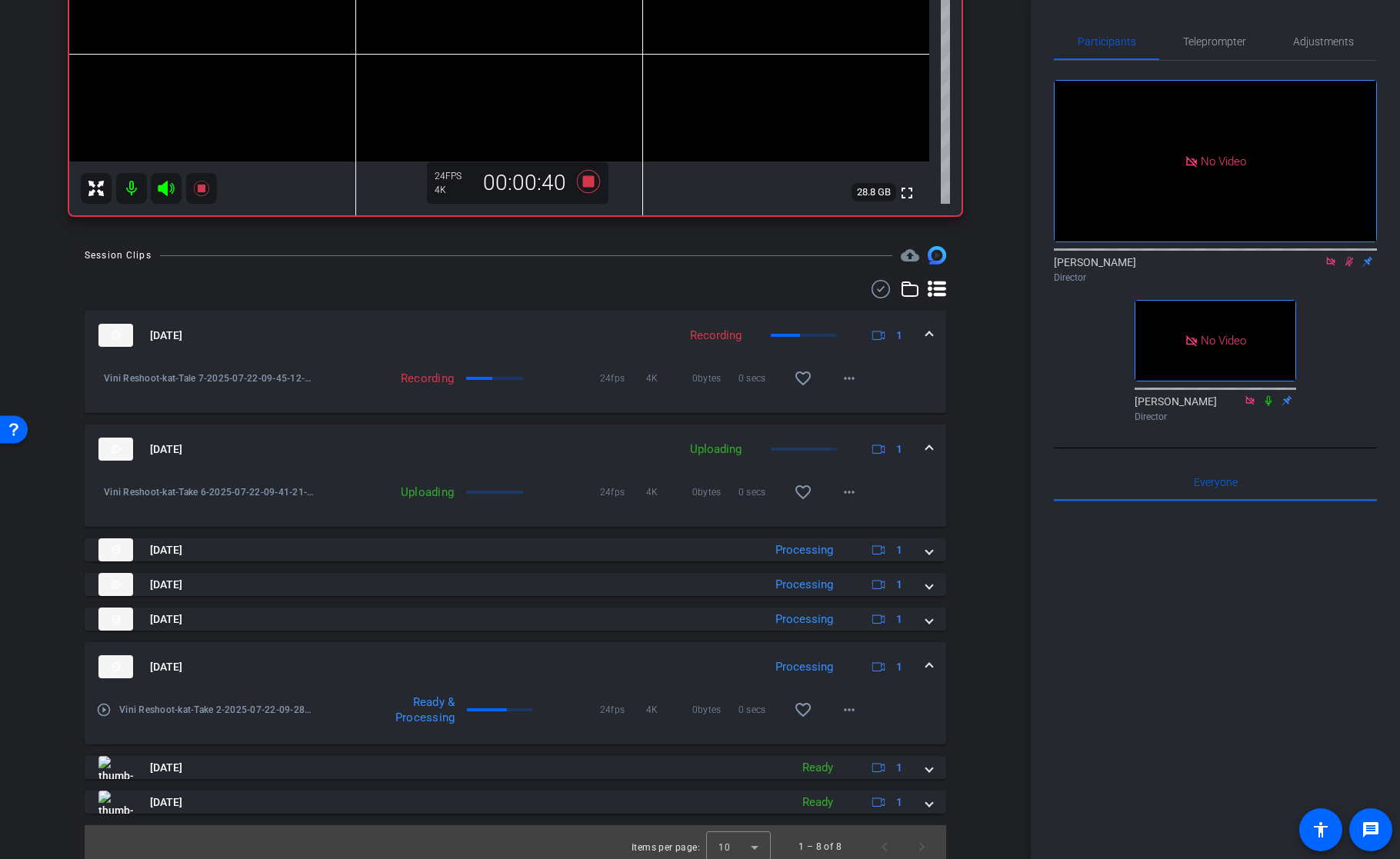 scroll, scrollTop: 438, scrollLeft: 0, axis: vertical 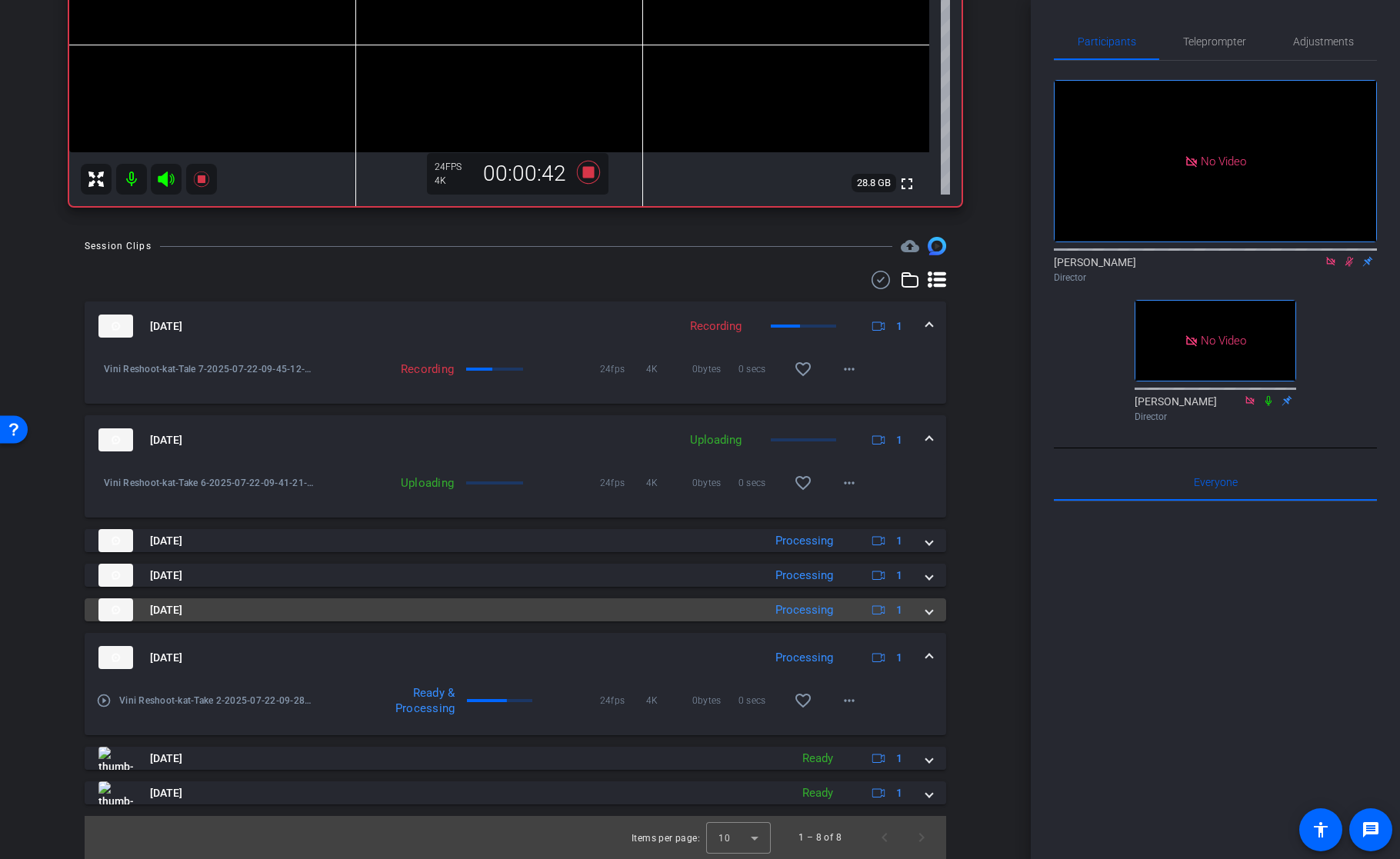 click at bounding box center (929, 610) 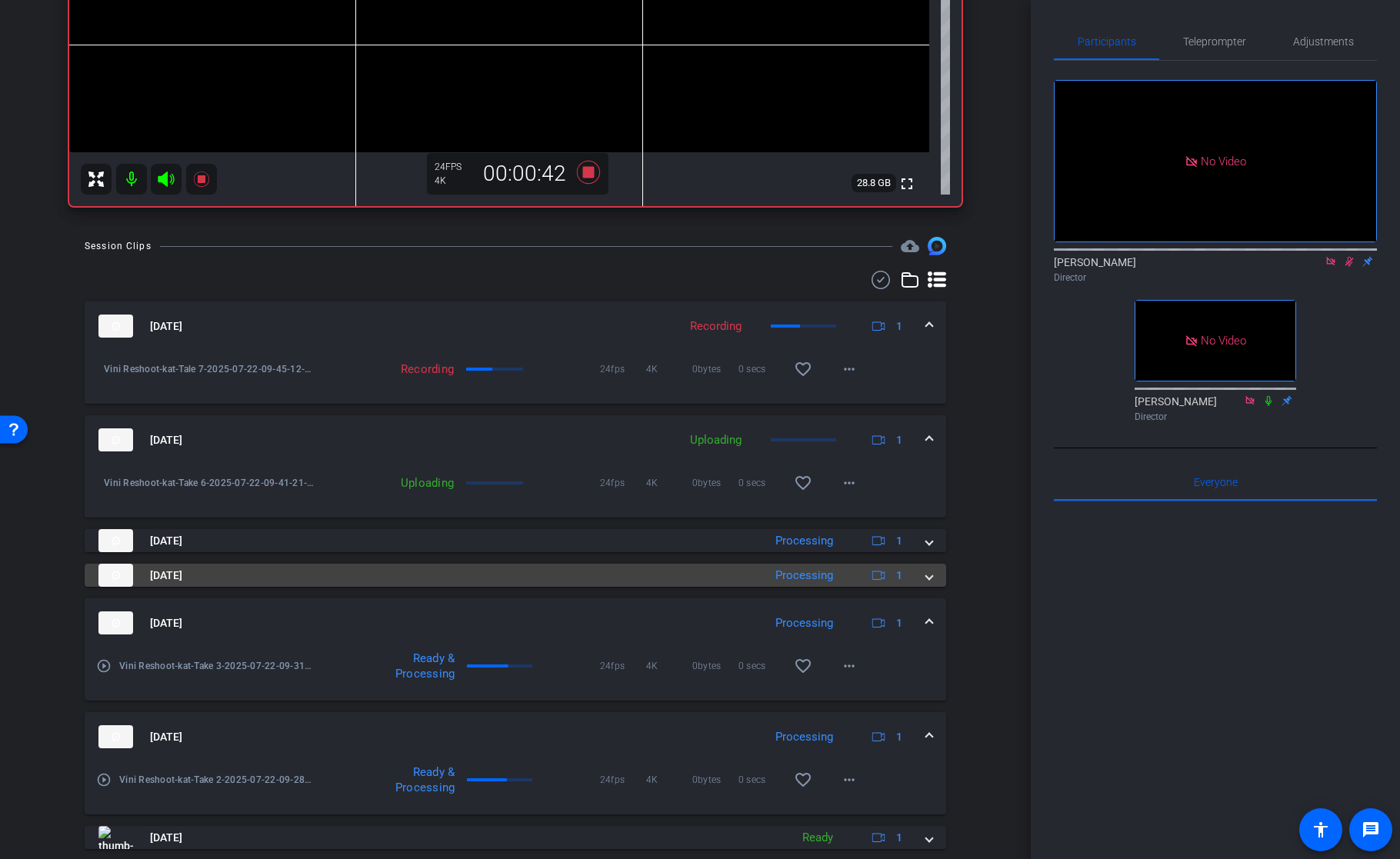 click at bounding box center (929, 575) 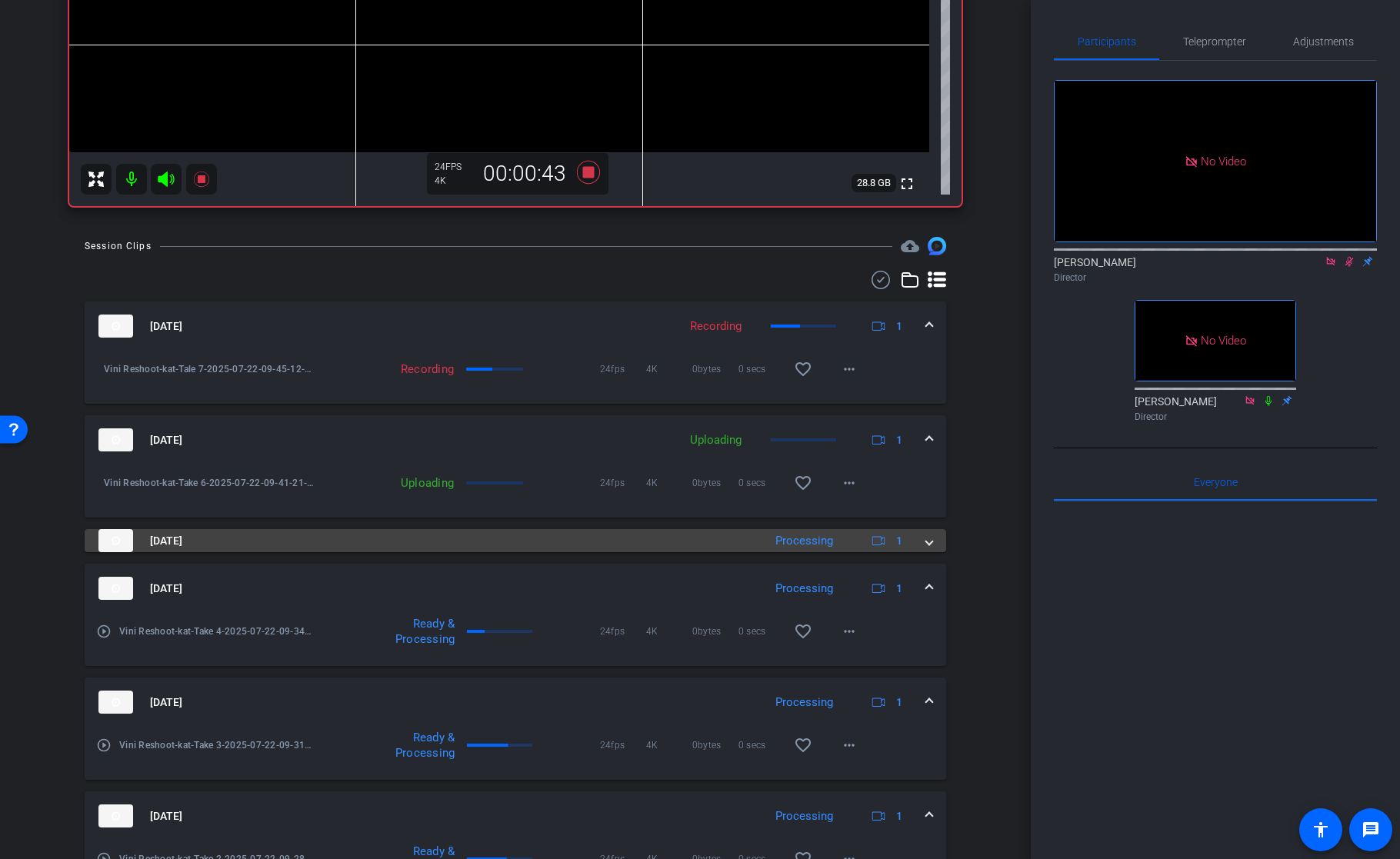 click at bounding box center [929, 541] 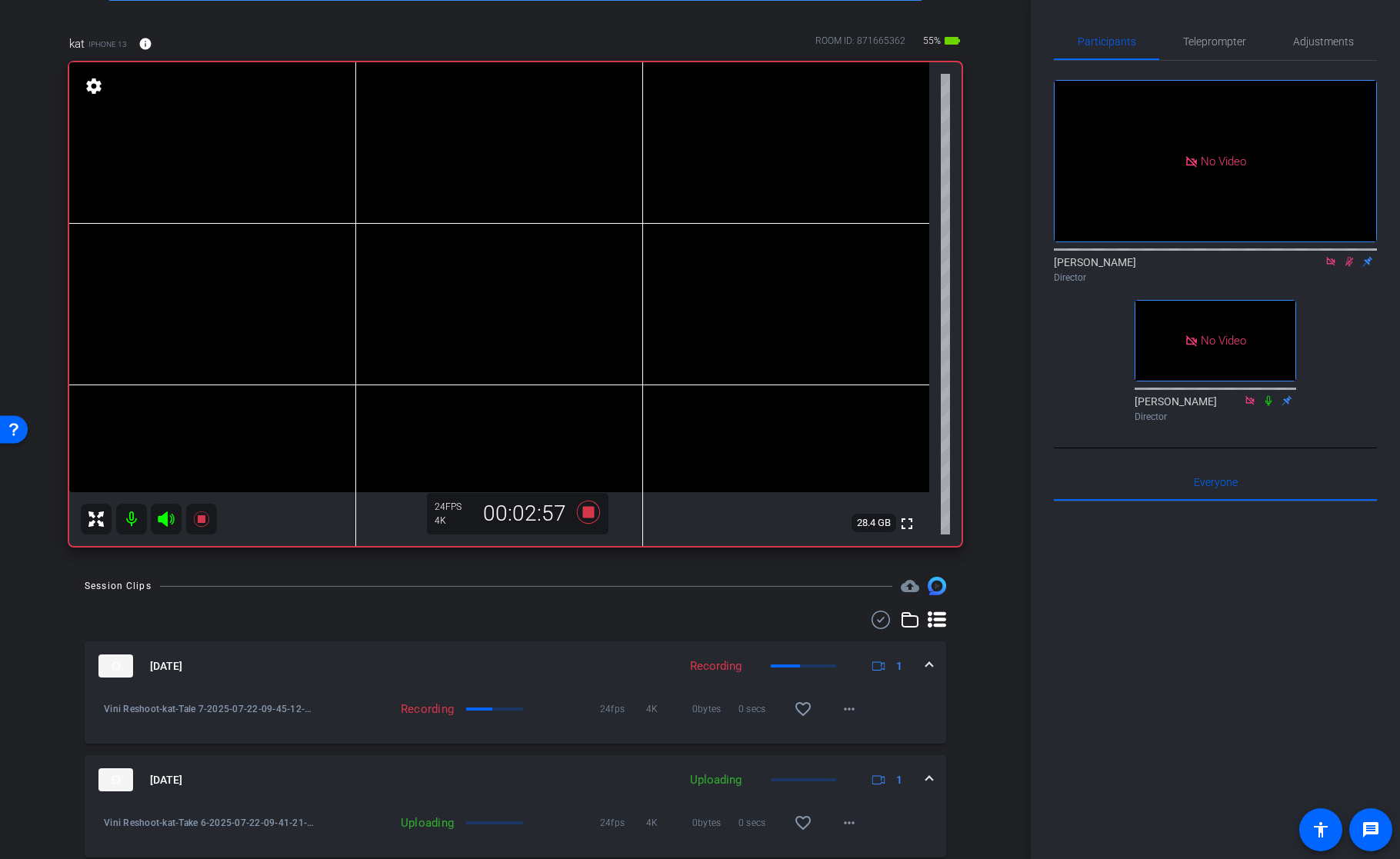 scroll, scrollTop: 106, scrollLeft: 0, axis: vertical 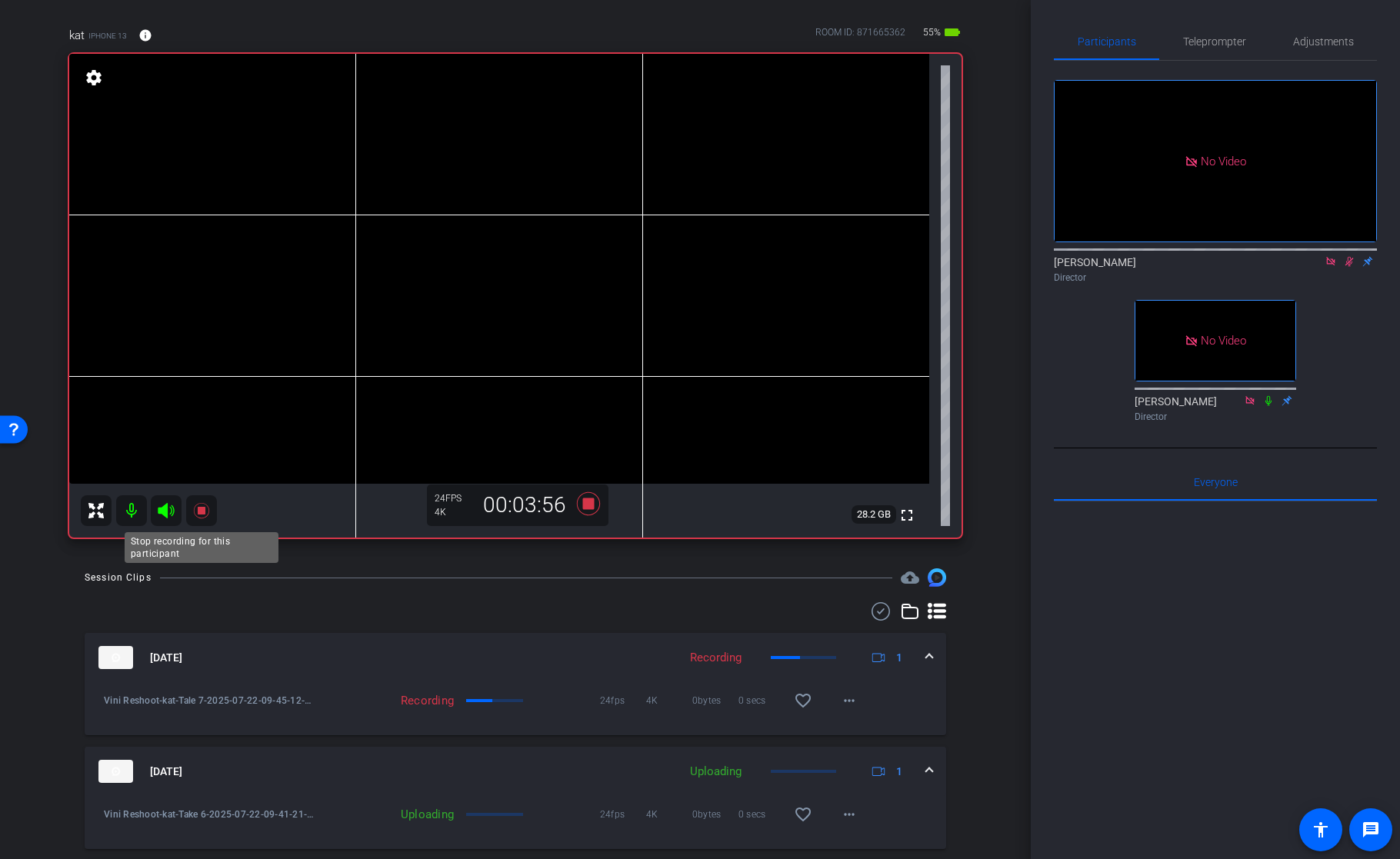 click 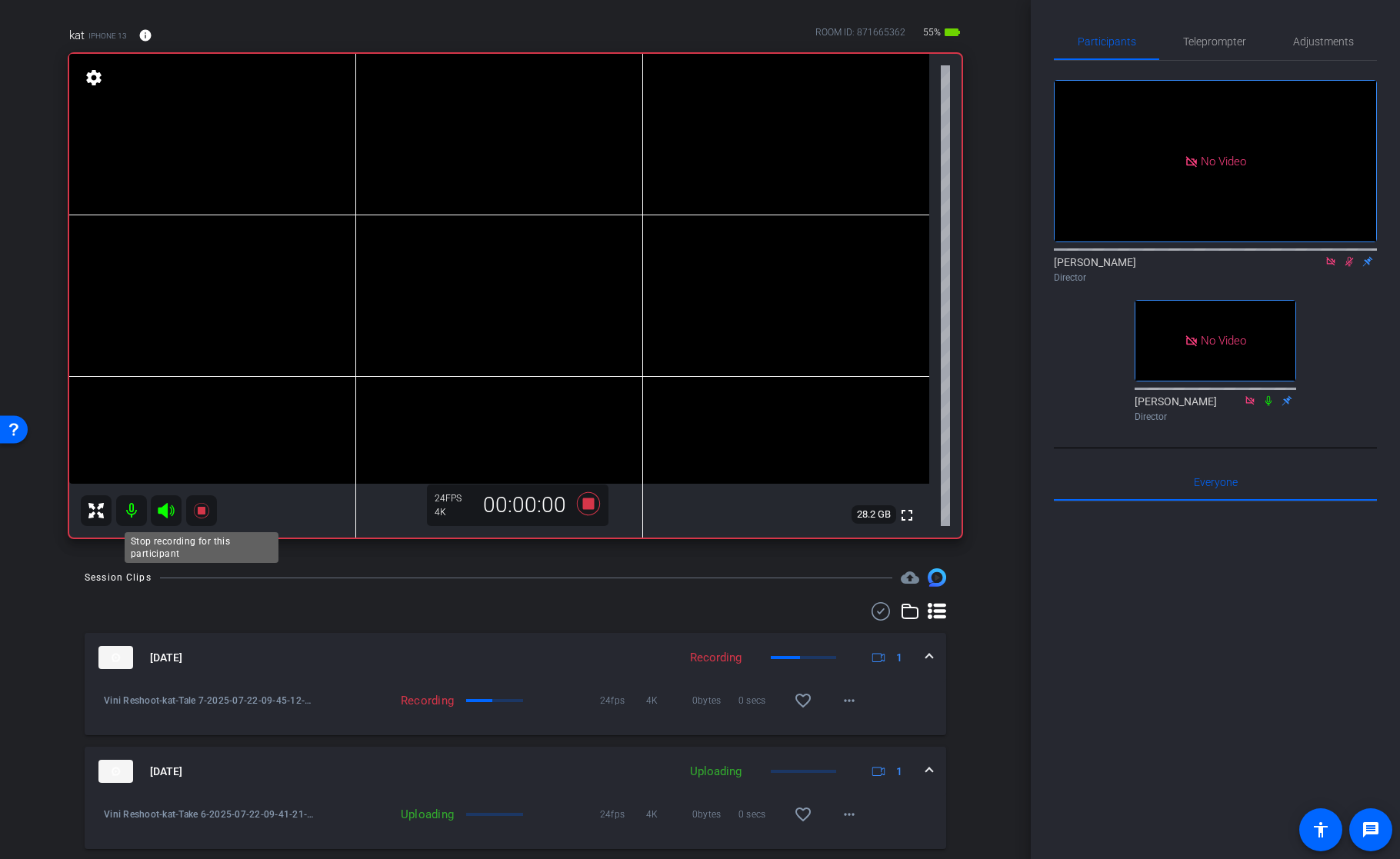 click 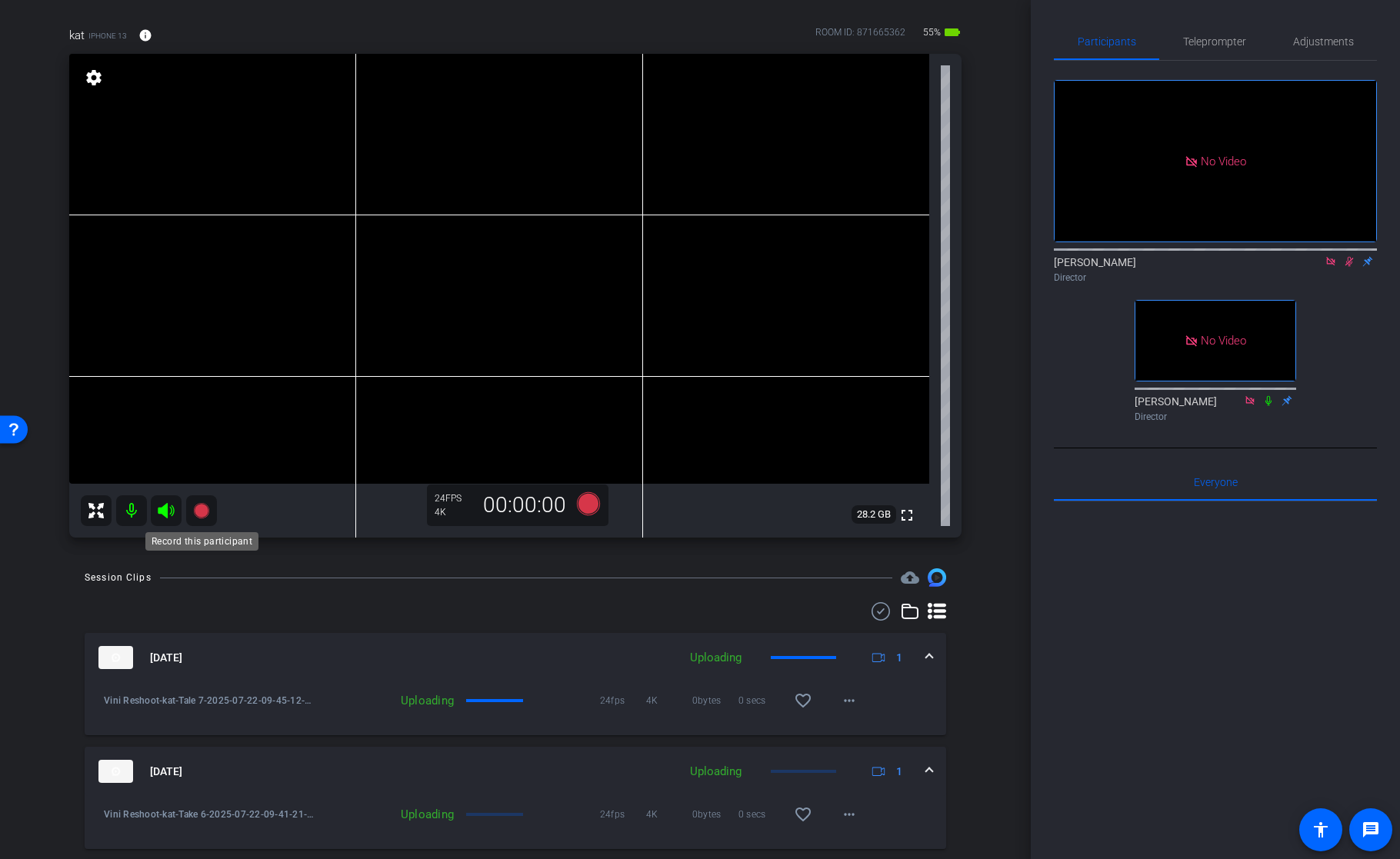 click 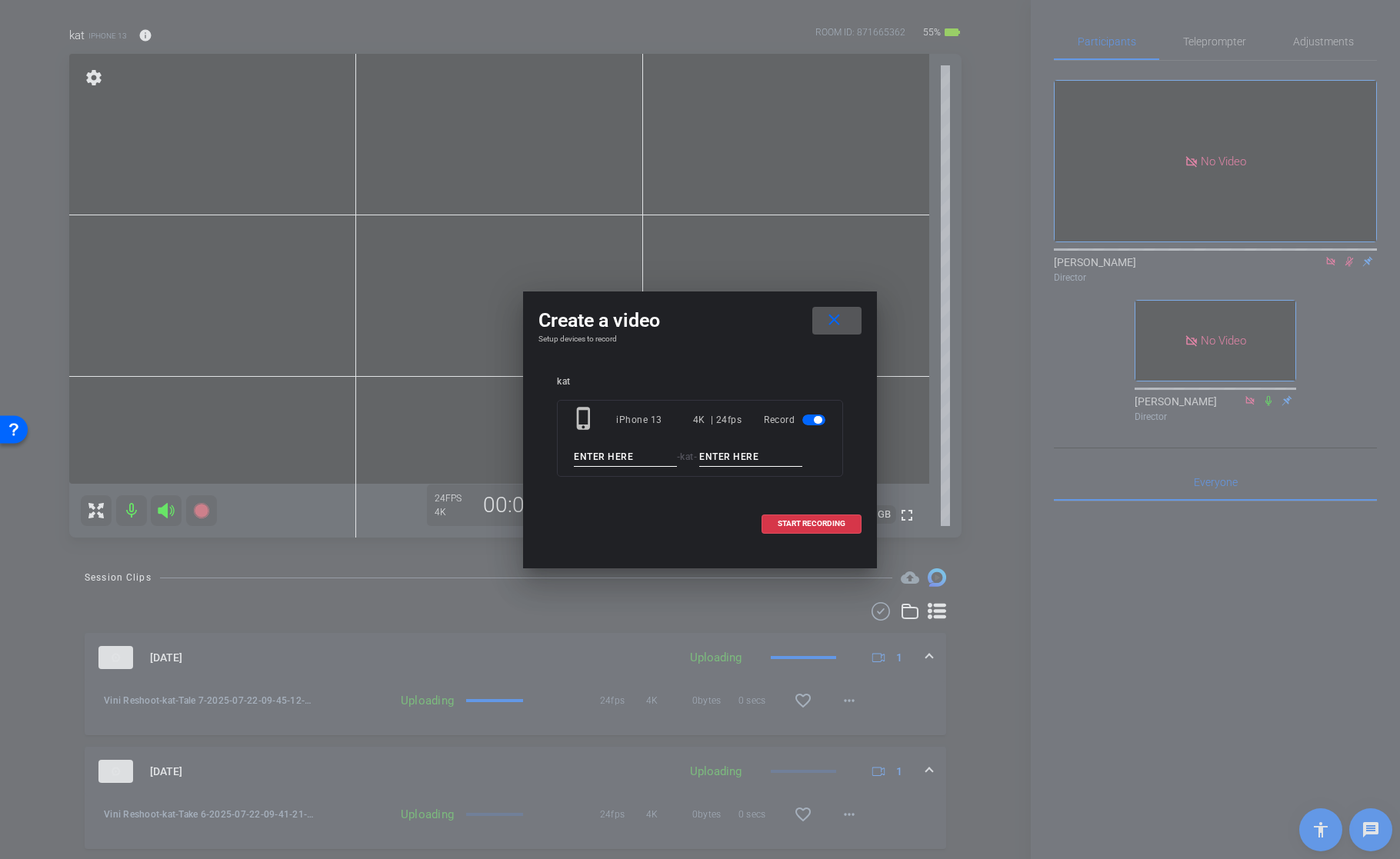 click at bounding box center [625, 457] 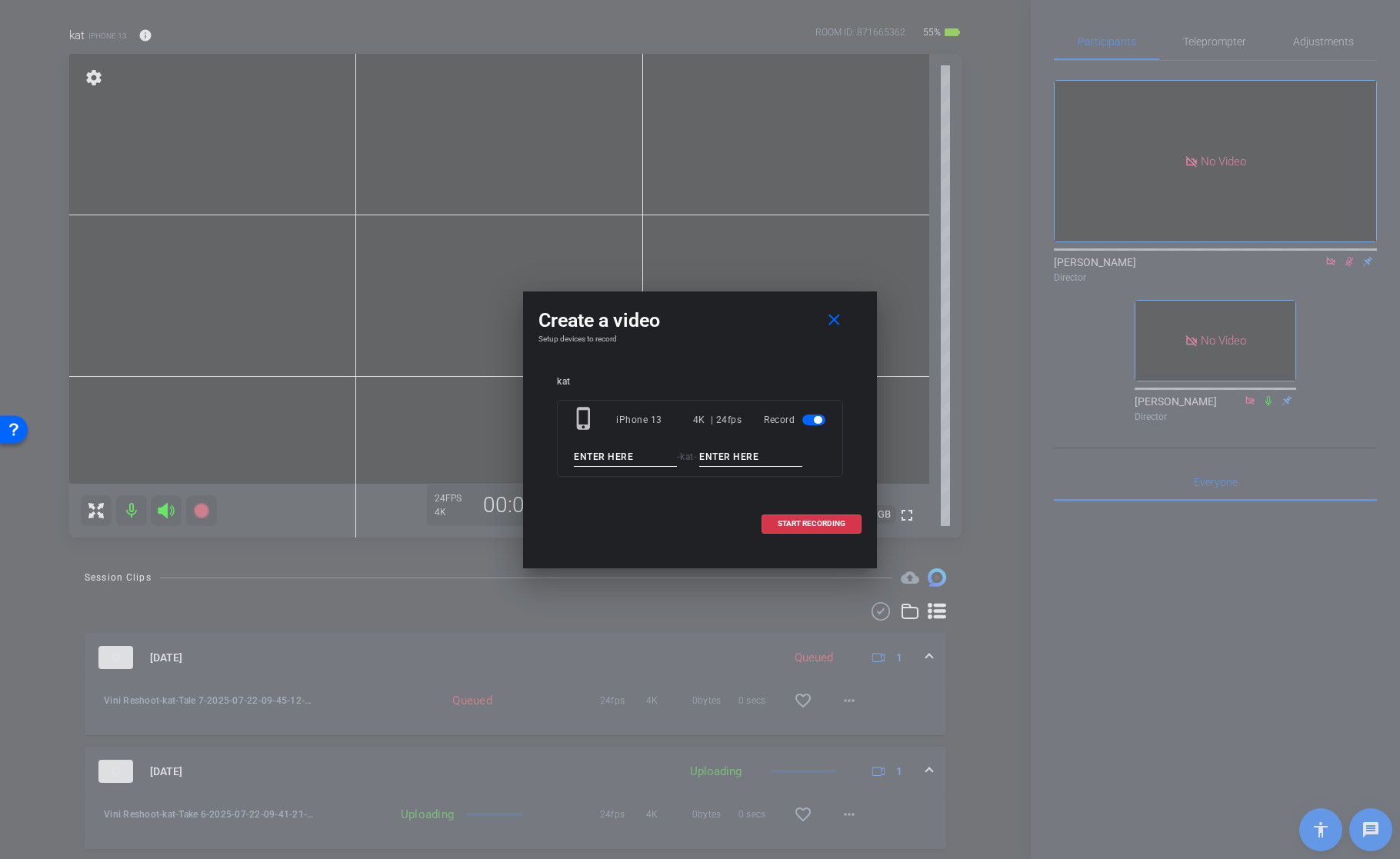 paste on "Vini Reshoot" 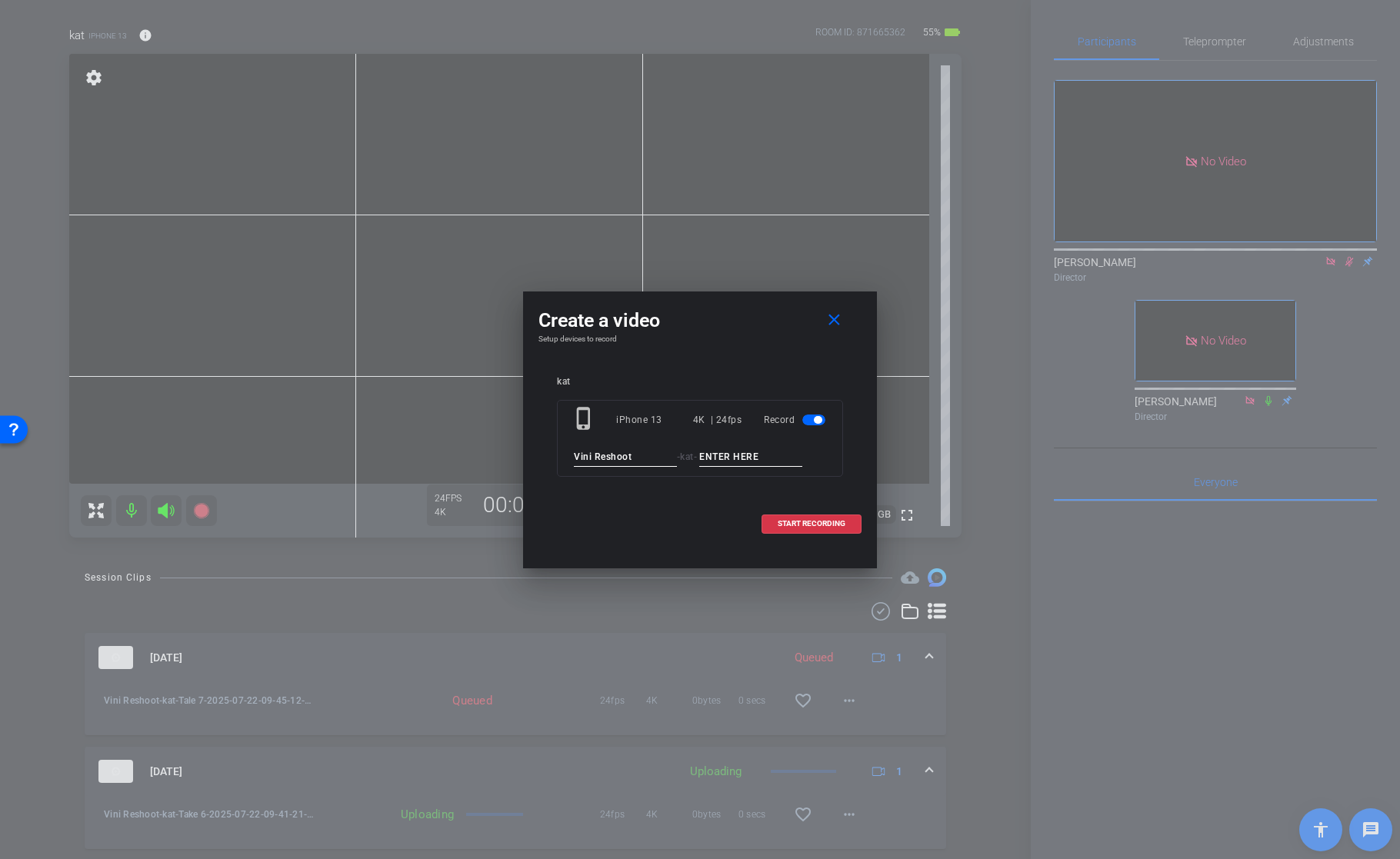 type on "Vini Reshoot" 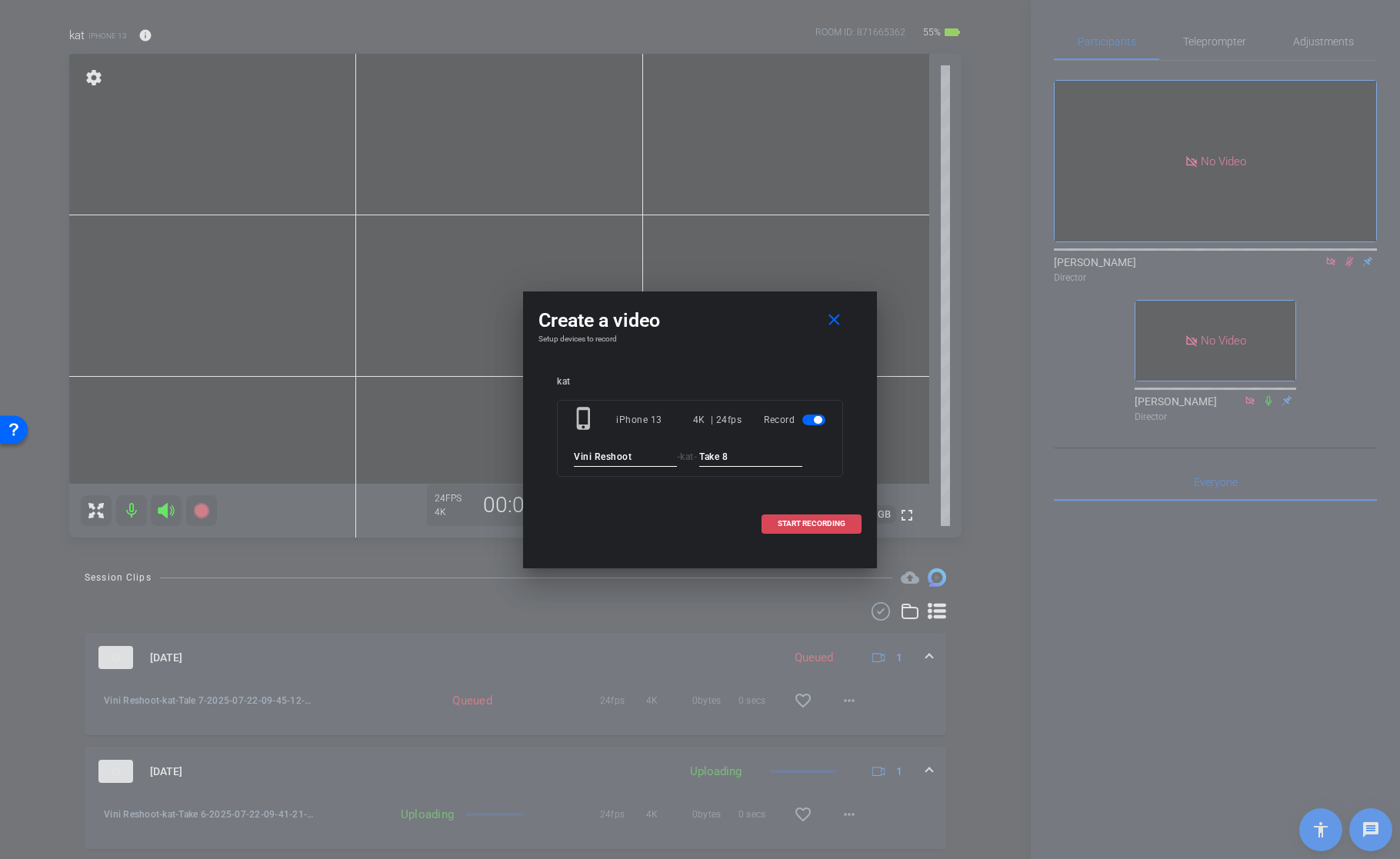 type on "Take 8" 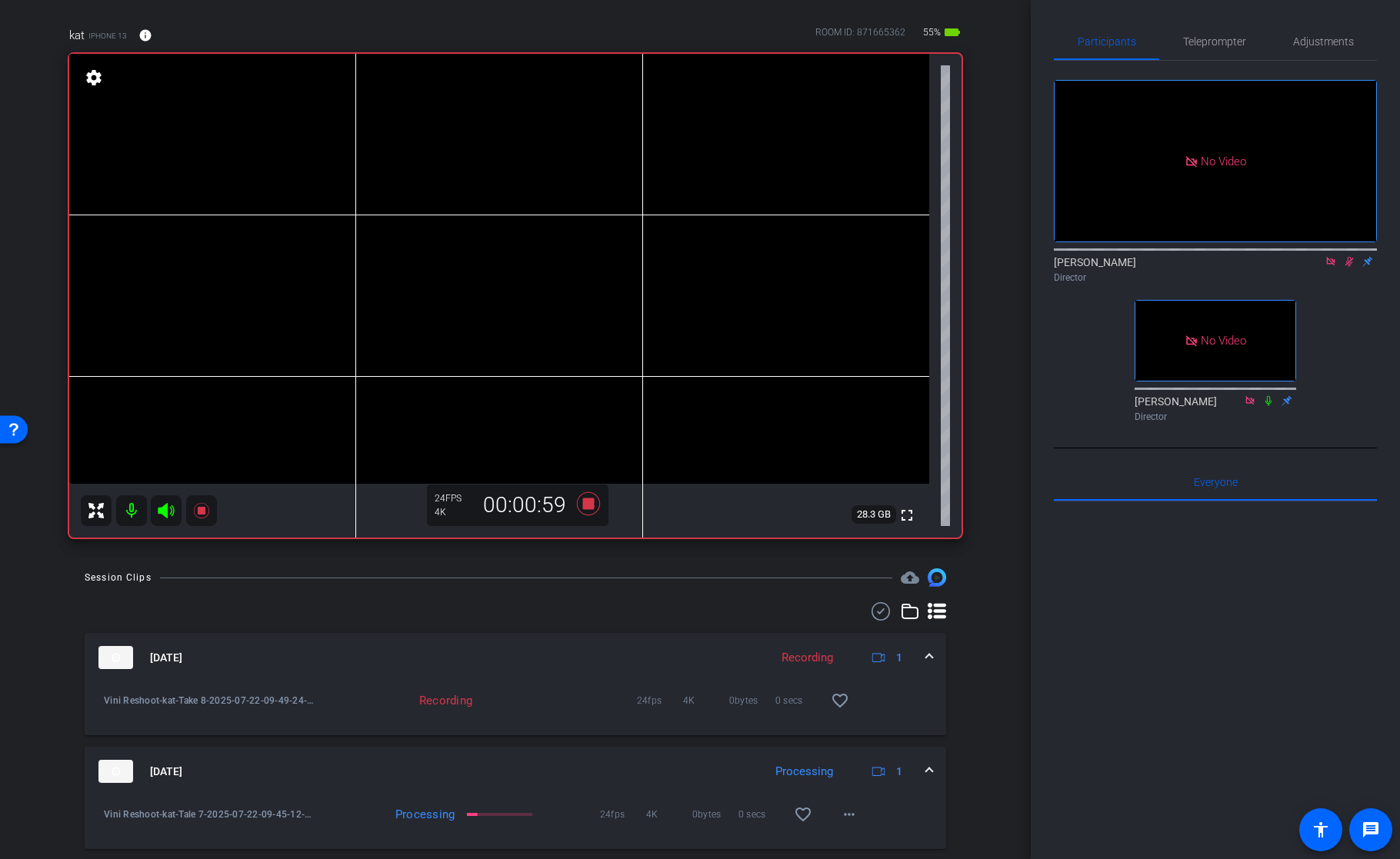click 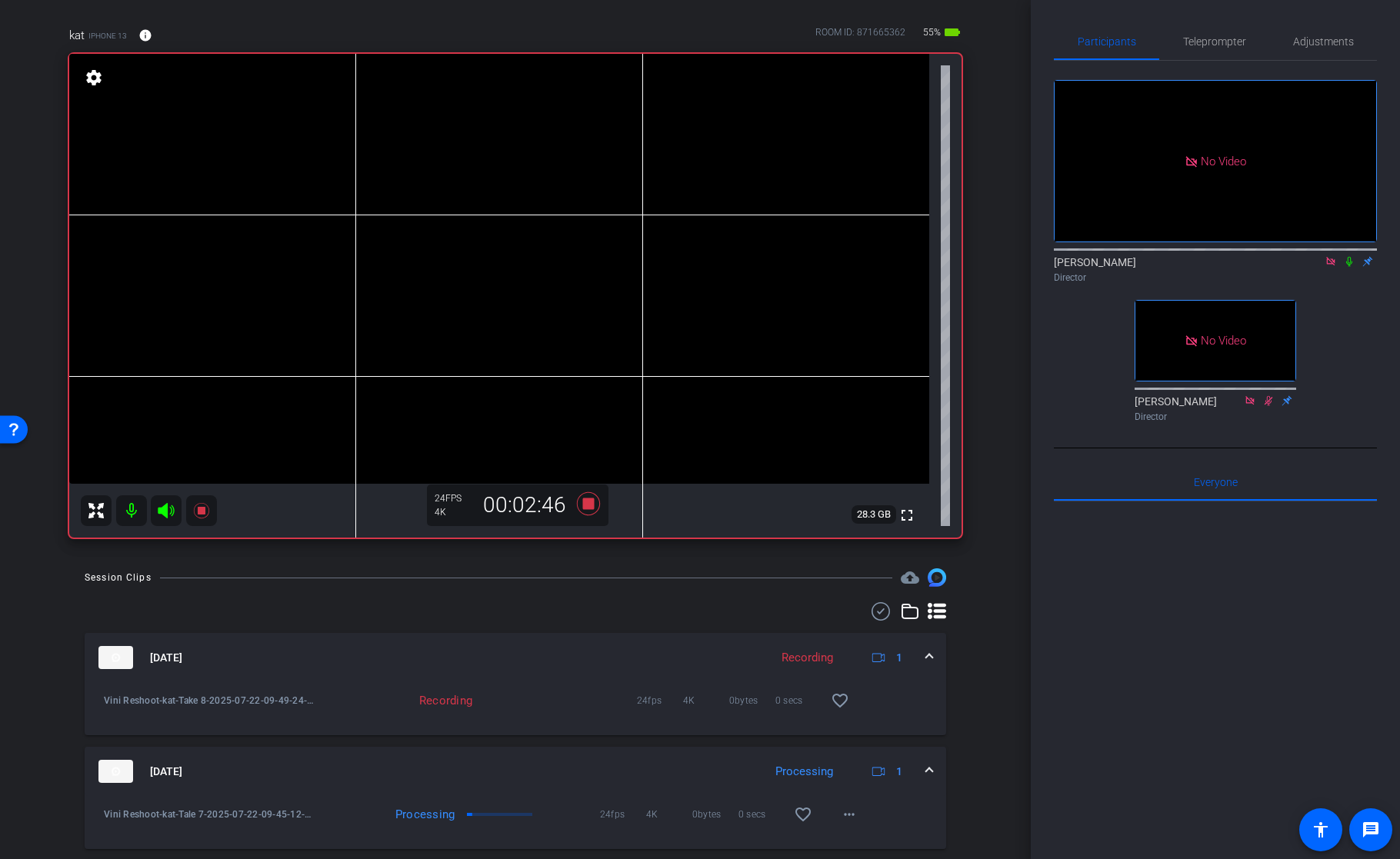 click 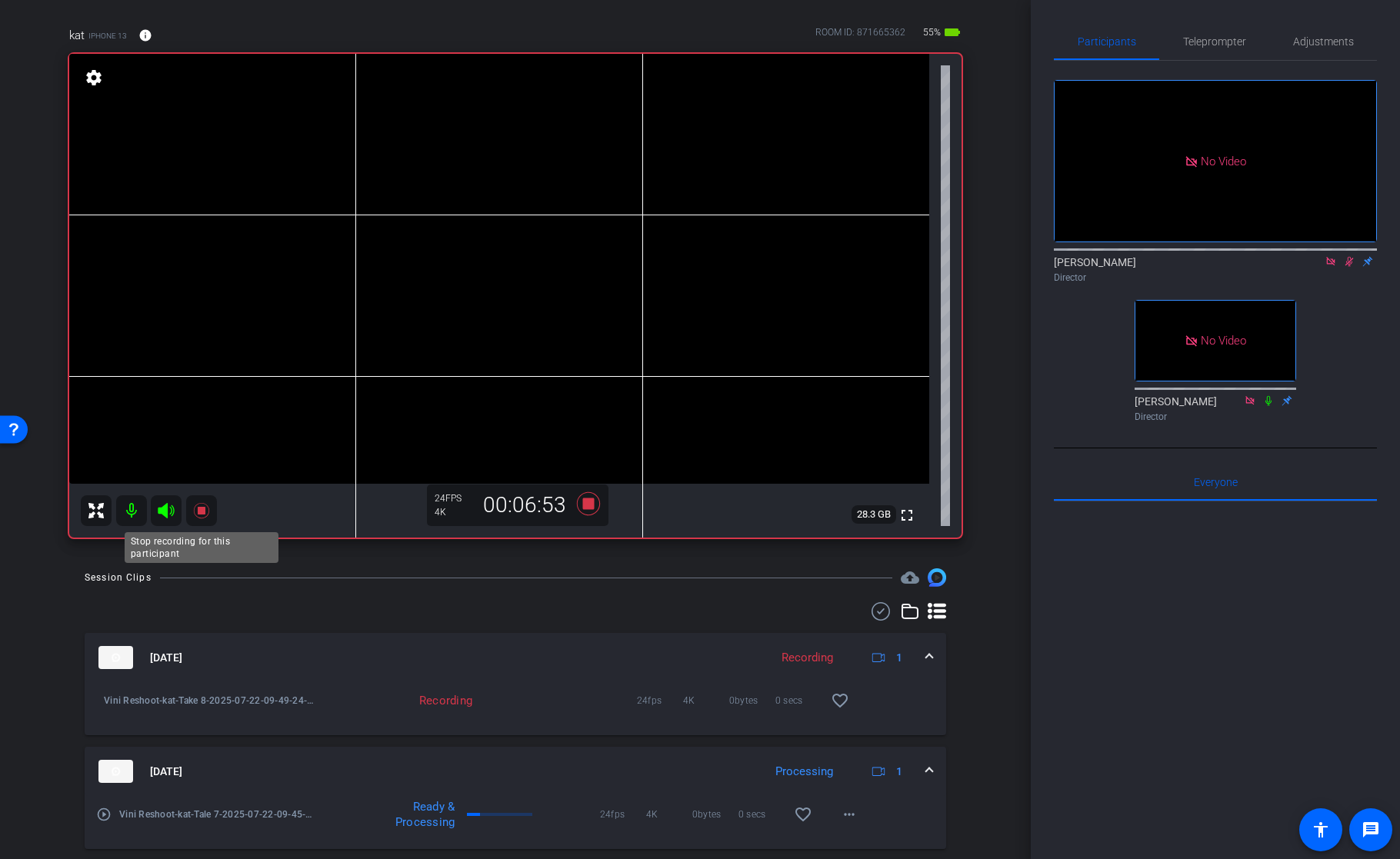 click 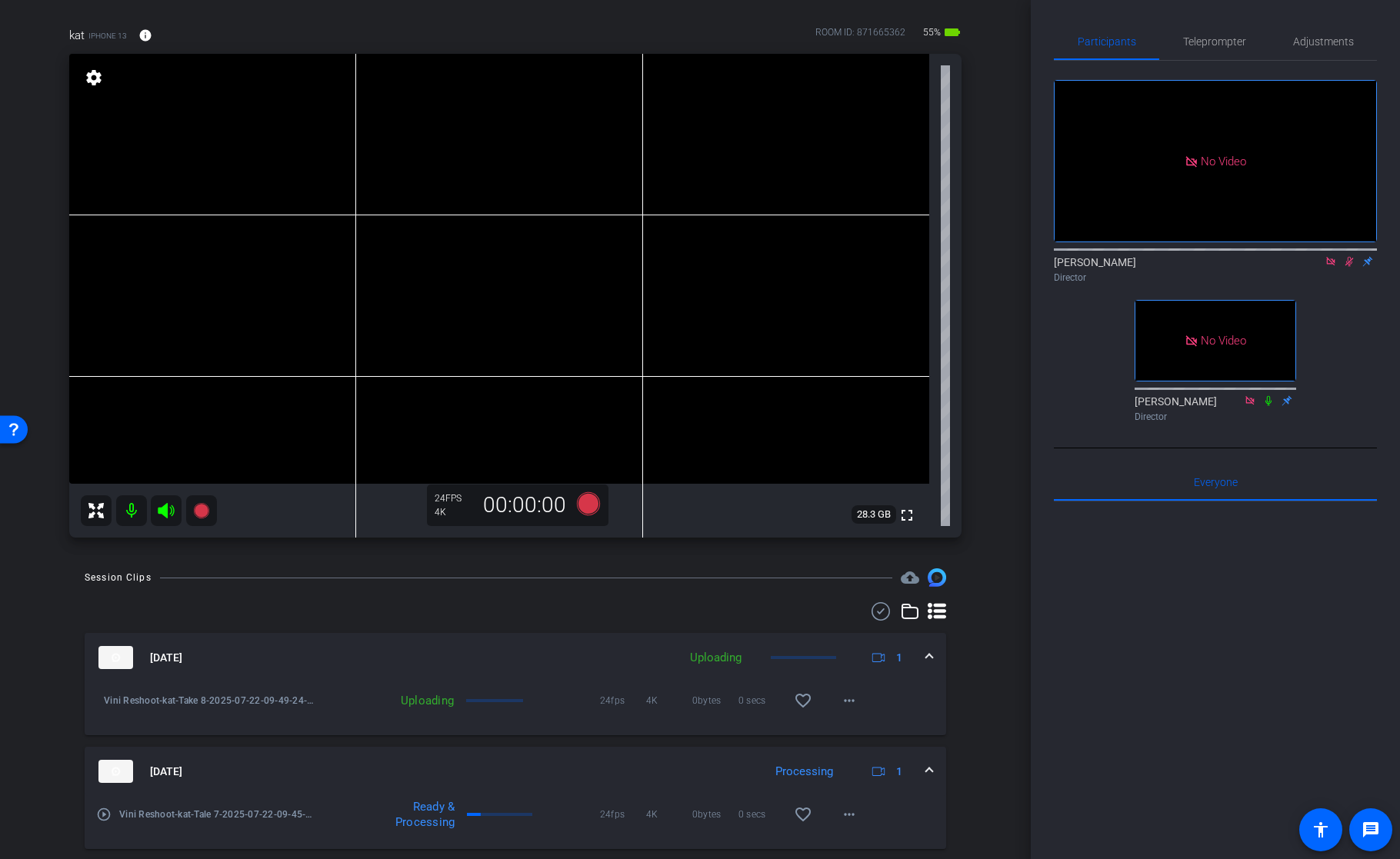 click on "Session Clips   cloud_upload" at bounding box center (515, 578) 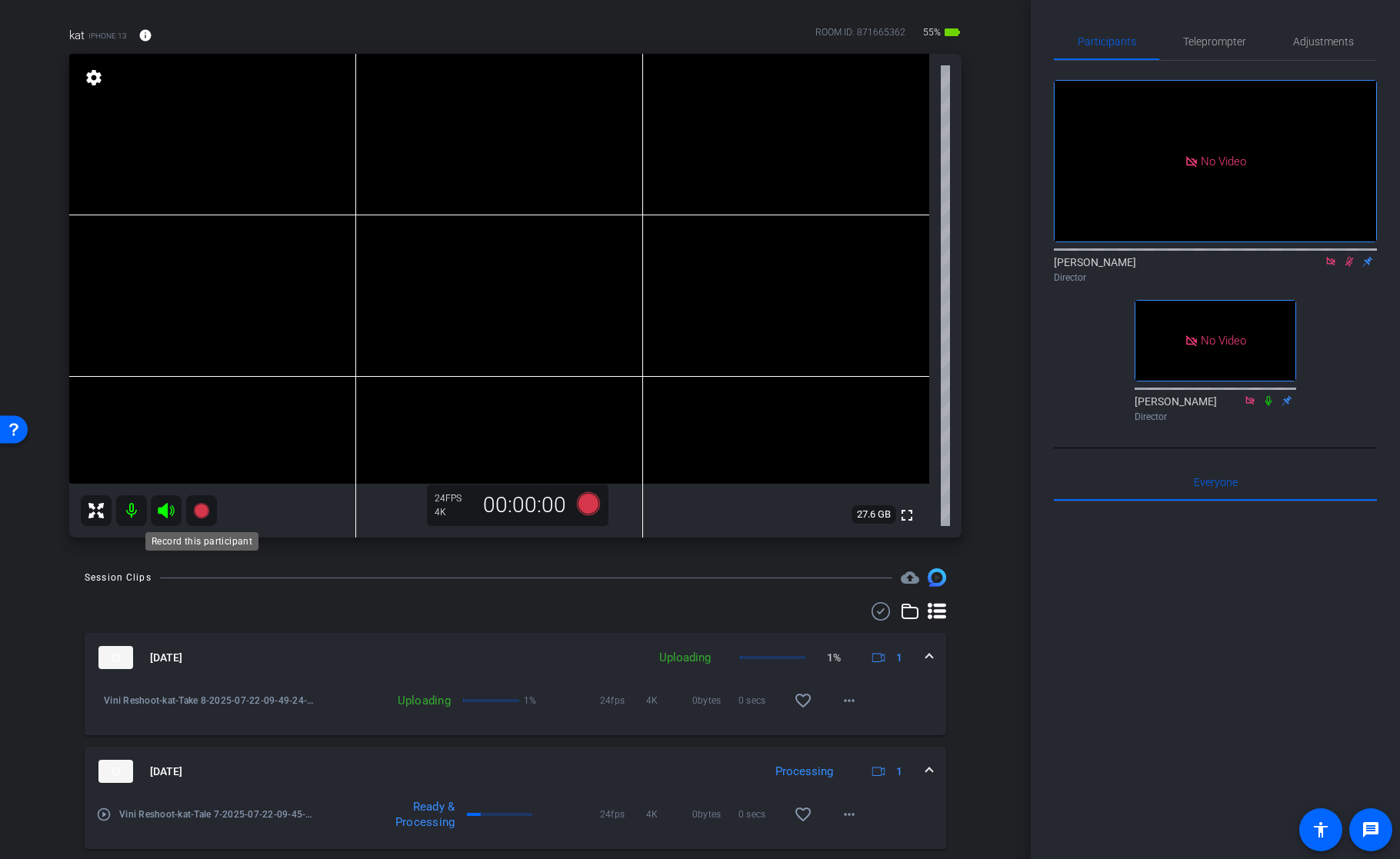 click 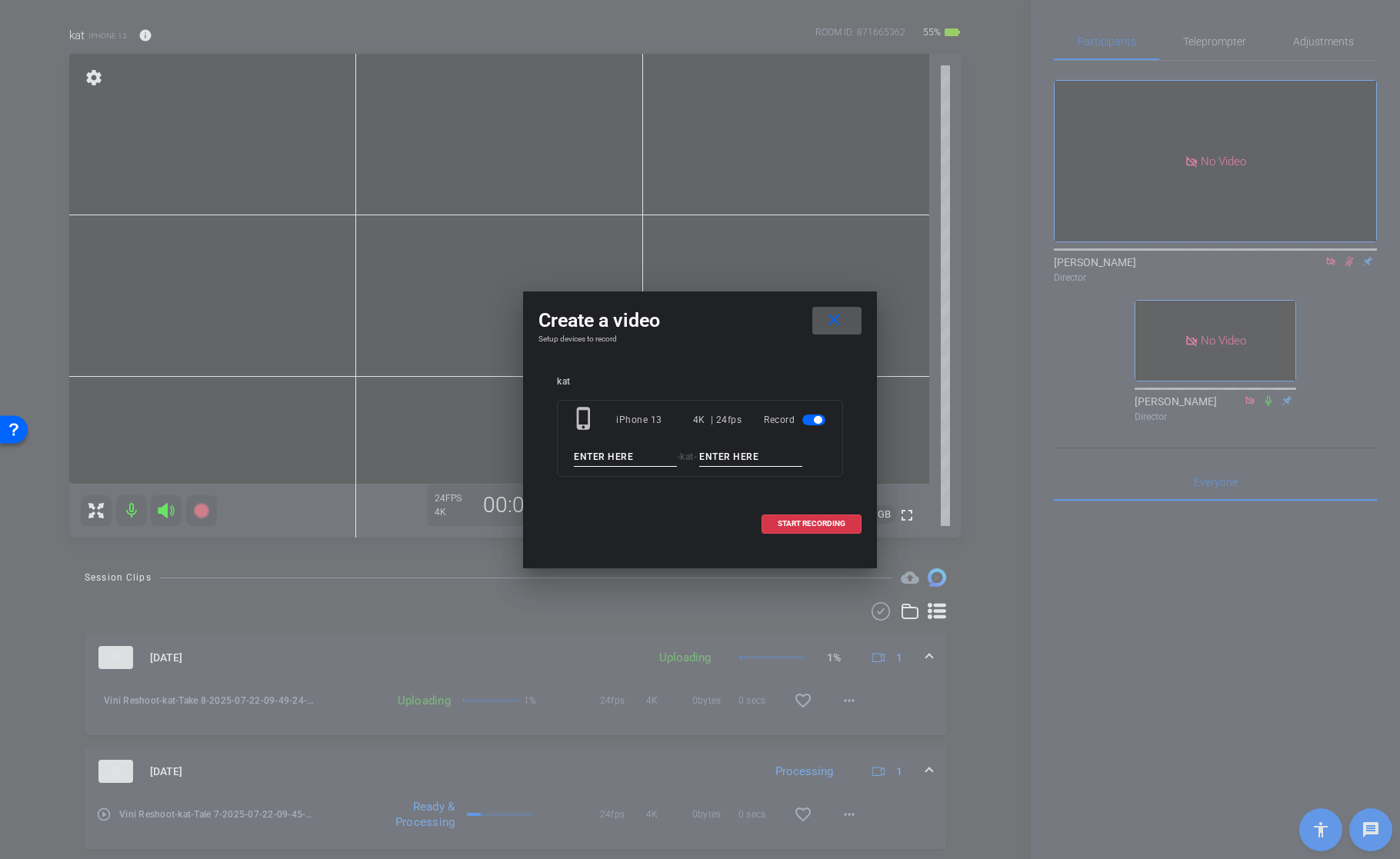 click at bounding box center (625, 457) 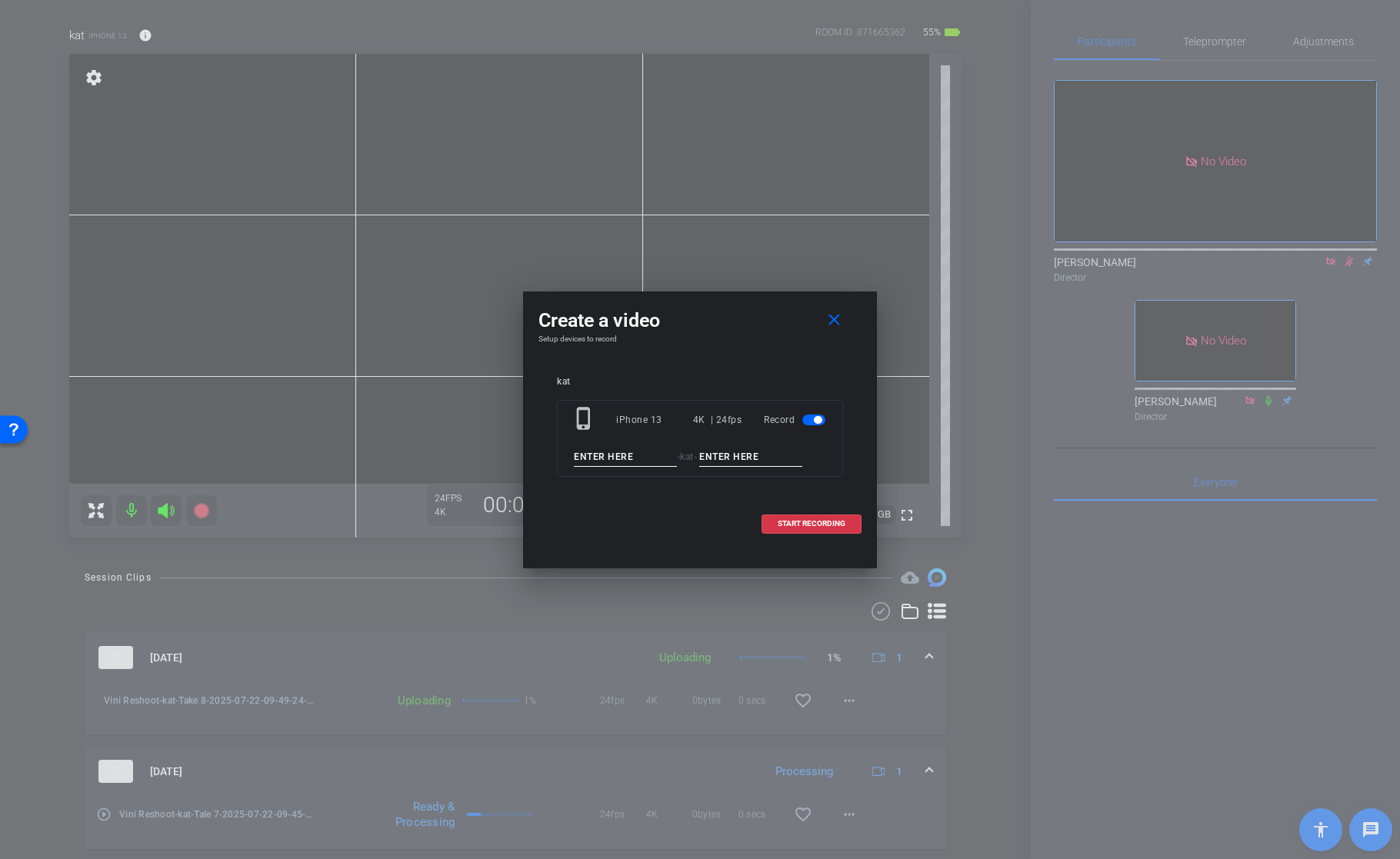 paste on "Vini Reshoot" 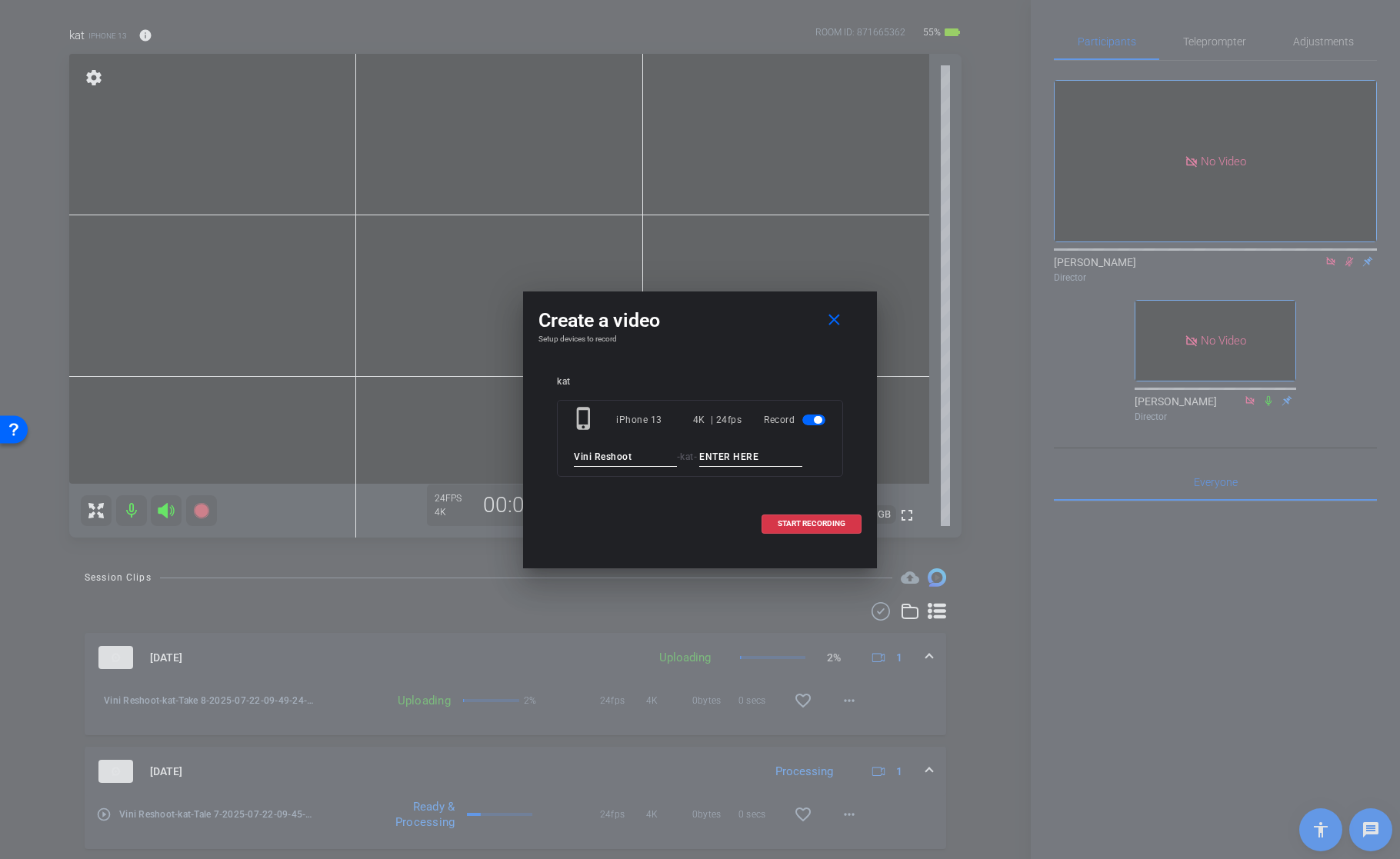 type on "Vini Reshoot" 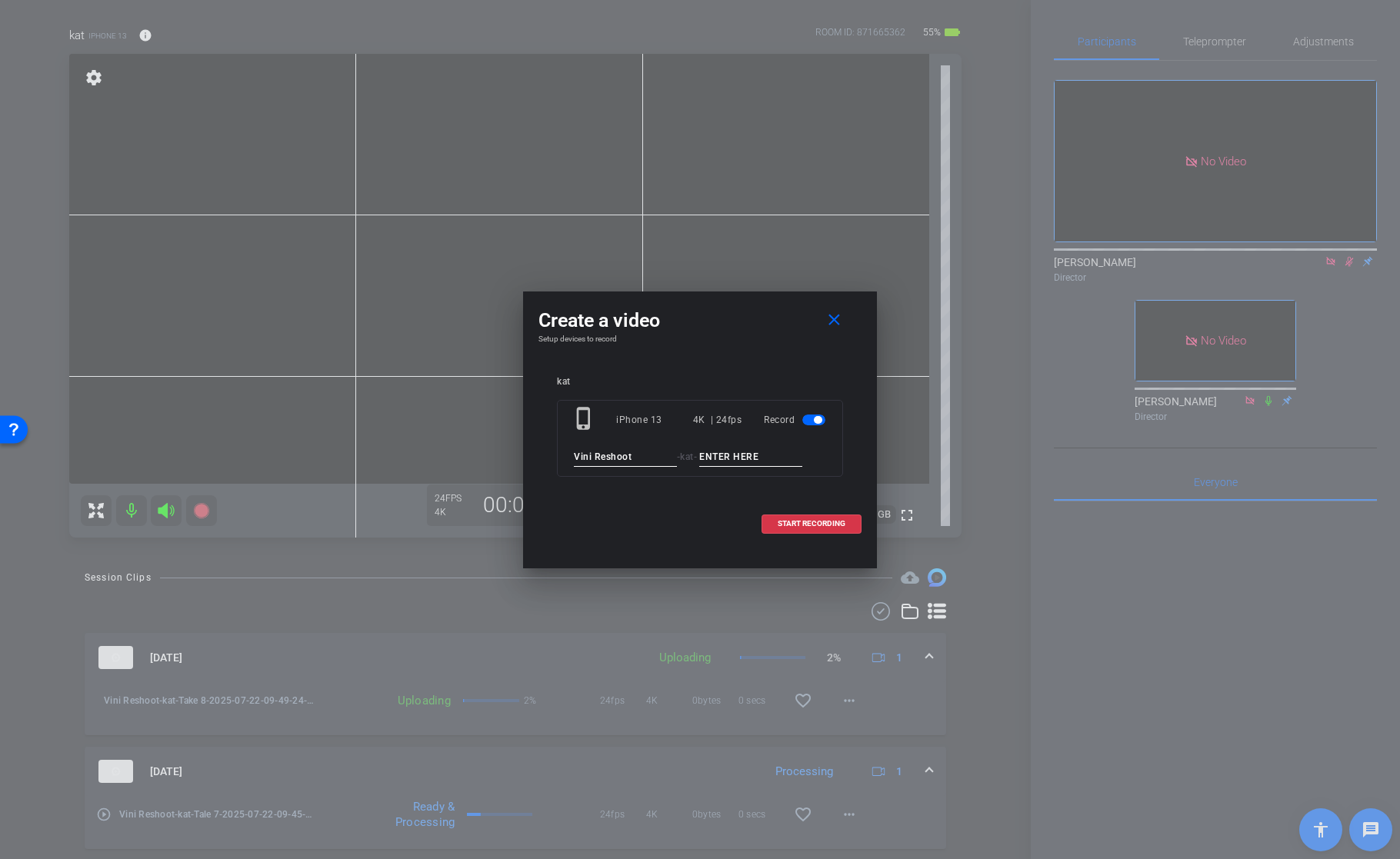 click at bounding box center (751, 457) 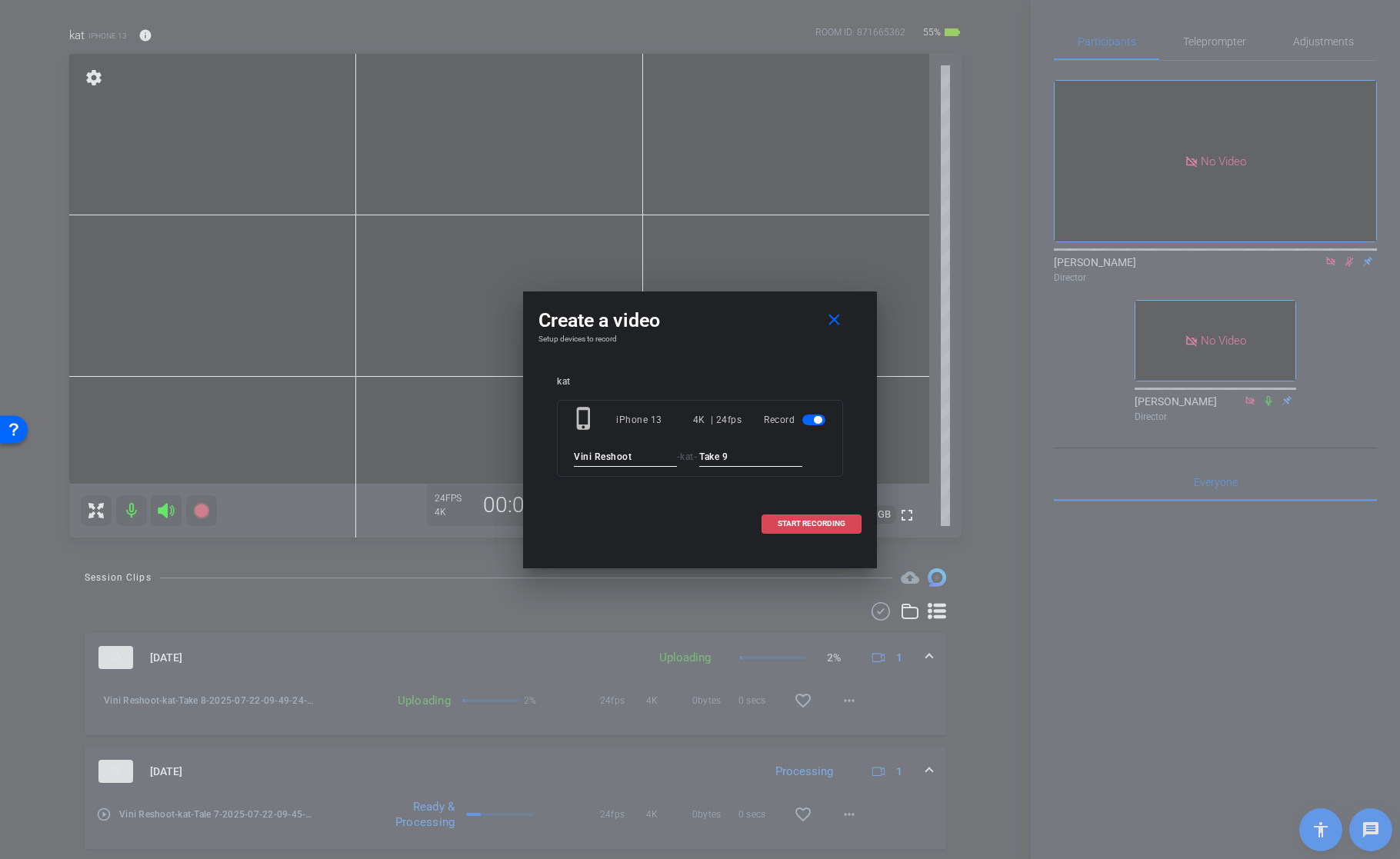 type on "Take 9" 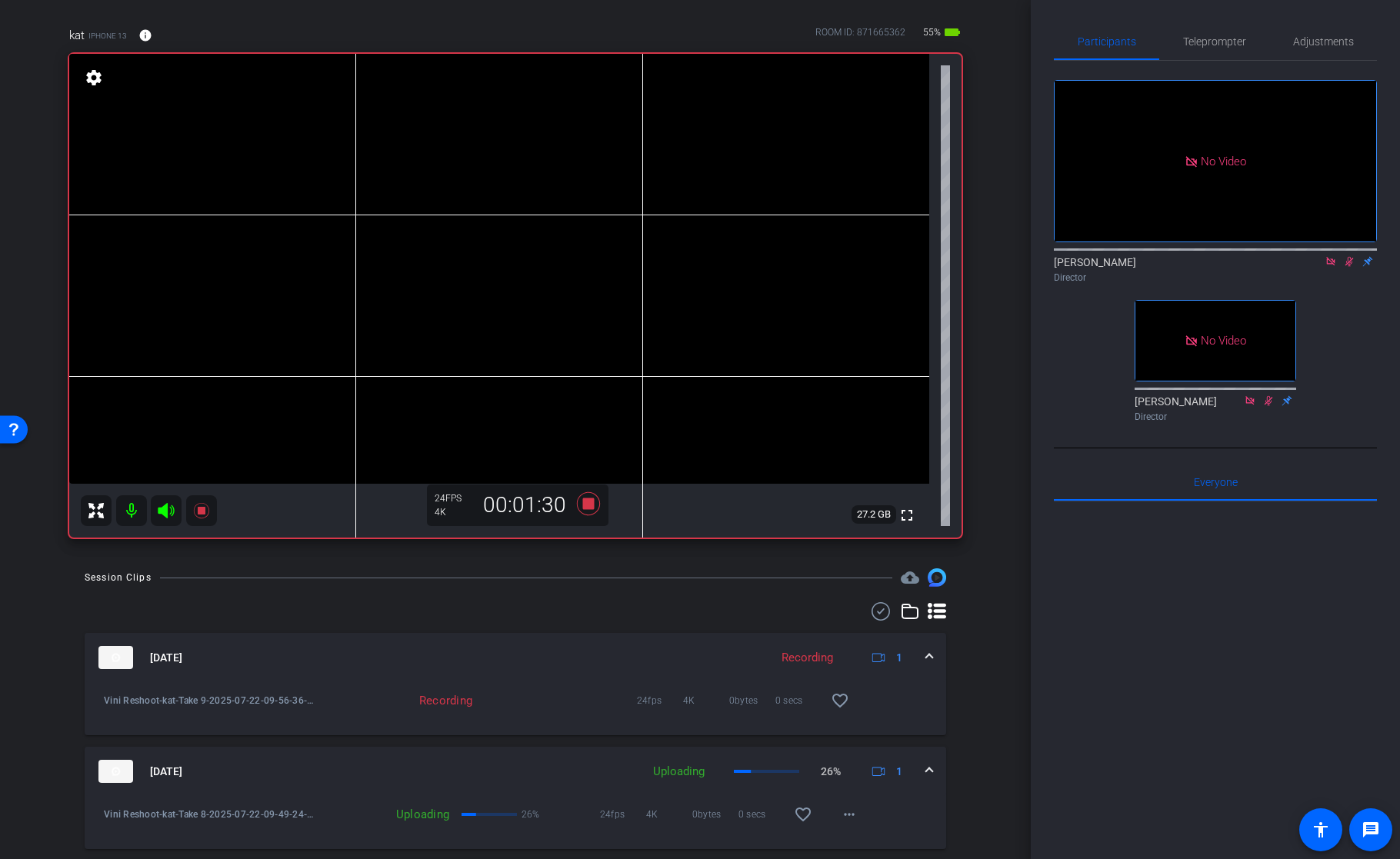 click 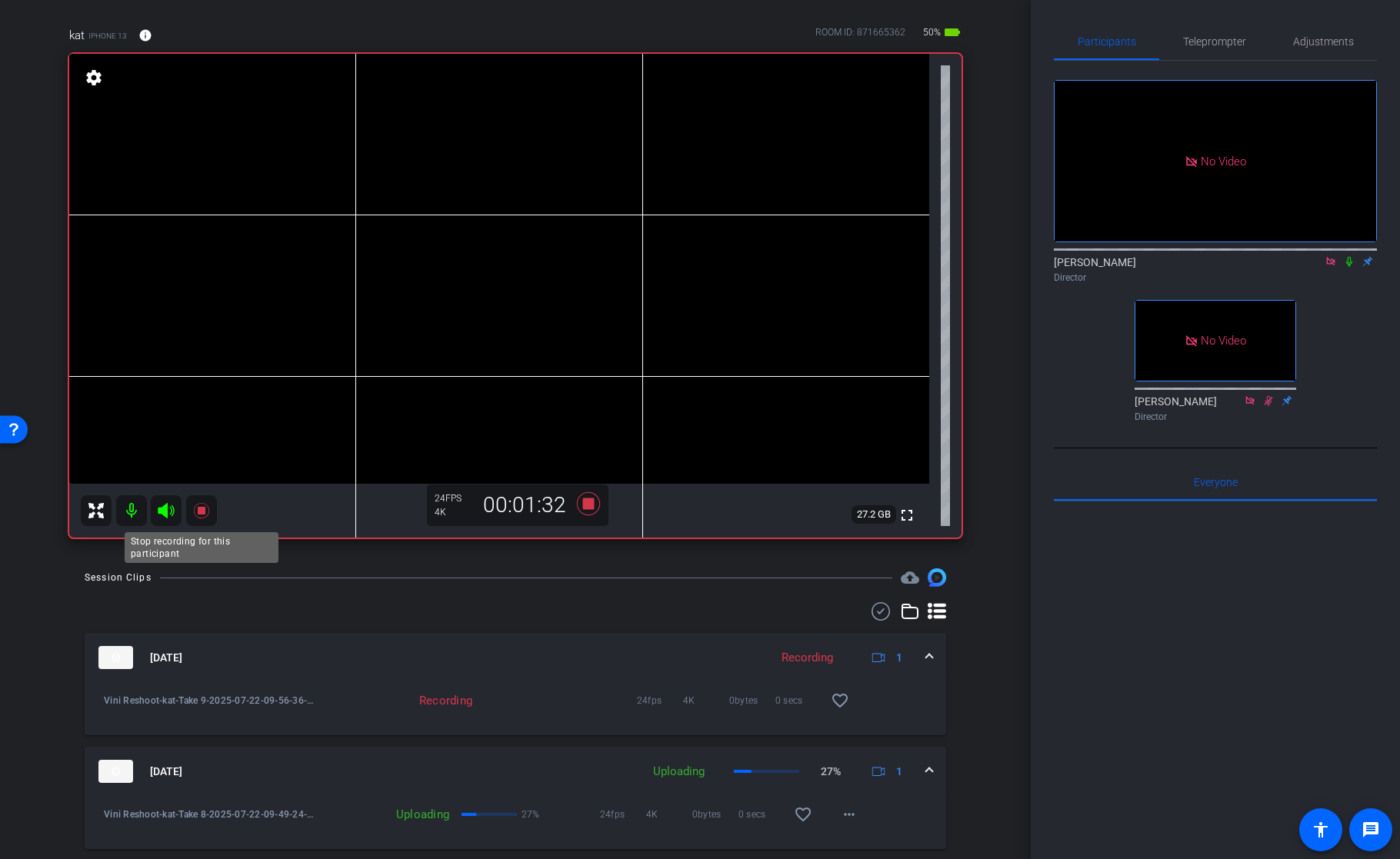 click 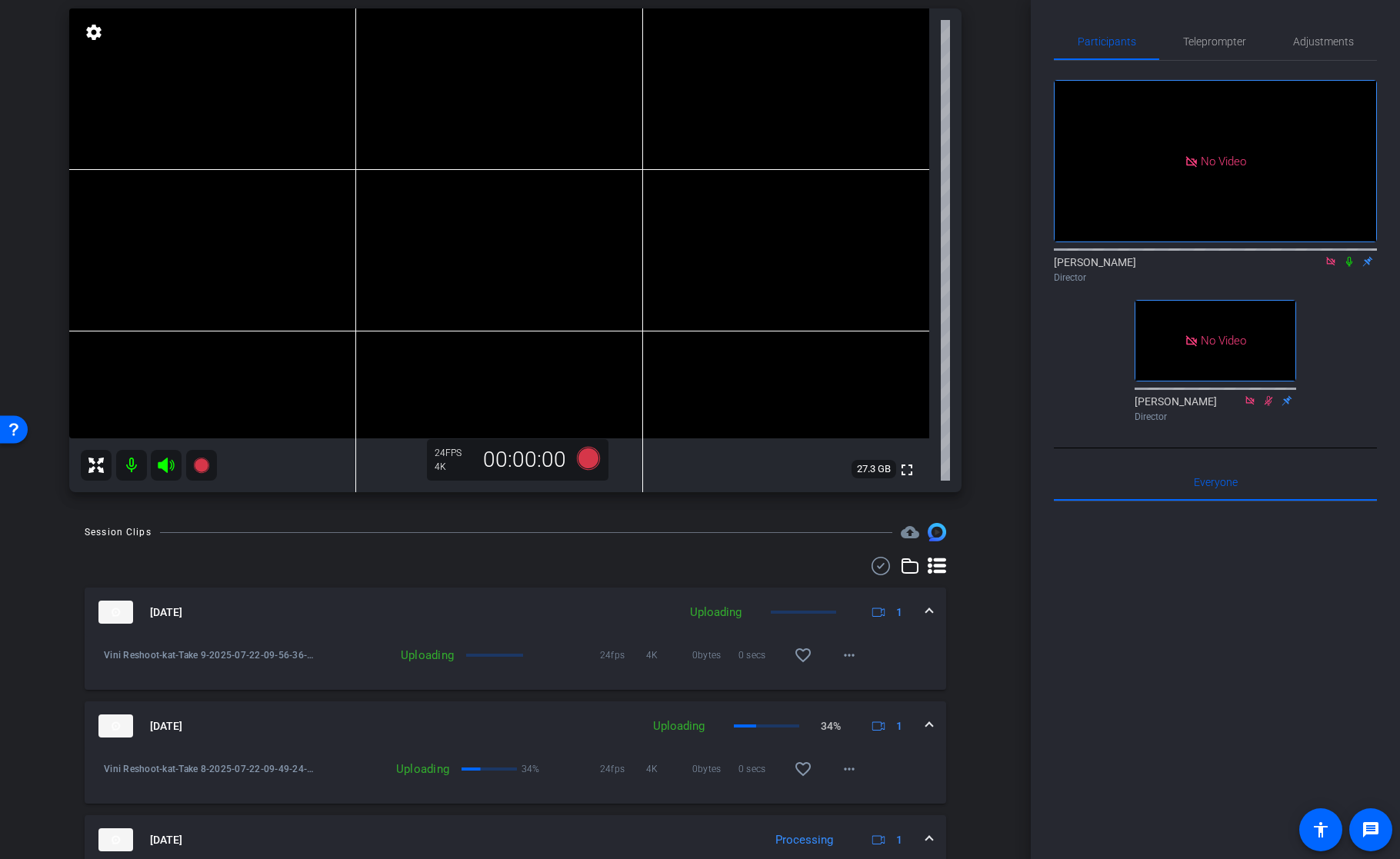 scroll, scrollTop: 149, scrollLeft: 0, axis: vertical 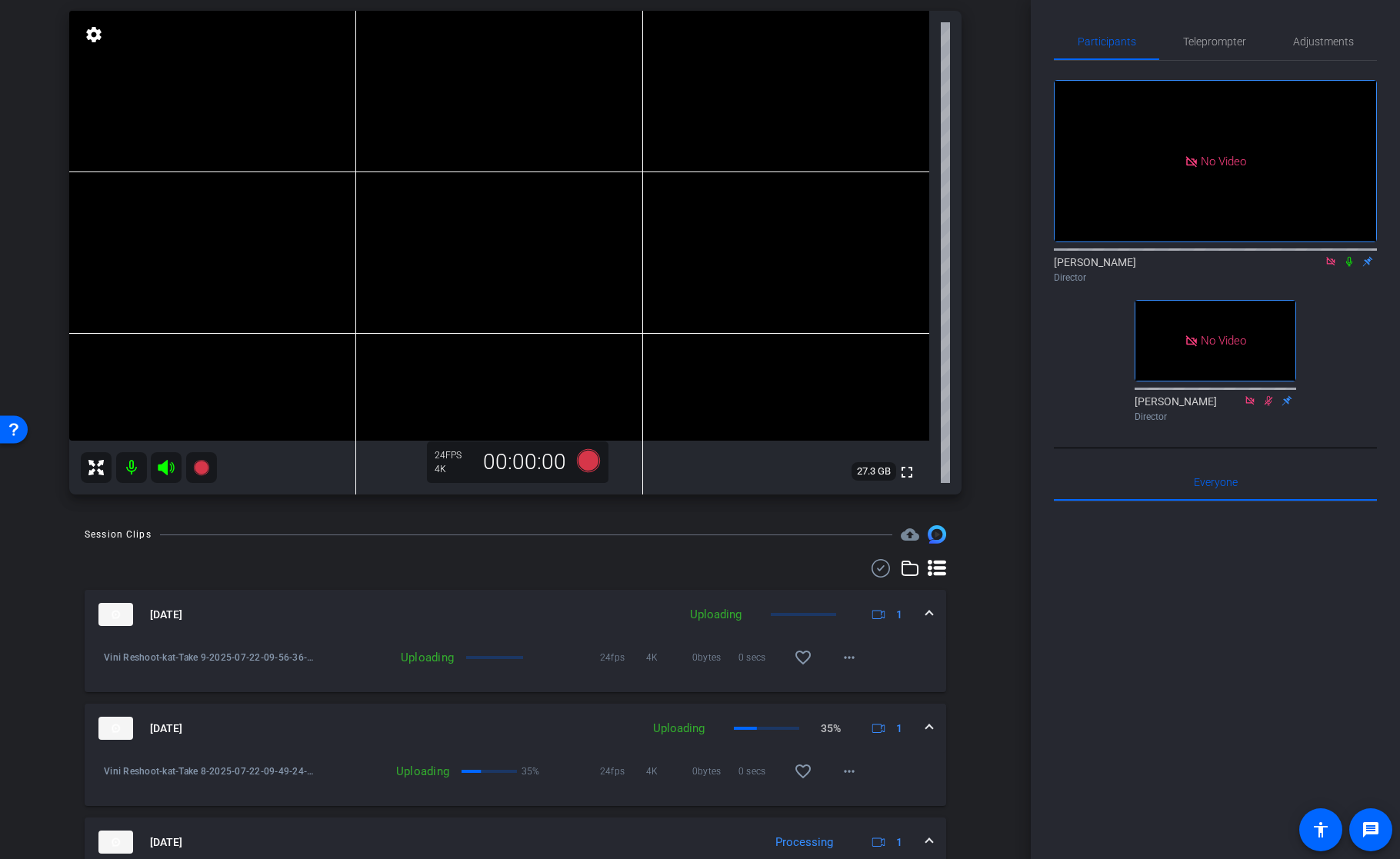 click at bounding box center (929, 614) 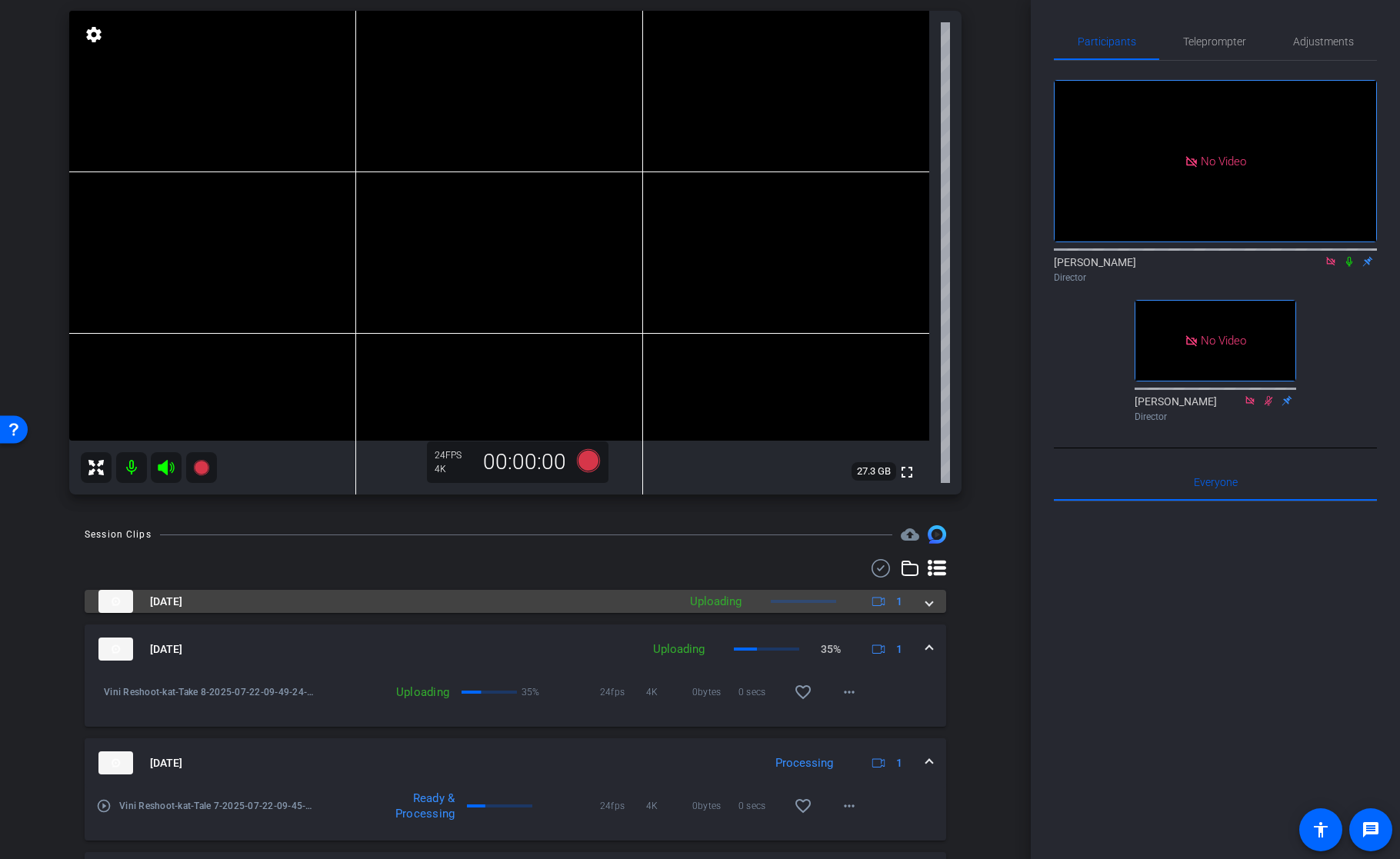 click on "Jul 22, 2025  Uploading
1" at bounding box center (515, 601) 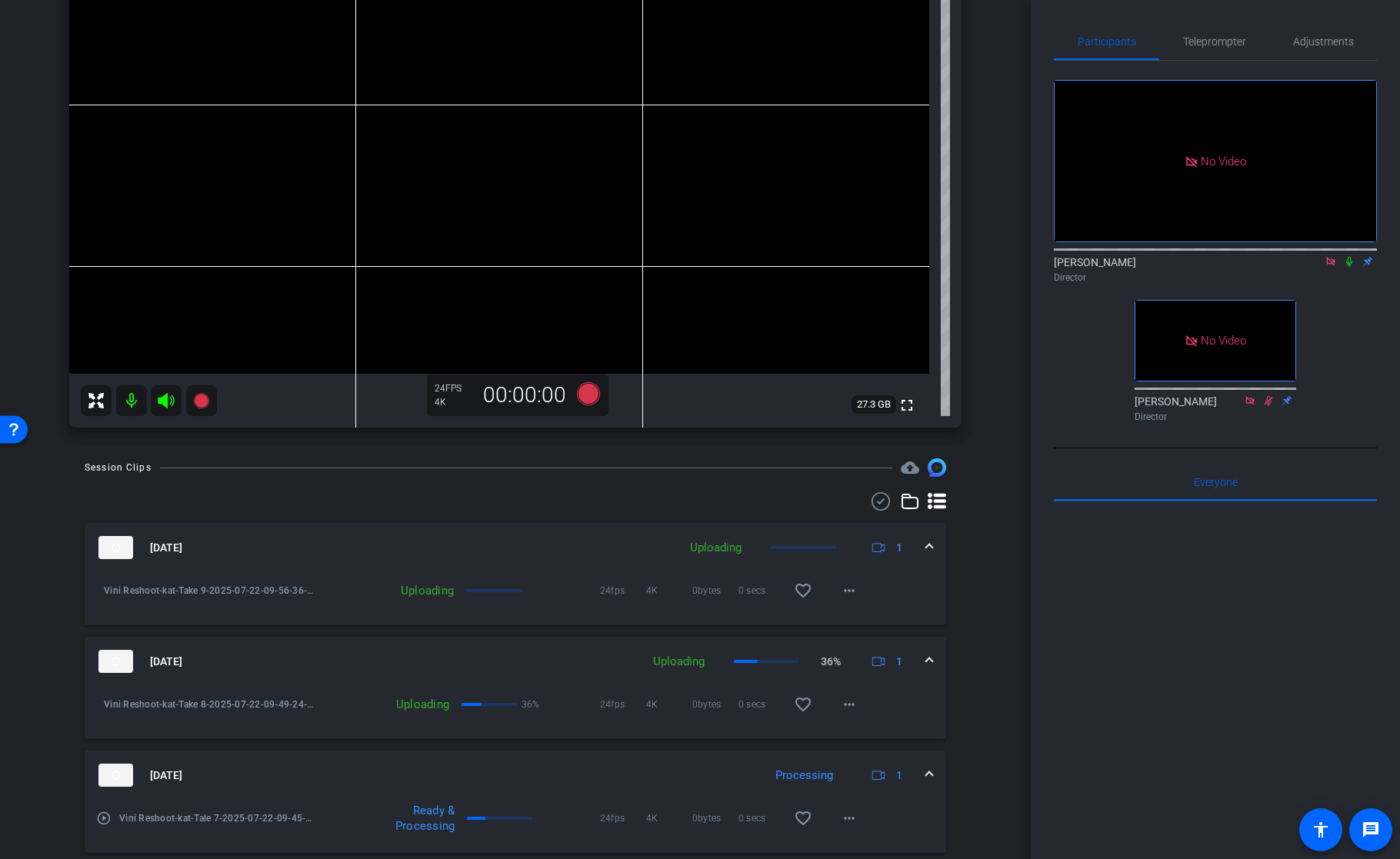 scroll, scrollTop: 251, scrollLeft: 0, axis: vertical 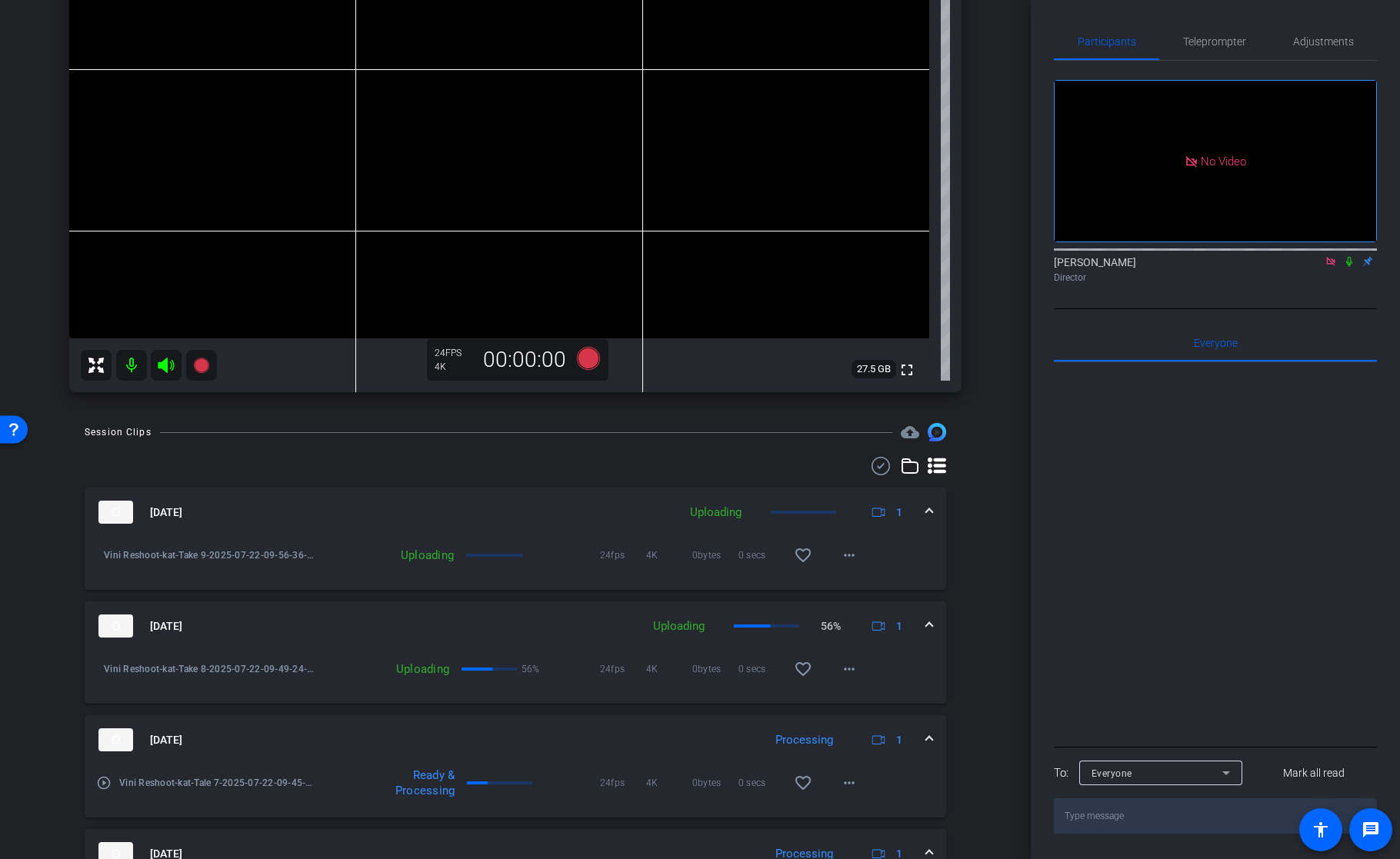 click on "Jul 22, 2025  Uploading
1" at bounding box center (515, 512) 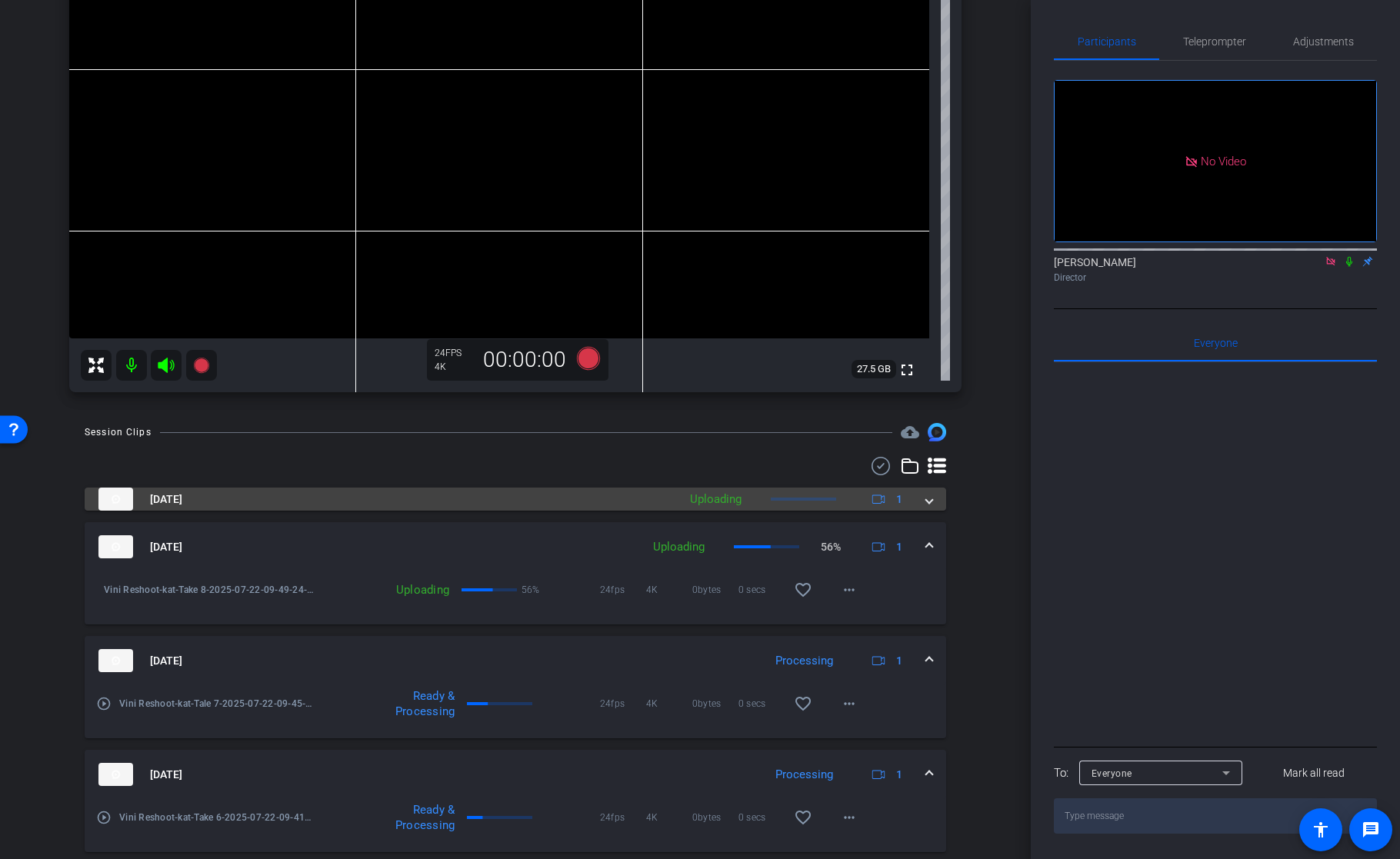 click on "Jul 22, 2025  Uploading
1 Vini Reshoot-kat-Take 9-2025-07-22-09-56-36-754-0  Uploading 24fps 4K 0bytes 0 secs favorite_border more_horiz   Jul 22, 2025  Uploading  56%
1 Vini Reshoot-kat-Take 8-2025-07-22-09-49-24-398-0  Uploading  56%  24fps 4K 0bytes 0 secs favorite_border more_horiz   Jul 22, 2025   Processing
1 play_circle_outline  Vini Reshoot-kat-Tale 7-2025-07-22-09-45-12-189-0   Ready & Processing  24fps 4K 0bytes 0 secs favorite_border more_horiz   Jul 22, 2025   Processing
1 play_circle_outline  Vini Reshoot-kat-Take 6-2025-07-22-09-41-21-453-0   Ready & Processing  24fps 4K 0bytes 0 secs favorite_border more_horiz   Jul 22, 2025   Ready
1 play_circle_outline  Vini Reshoot-kat-Take 5-2025-07-22-09-39-20-270-0   MP4 Ready  24fps 4K 279mb 2 mins favorite_border more_horiz   Jul 22, 2025   Processing
1 play_circle_outline" 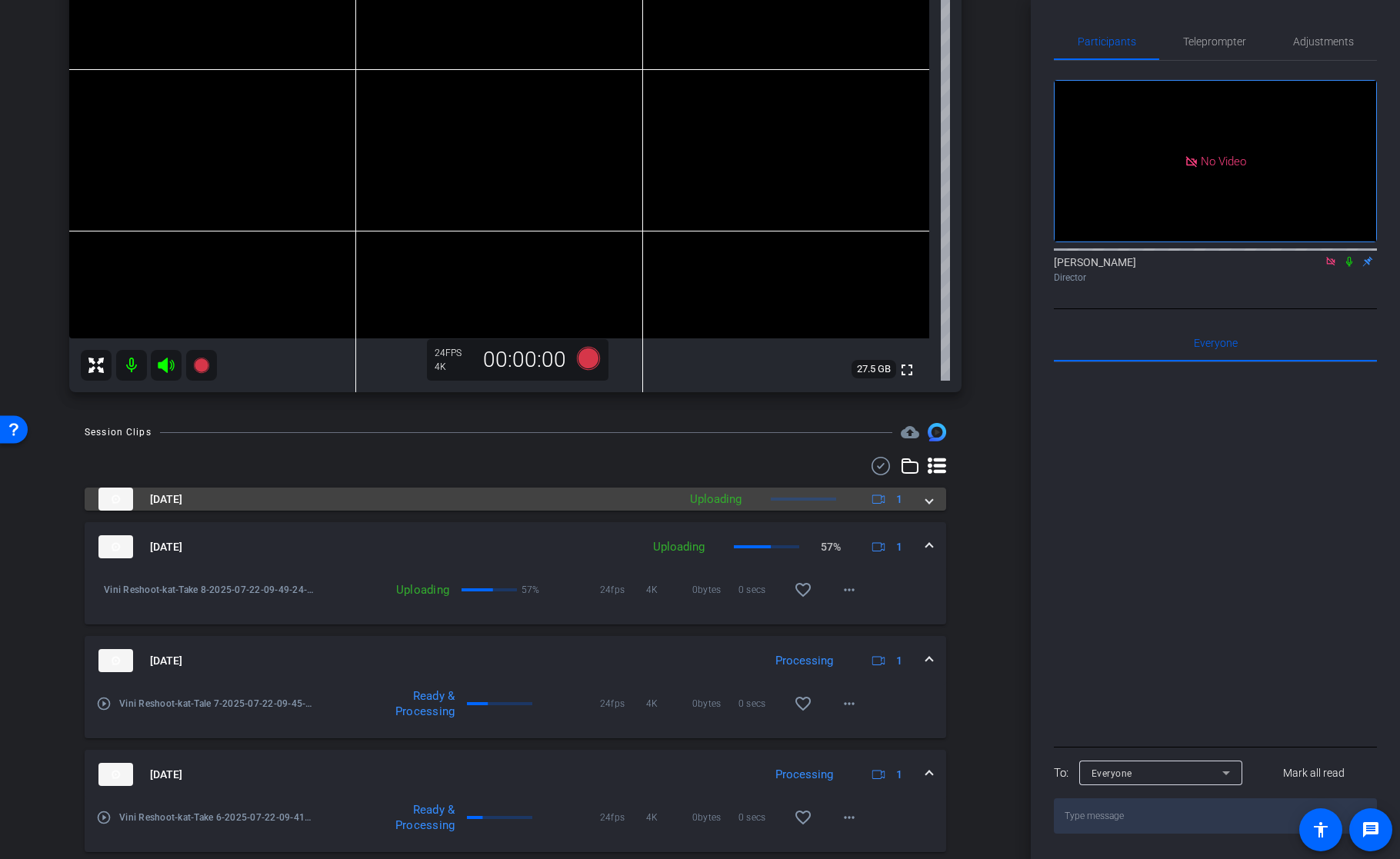 click at bounding box center (929, 499) 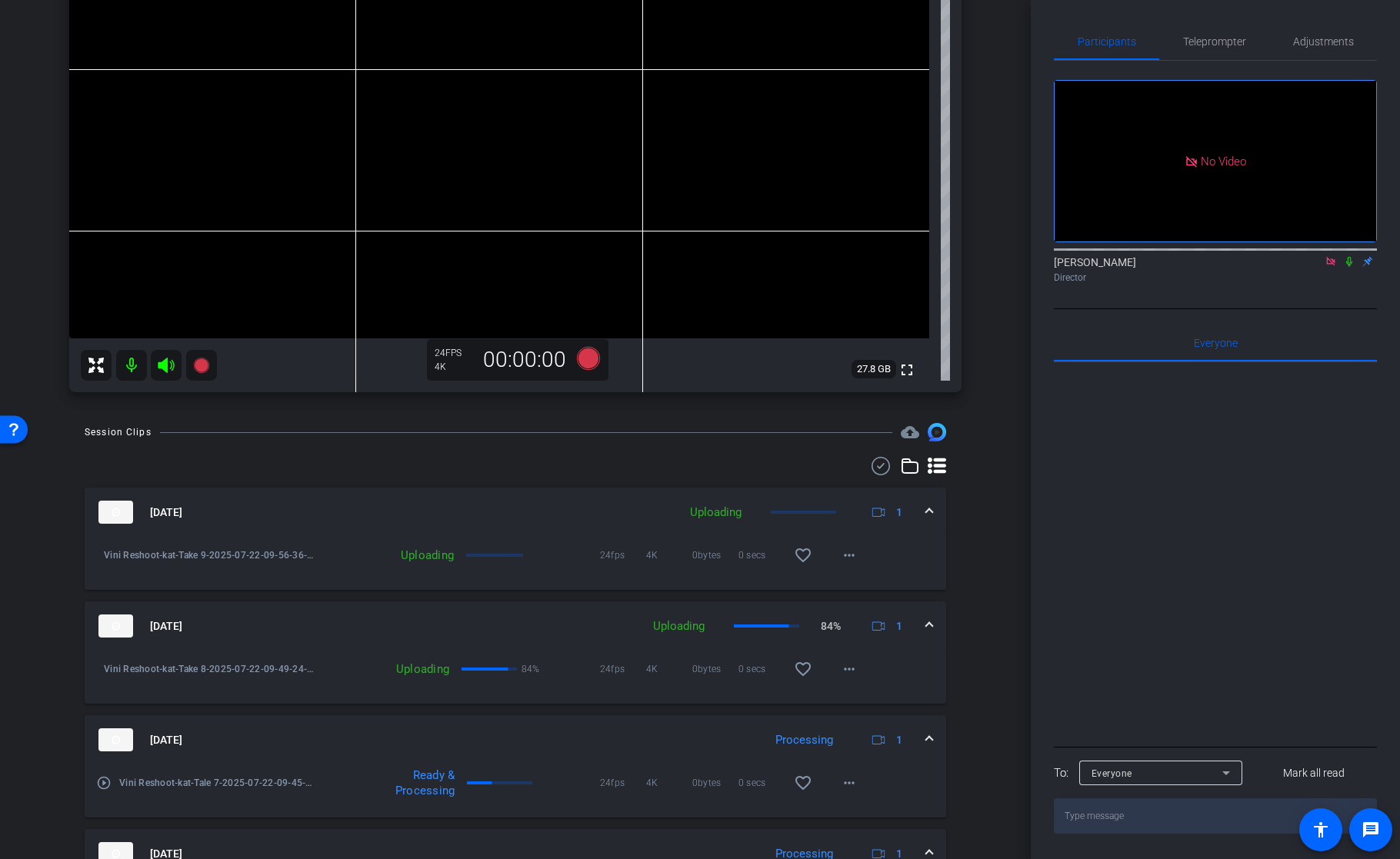 click at bounding box center (929, 512) 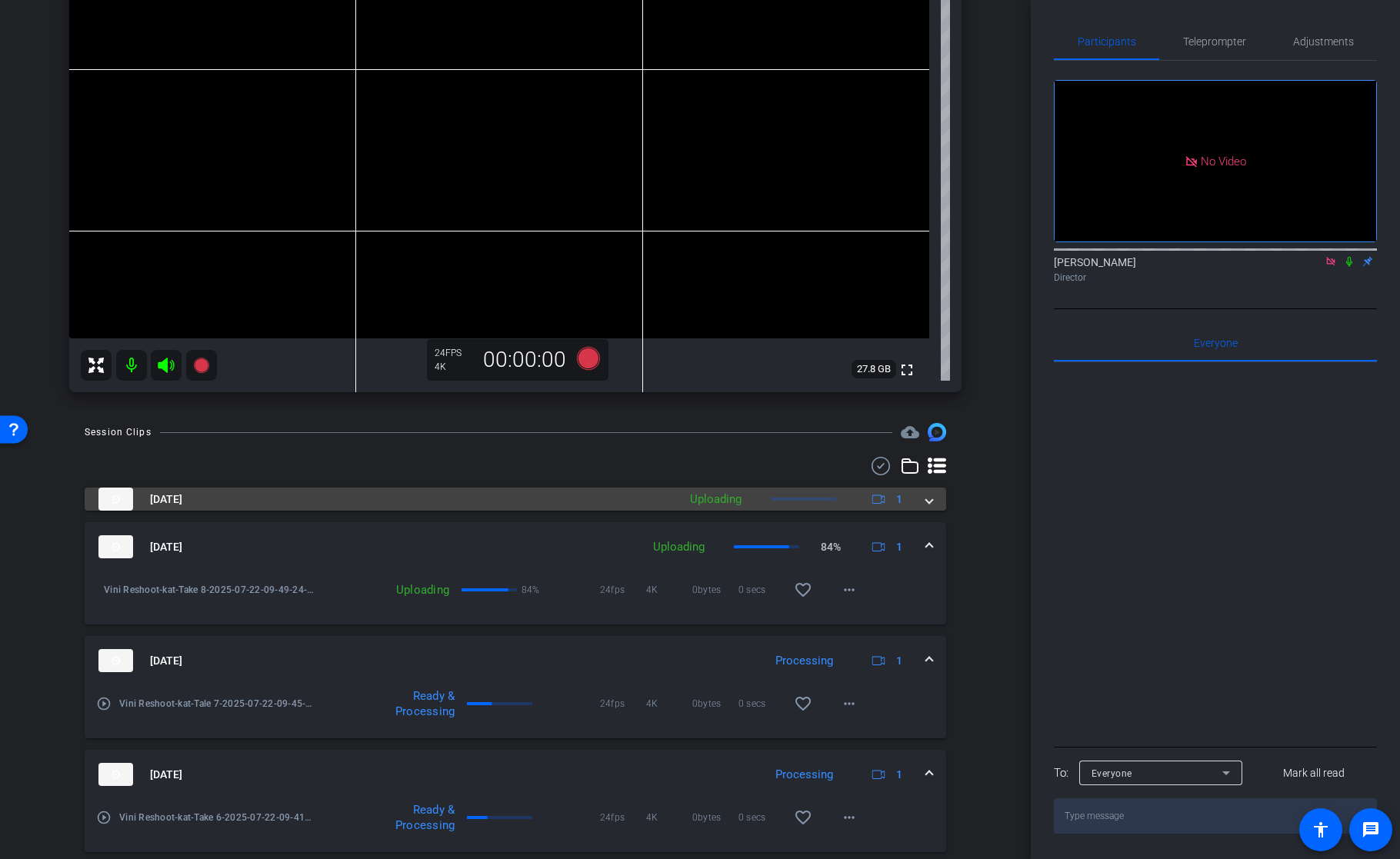 click on "Jul 22, 2025  Uploading
1" at bounding box center [515, 499] 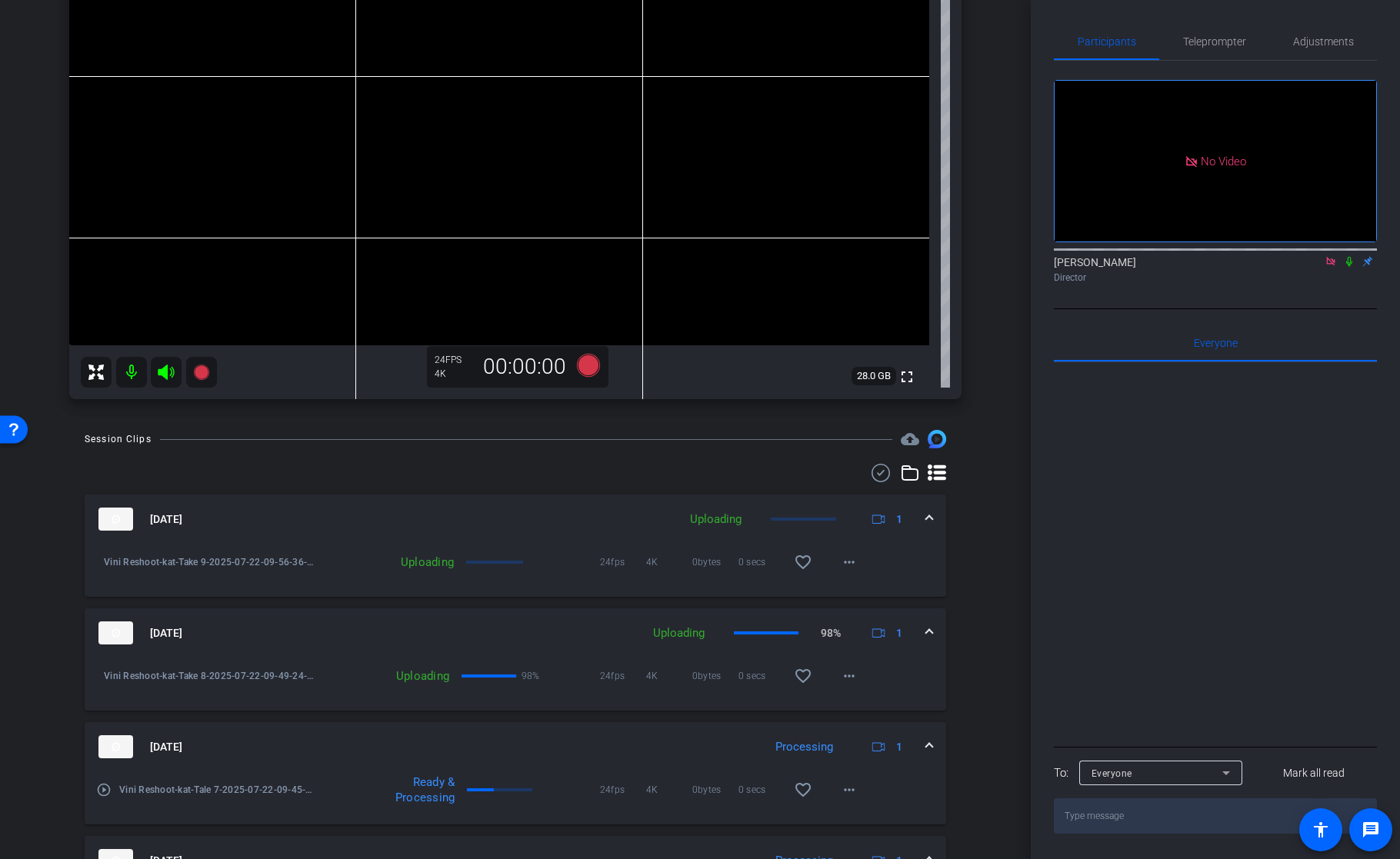 scroll, scrollTop: 252, scrollLeft: 0, axis: vertical 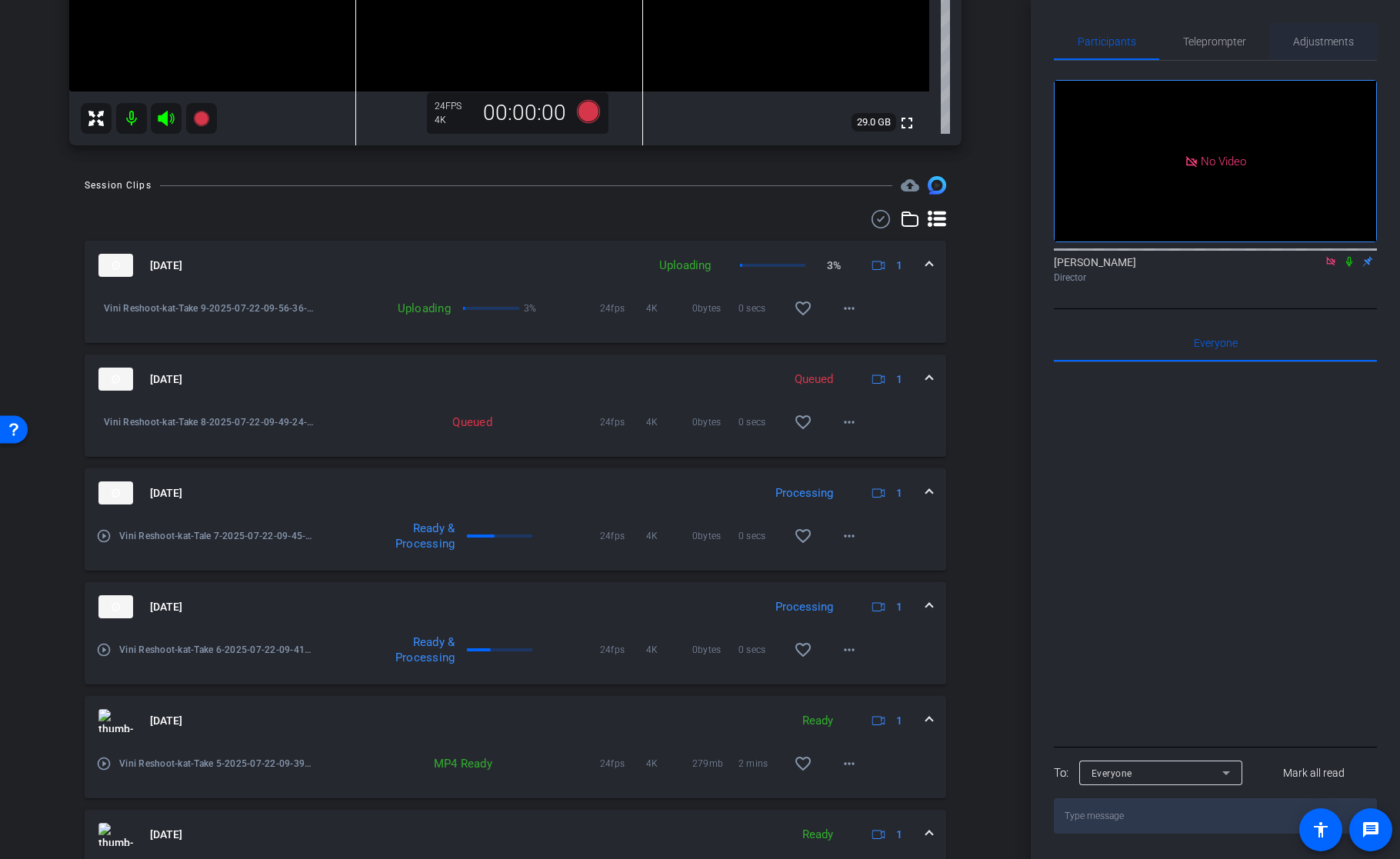 click on "Adjustments" at bounding box center [1323, 42] 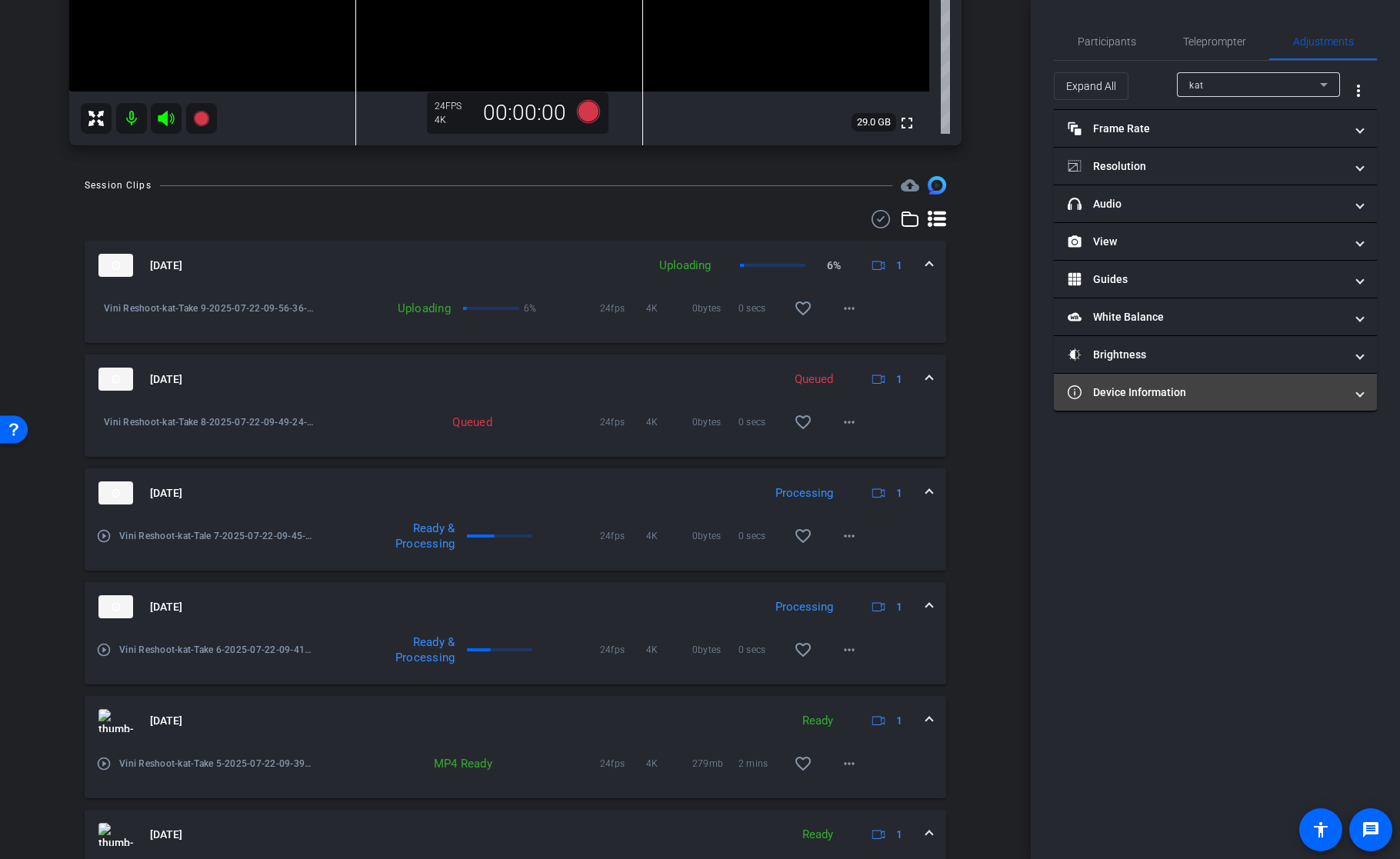 click on "Device Information" at bounding box center [1215, 392] 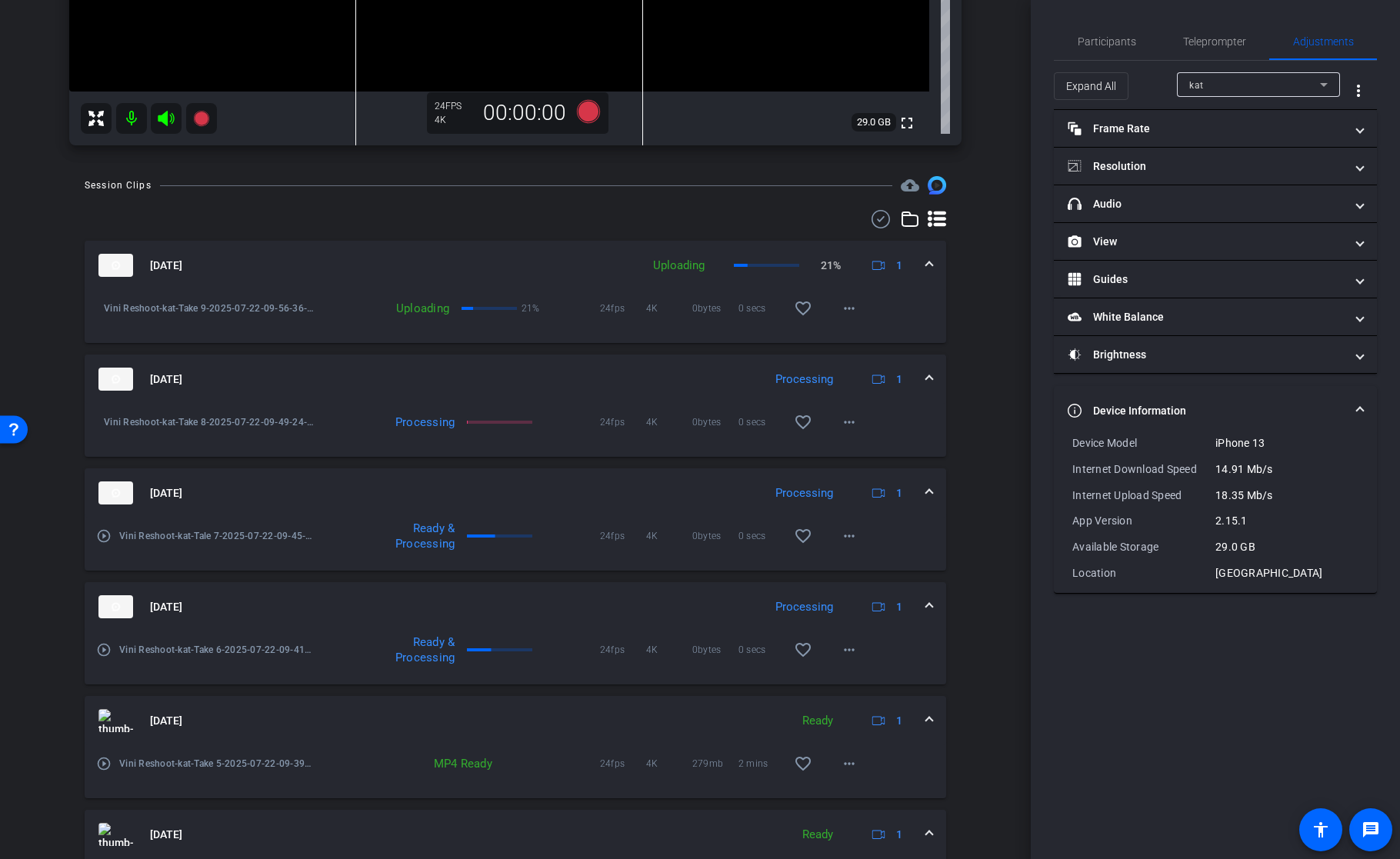 click on "Device Information" at bounding box center [1212, 411] 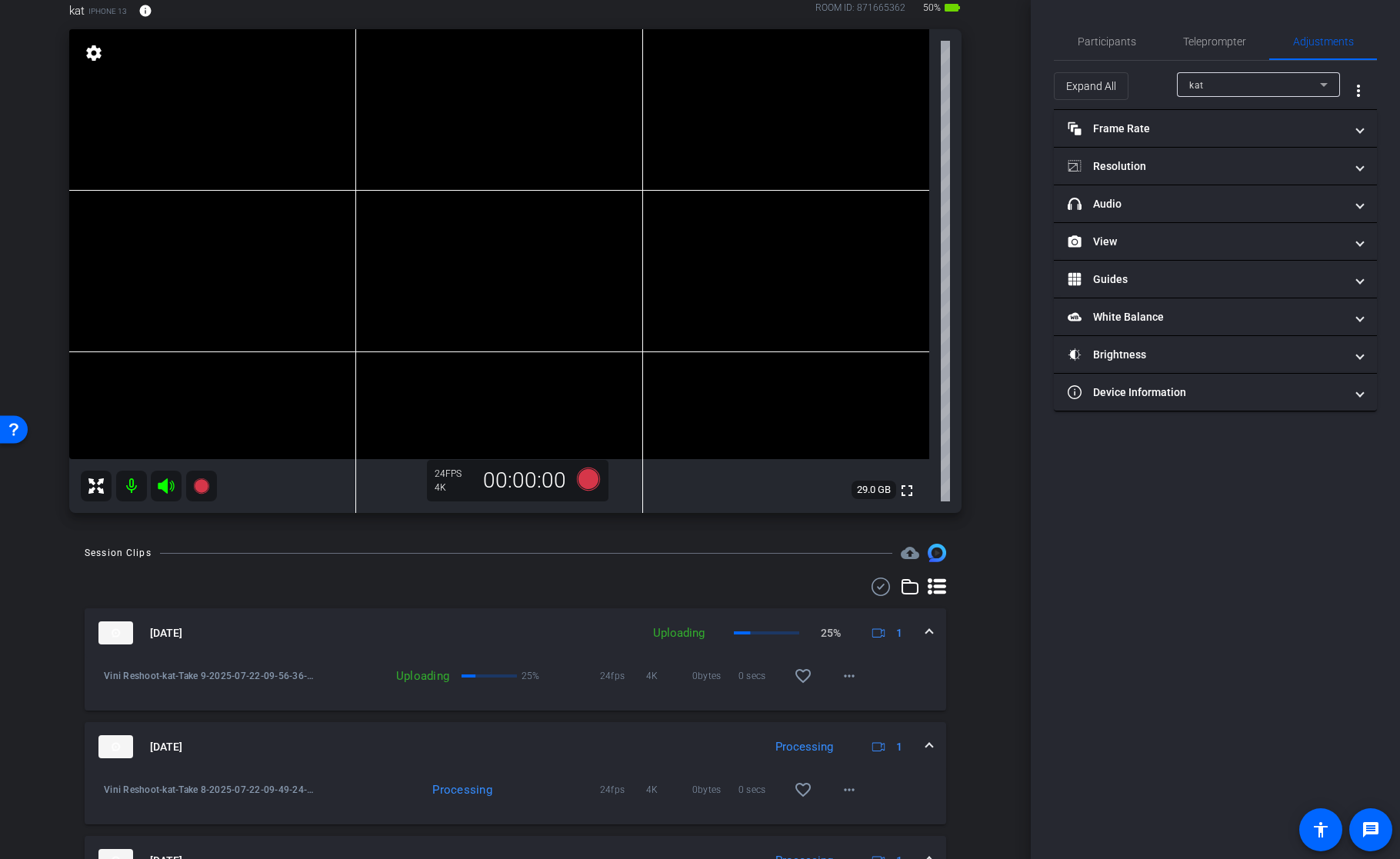 scroll, scrollTop: 132, scrollLeft: 0, axis: vertical 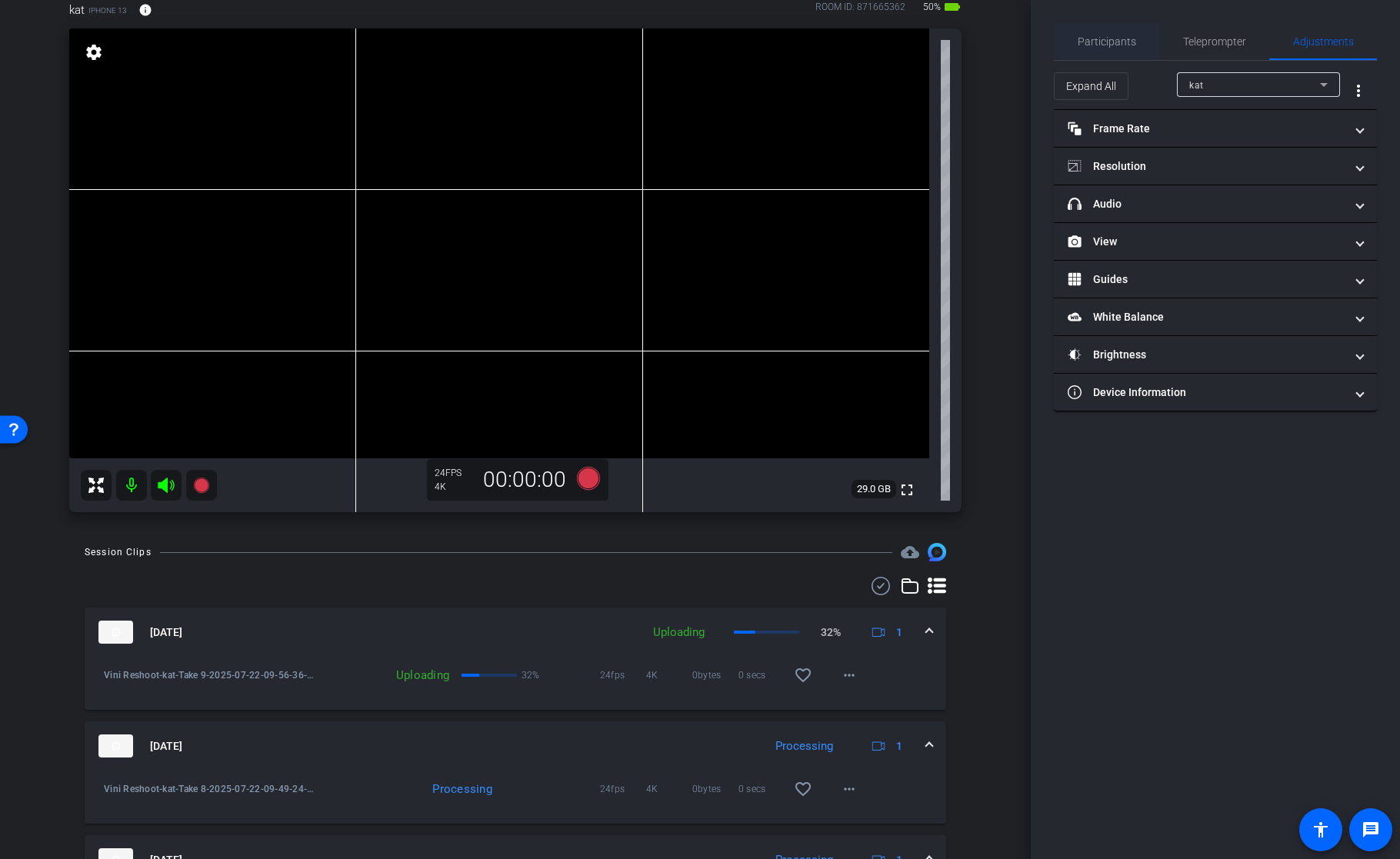 click on "Participants" at bounding box center [1107, 42] 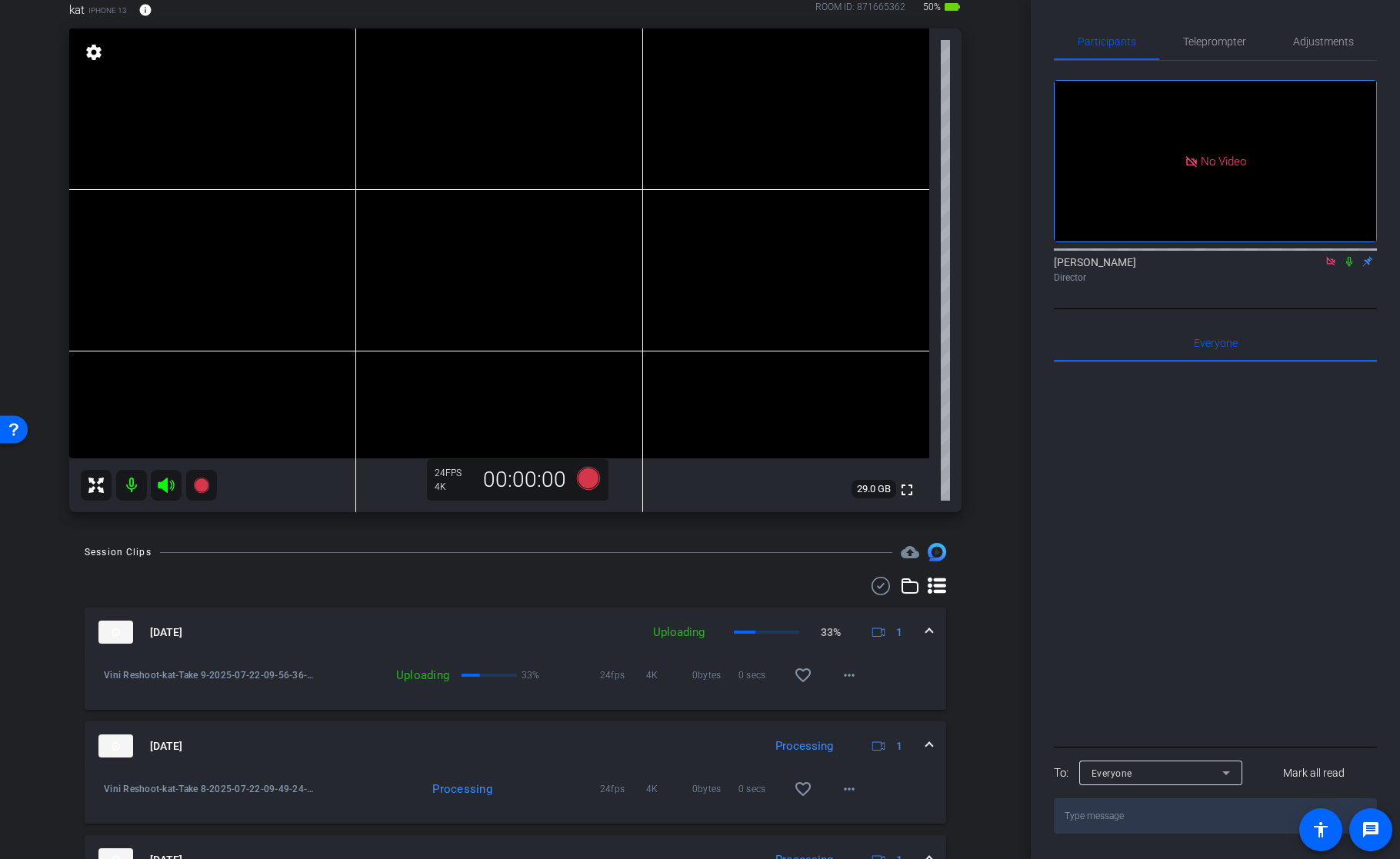 click 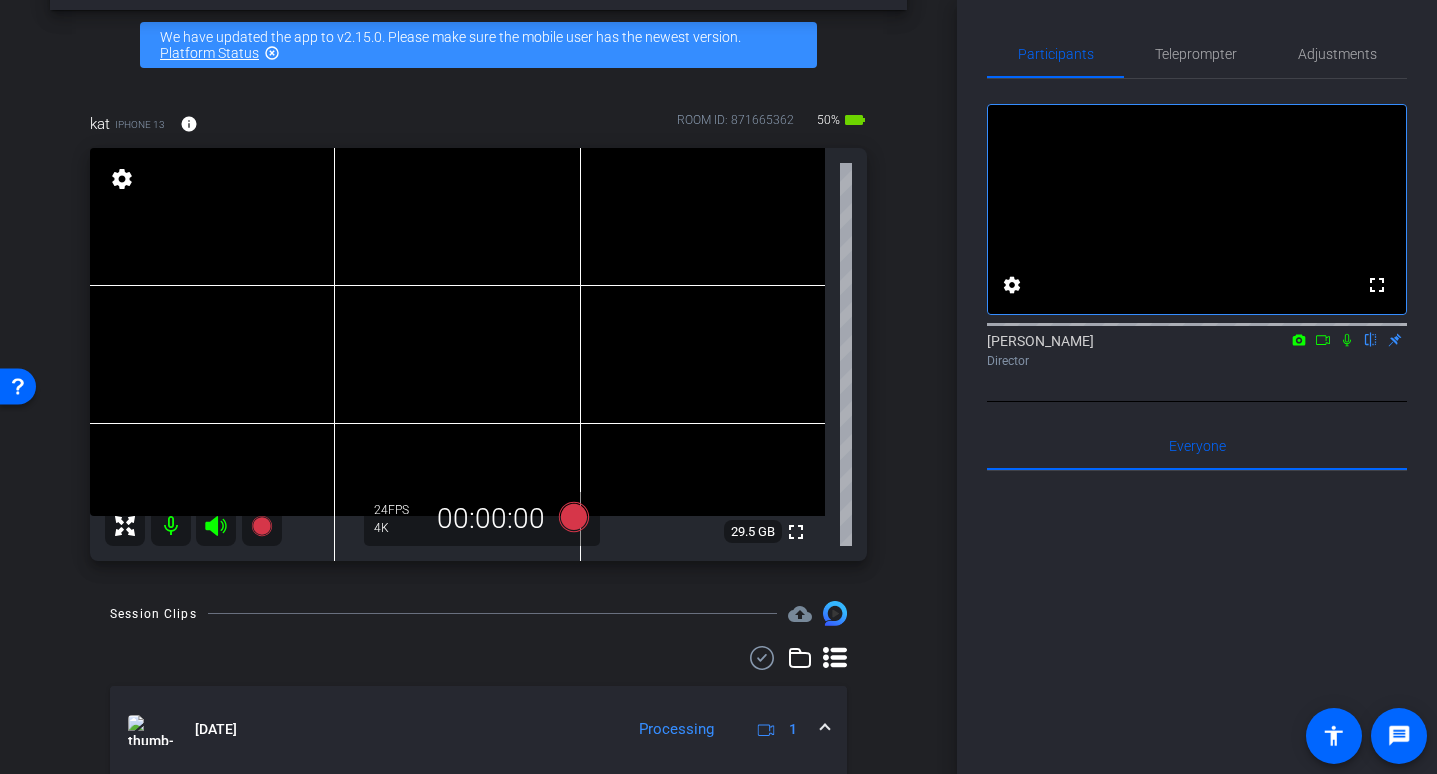 scroll, scrollTop: 72, scrollLeft: 0, axis: vertical 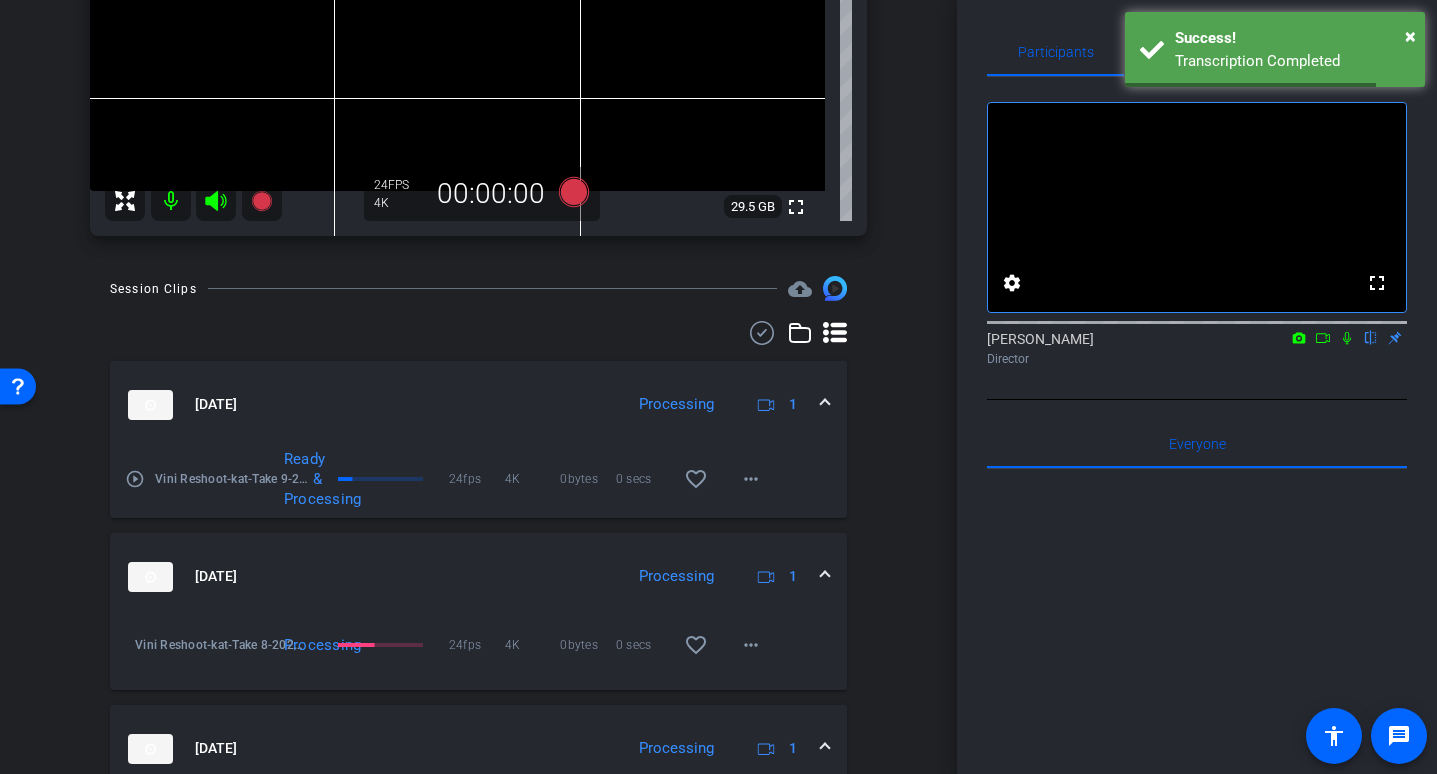 click at bounding box center (825, 576) 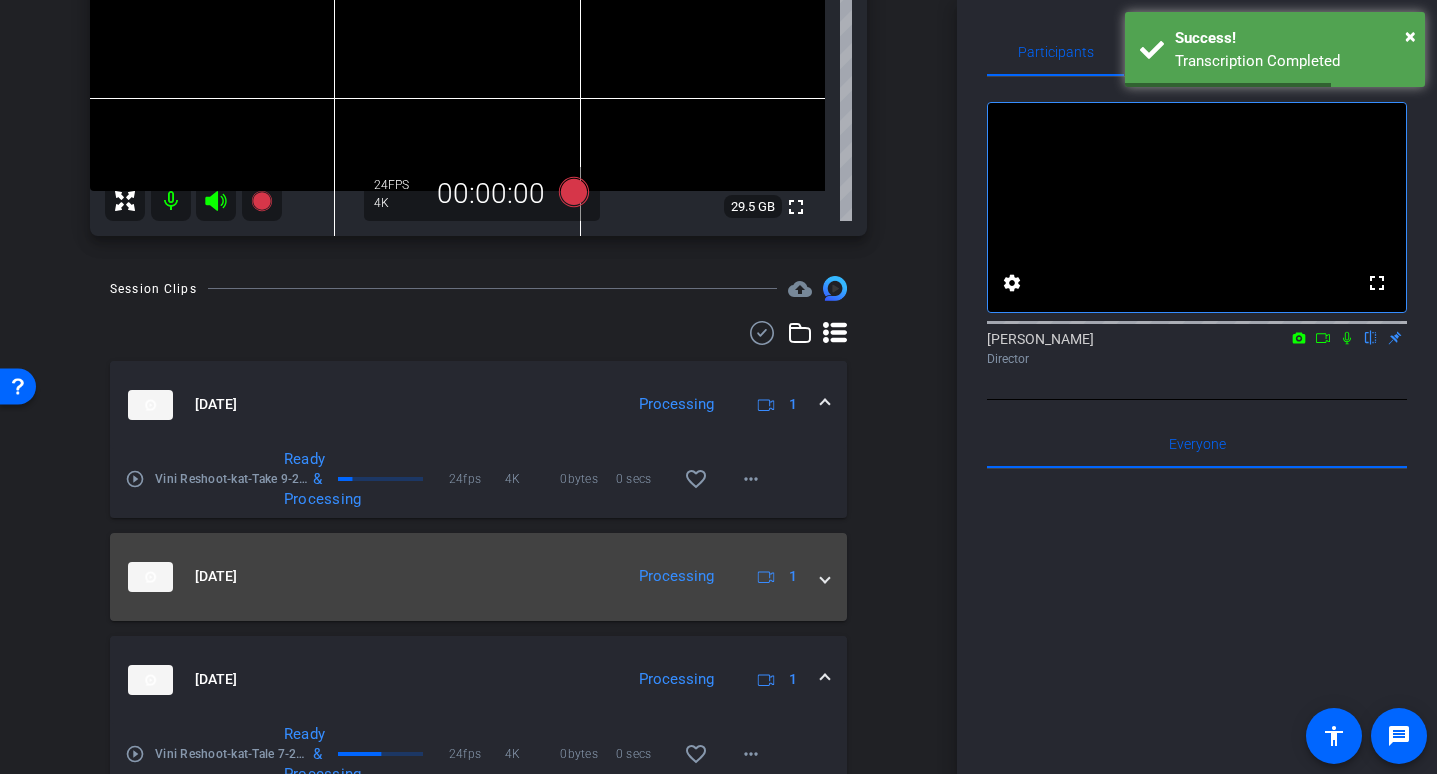 click at bounding box center (825, 576) 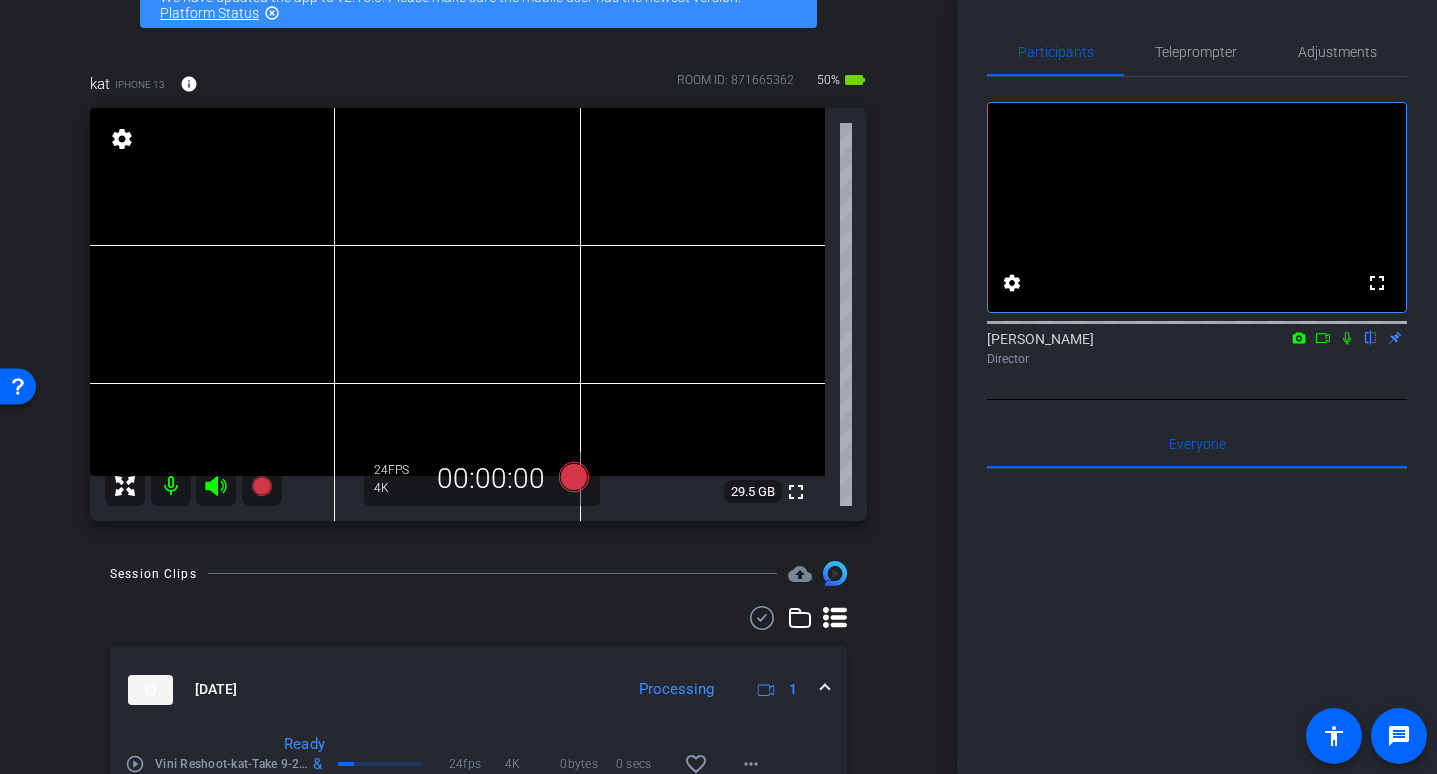 scroll, scrollTop: 115, scrollLeft: 0, axis: vertical 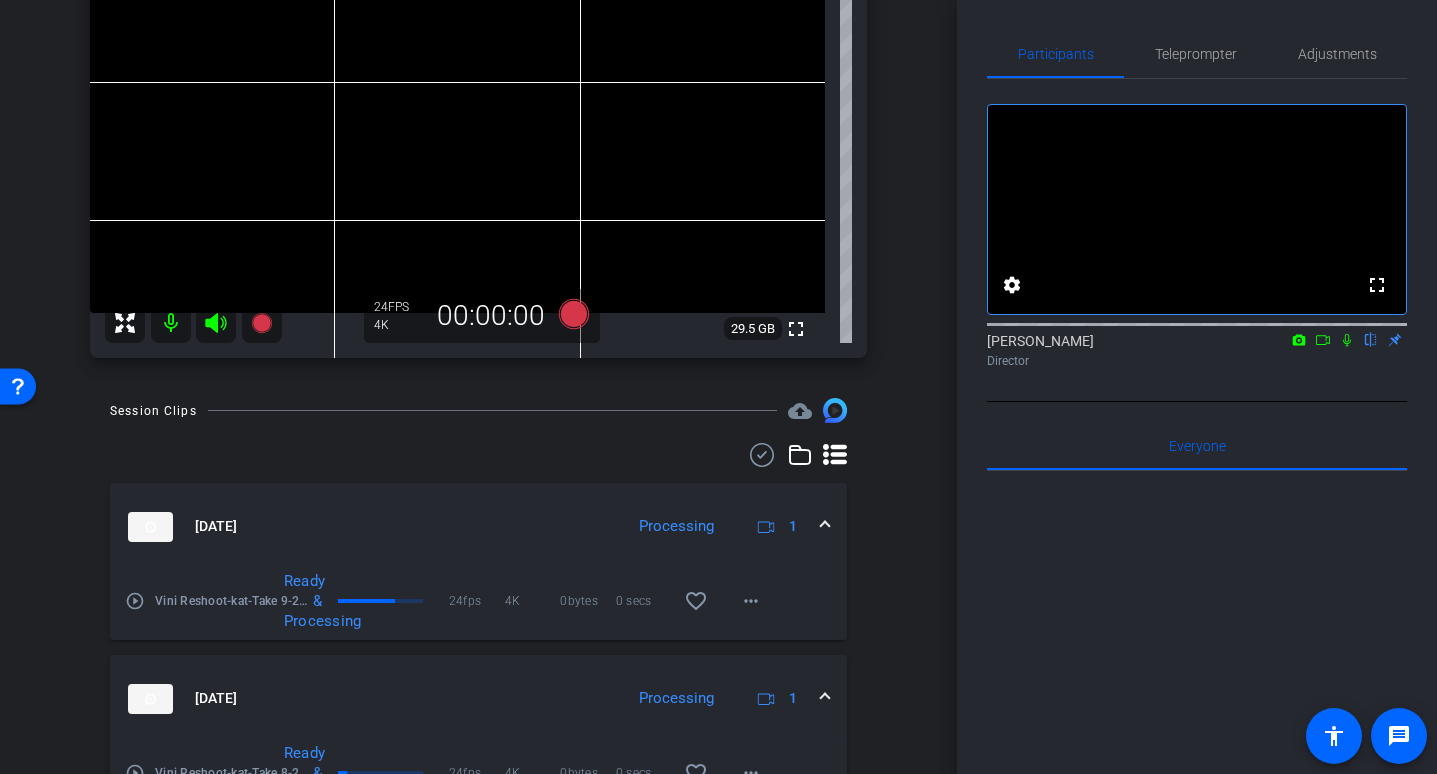 click at bounding box center (825, 526) 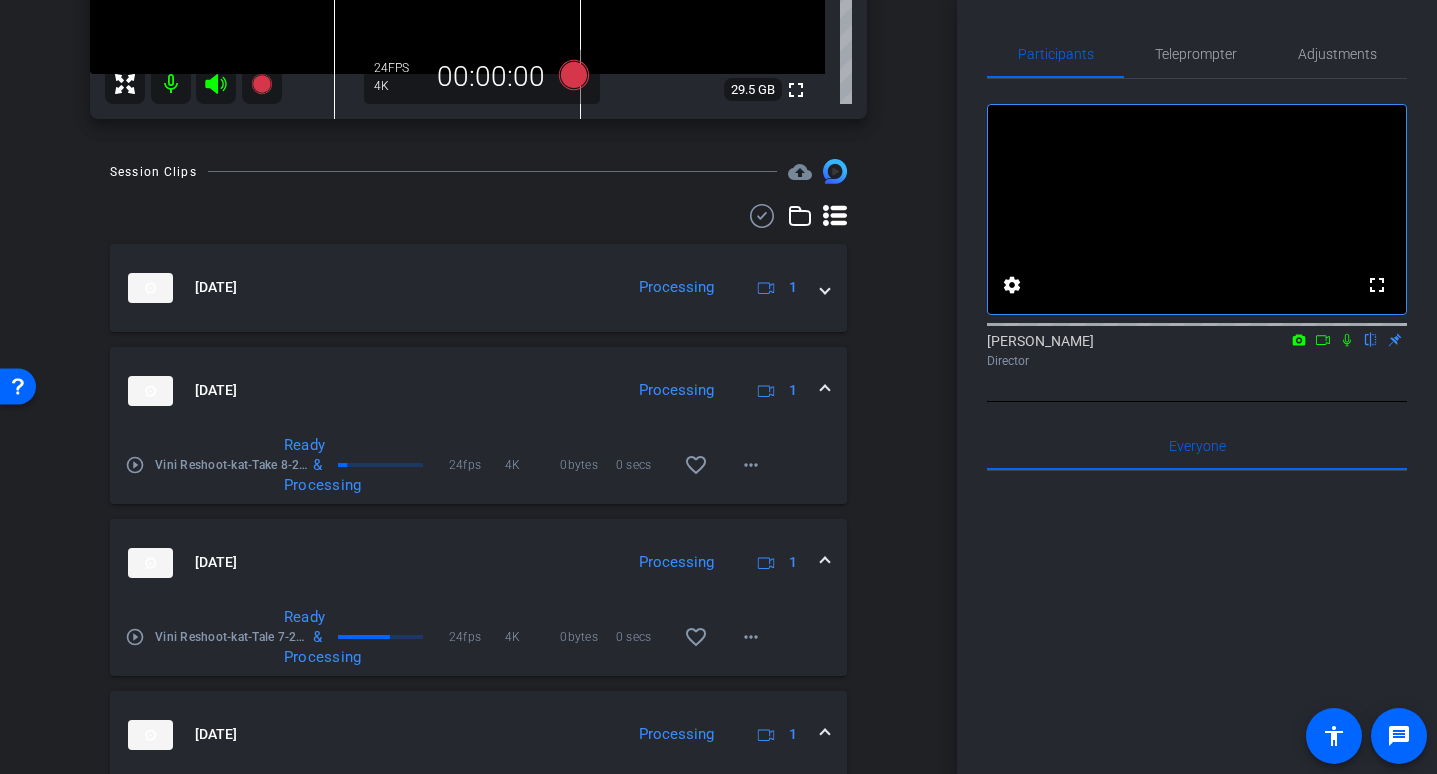 scroll, scrollTop: 519, scrollLeft: 0, axis: vertical 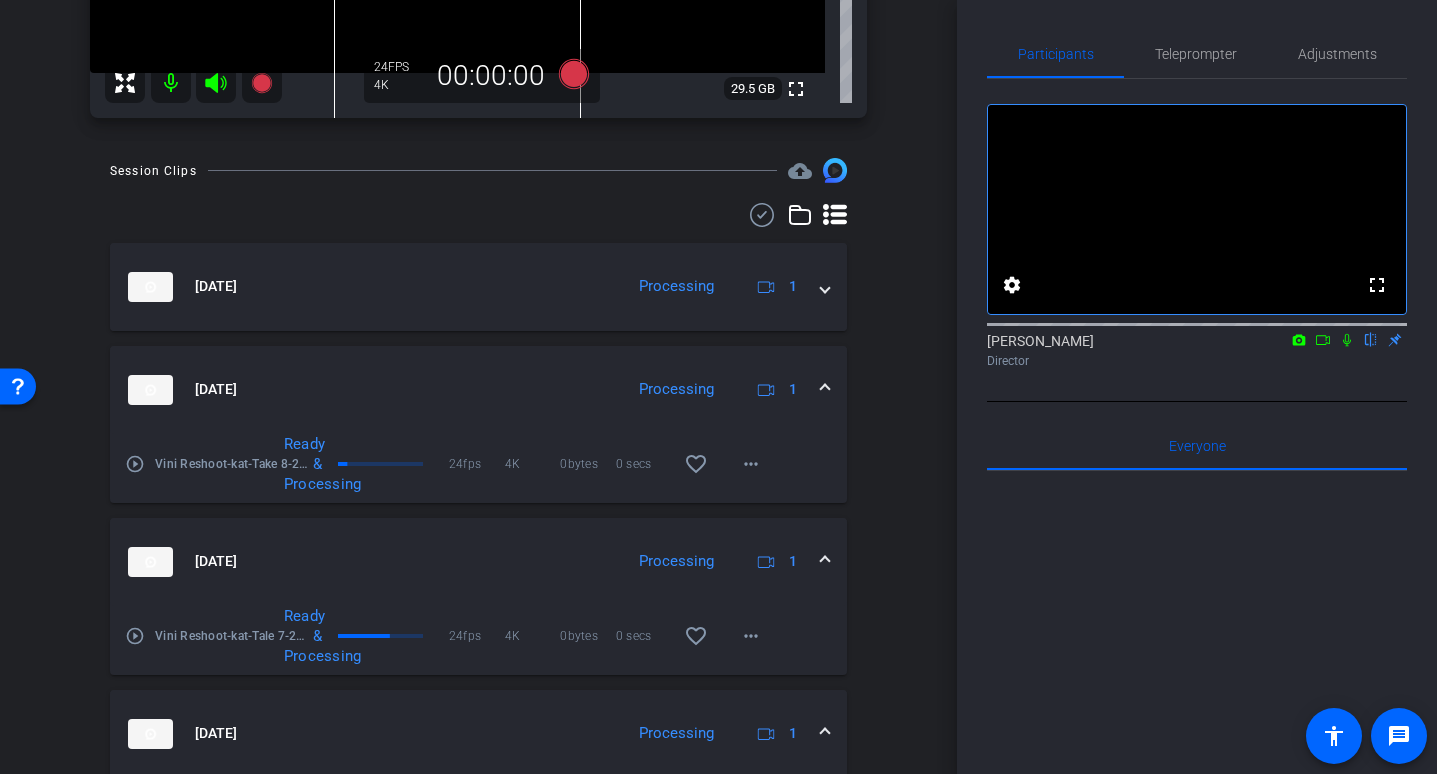 click on "Jul 22, 2025   Processing
1" at bounding box center (478, 562) 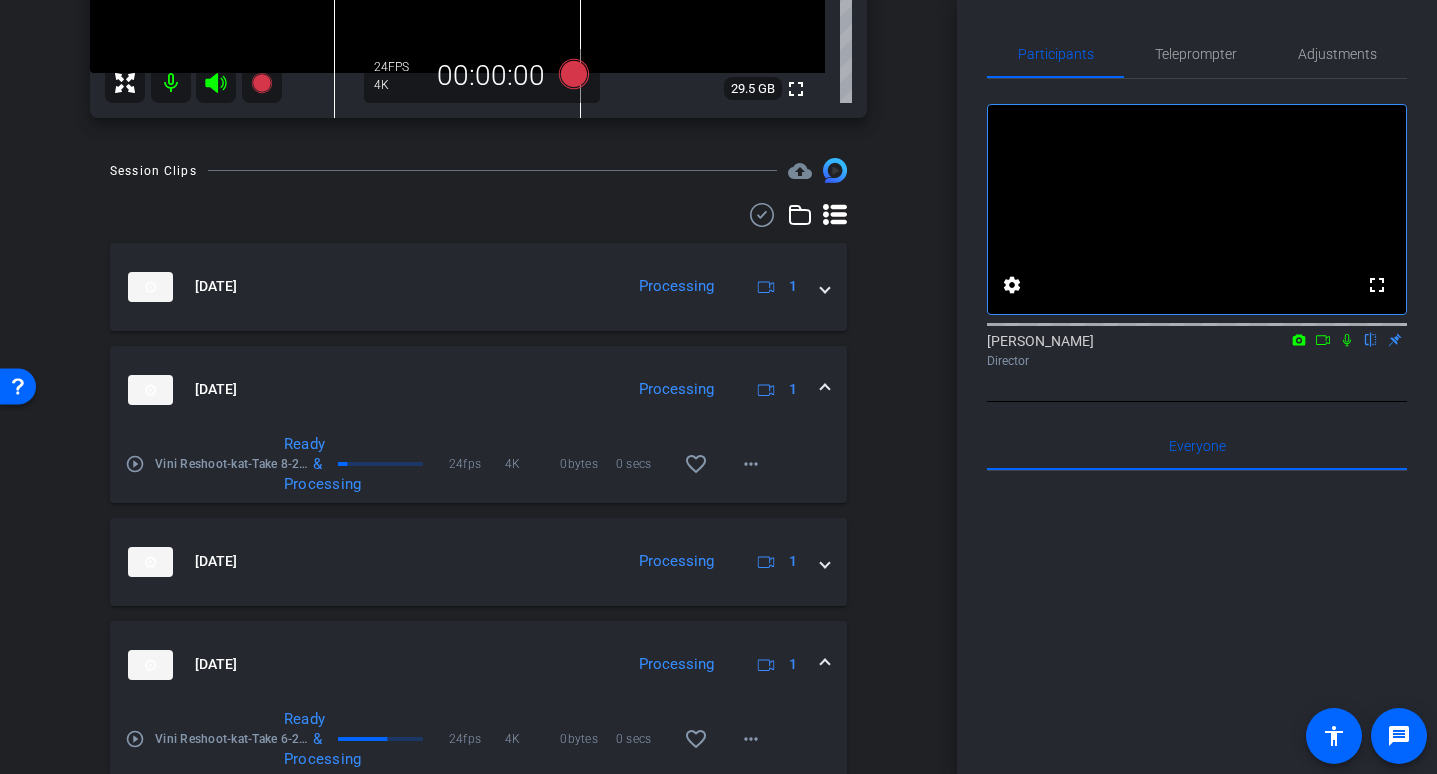click on "Jul 22, 2025   Processing
1" at bounding box center [478, 665] 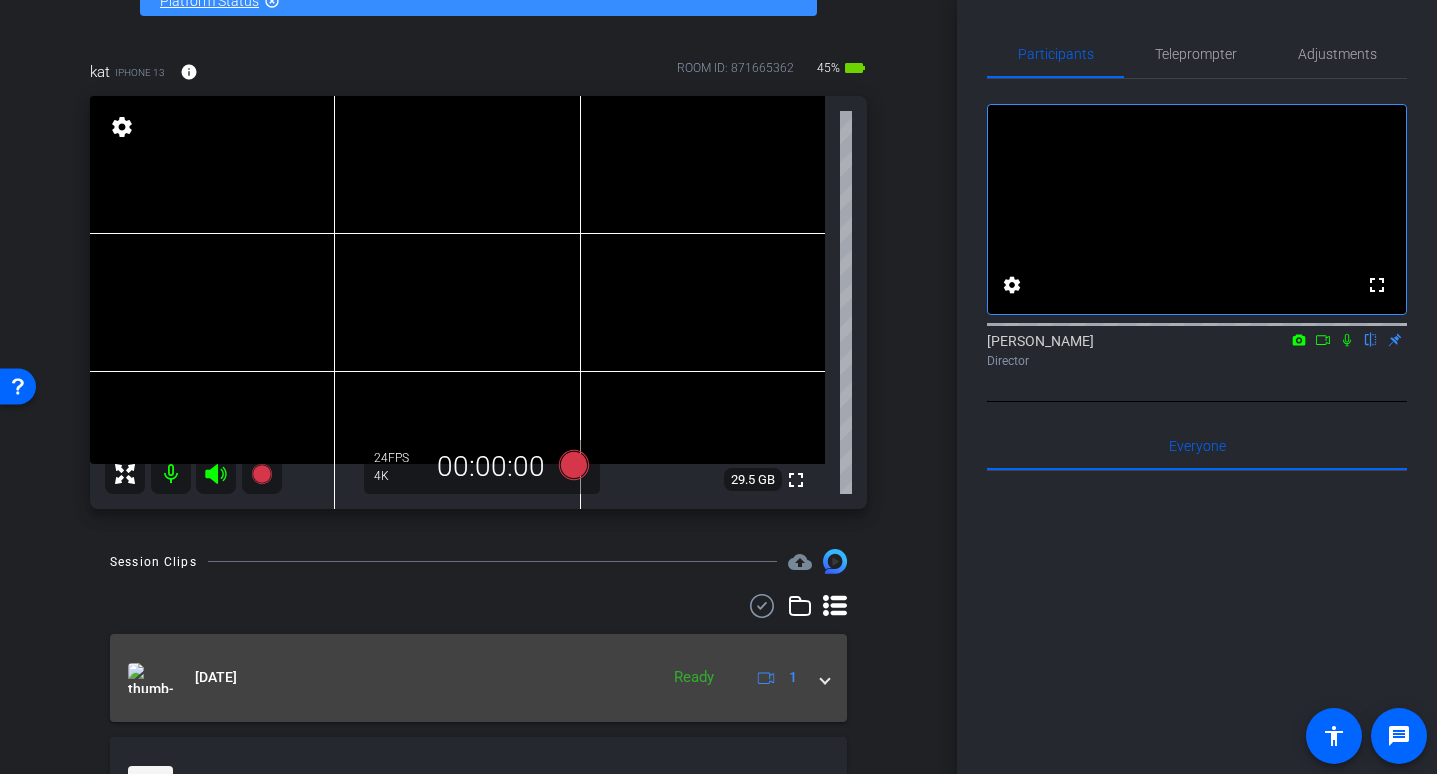 scroll, scrollTop: 120, scrollLeft: 0, axis: vertical 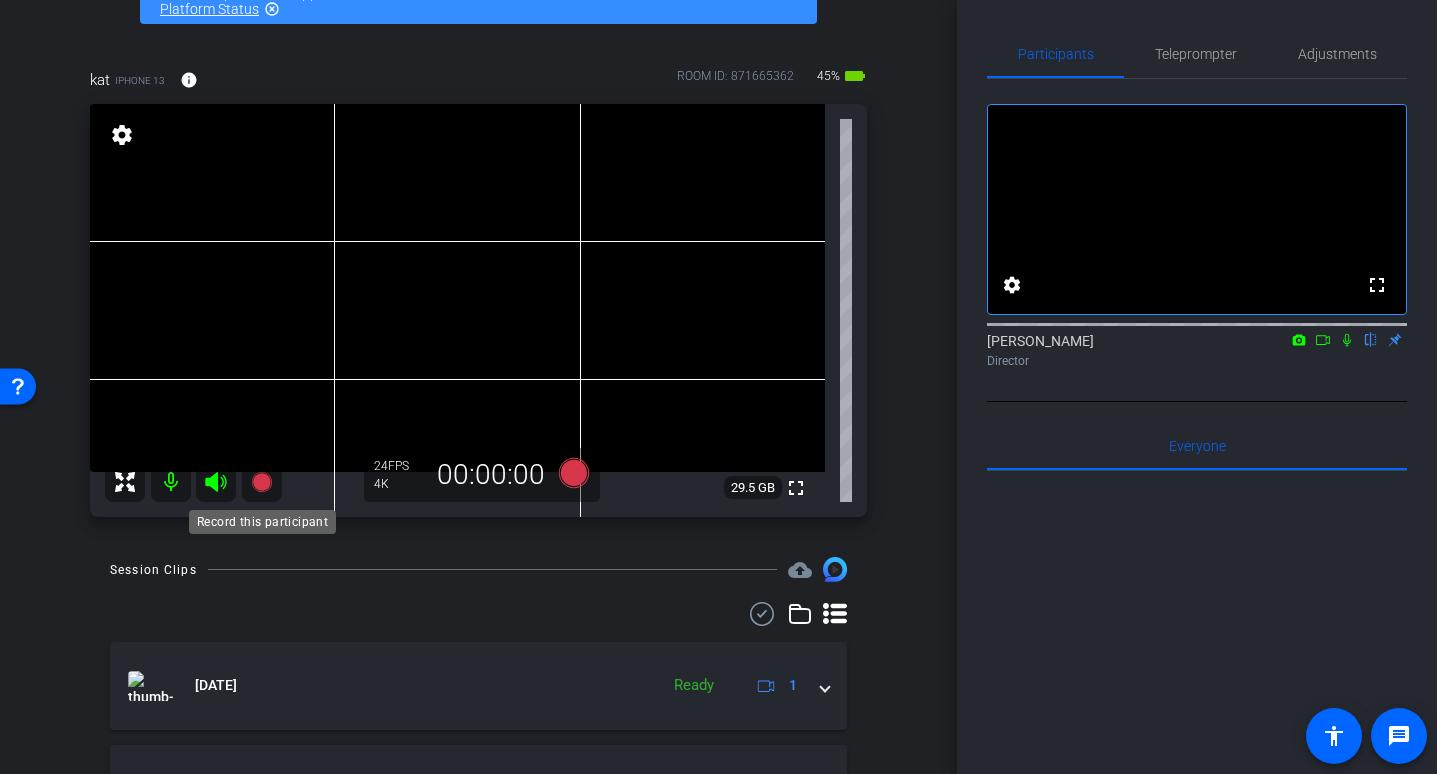 click 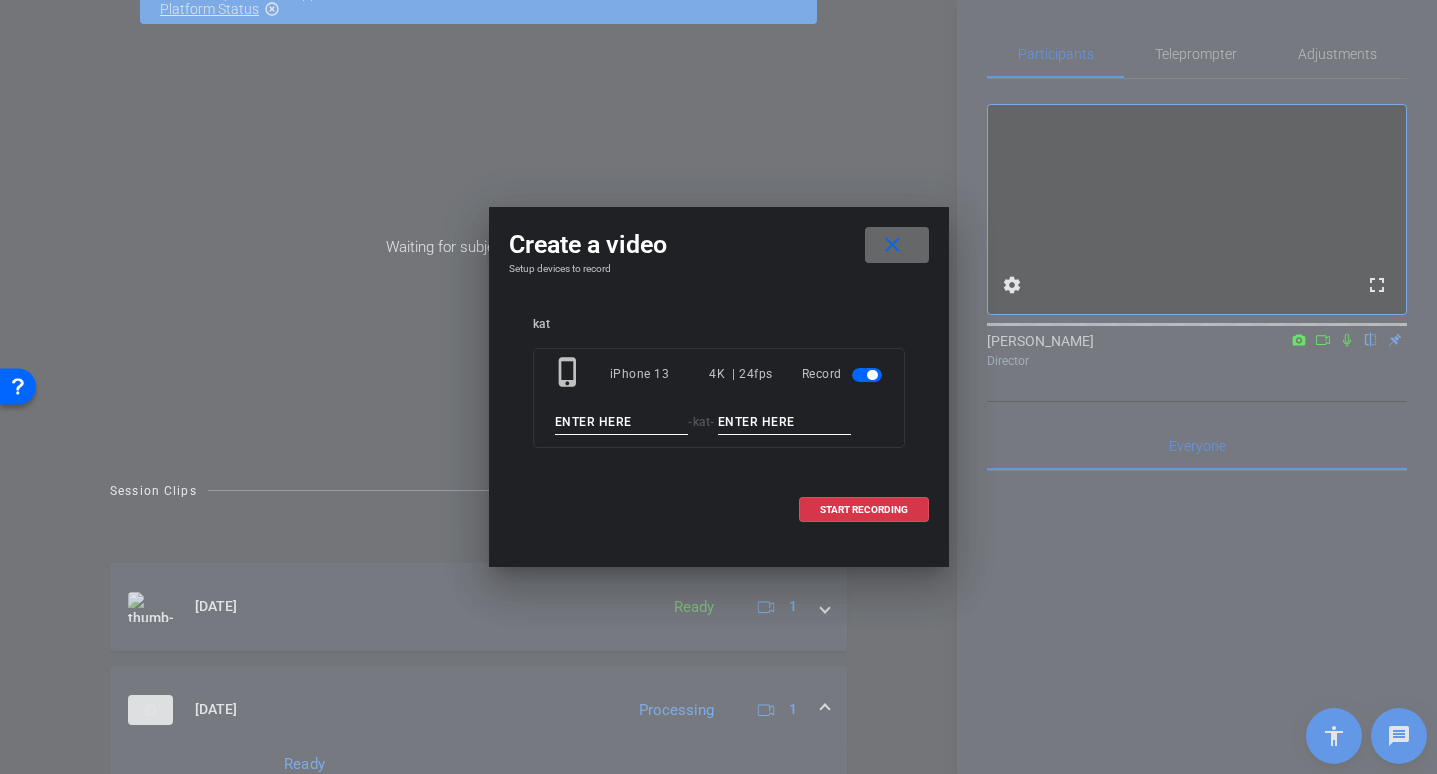 click on "close" at bounding box center [892, 245] 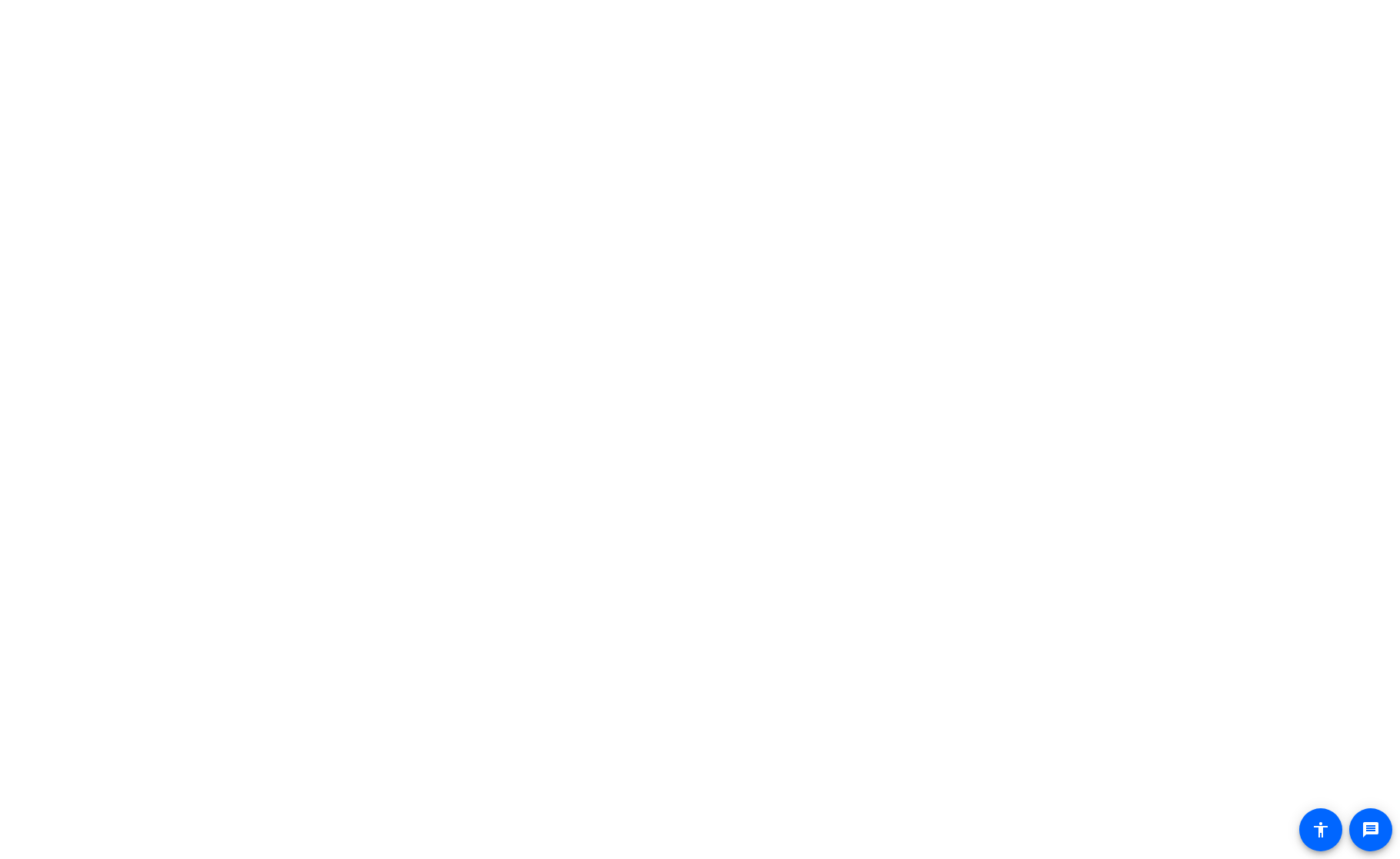 scroll, scrollTop: 0, scrollLeft: 0, axis: both 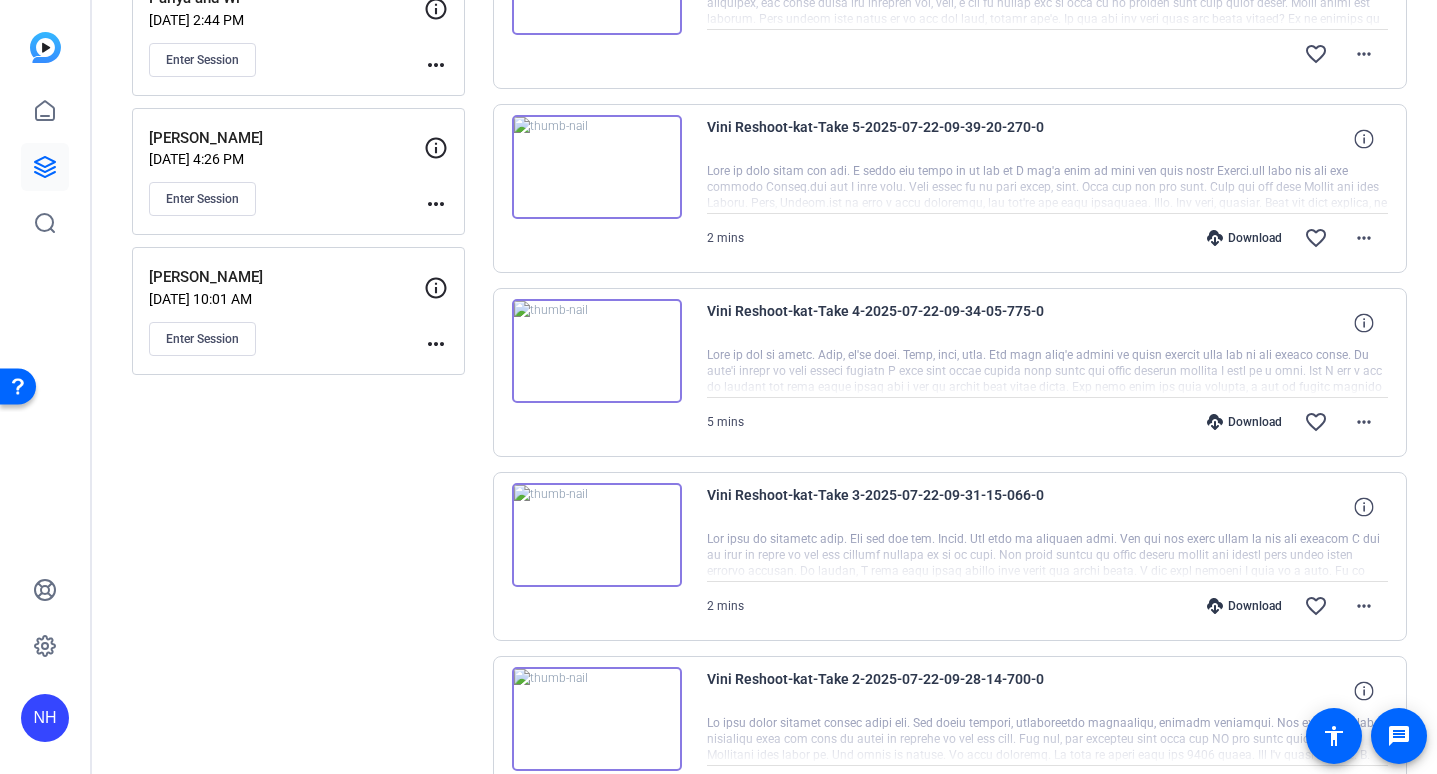 click at bounding box center (597, 351) 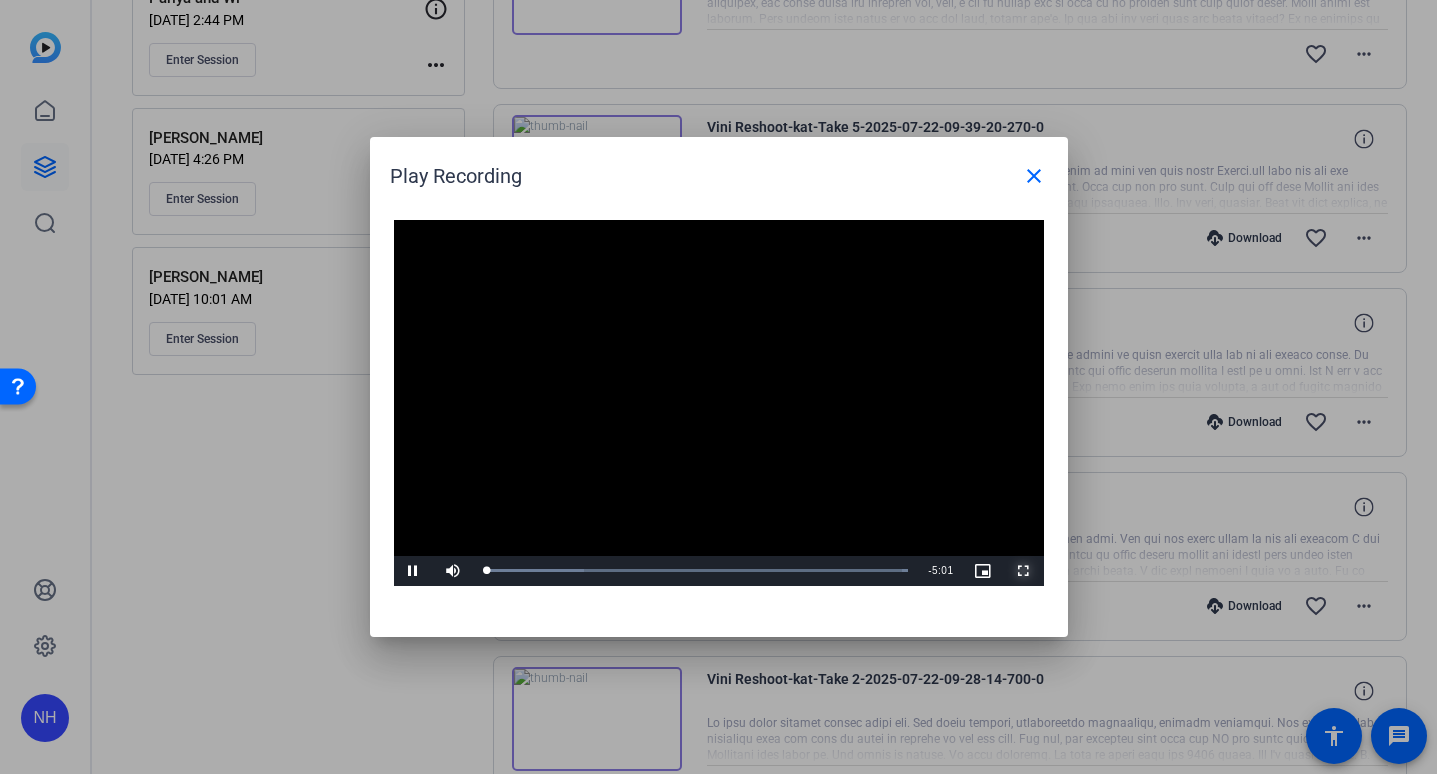 click at bounding box center (1024, 571) 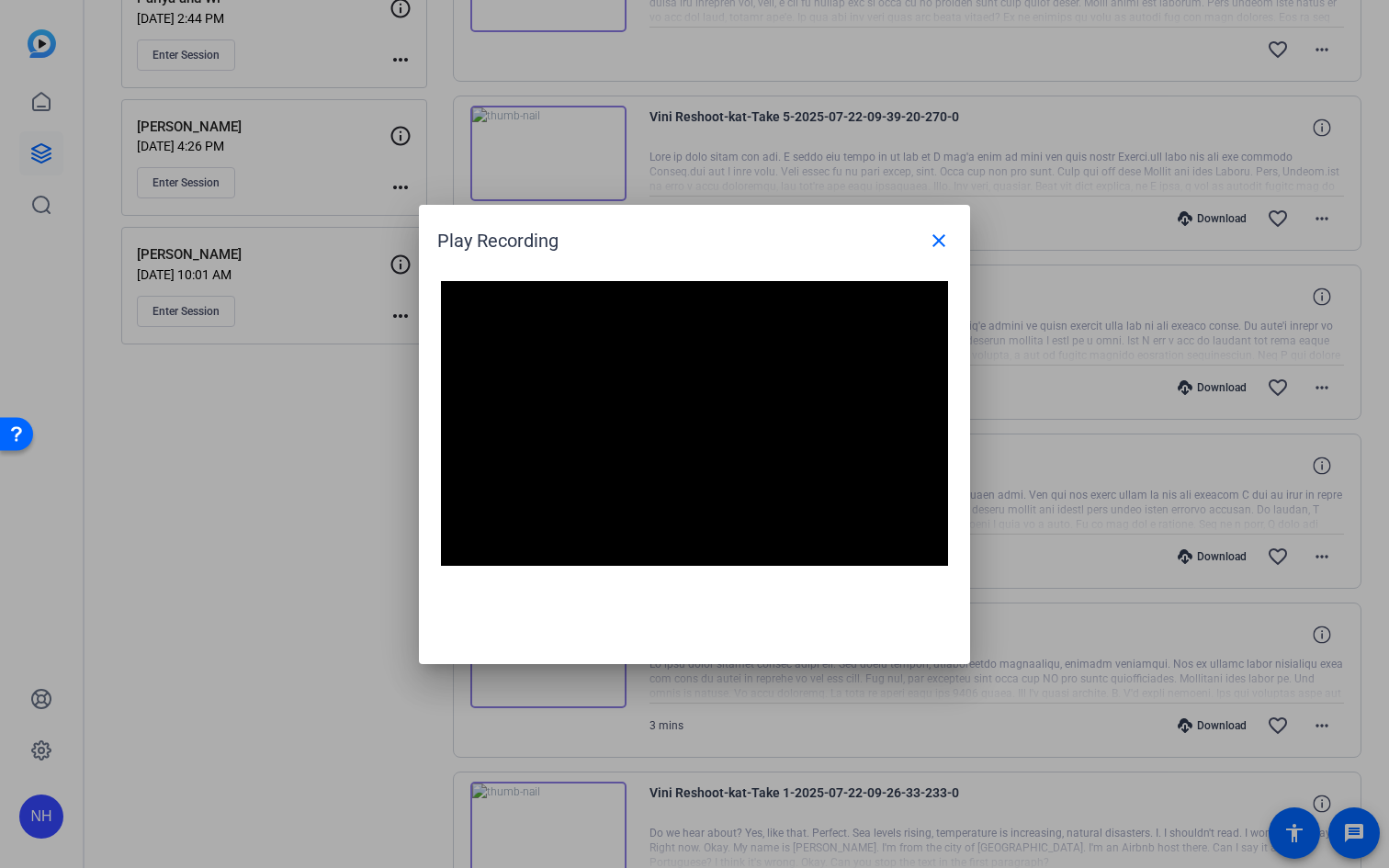 type 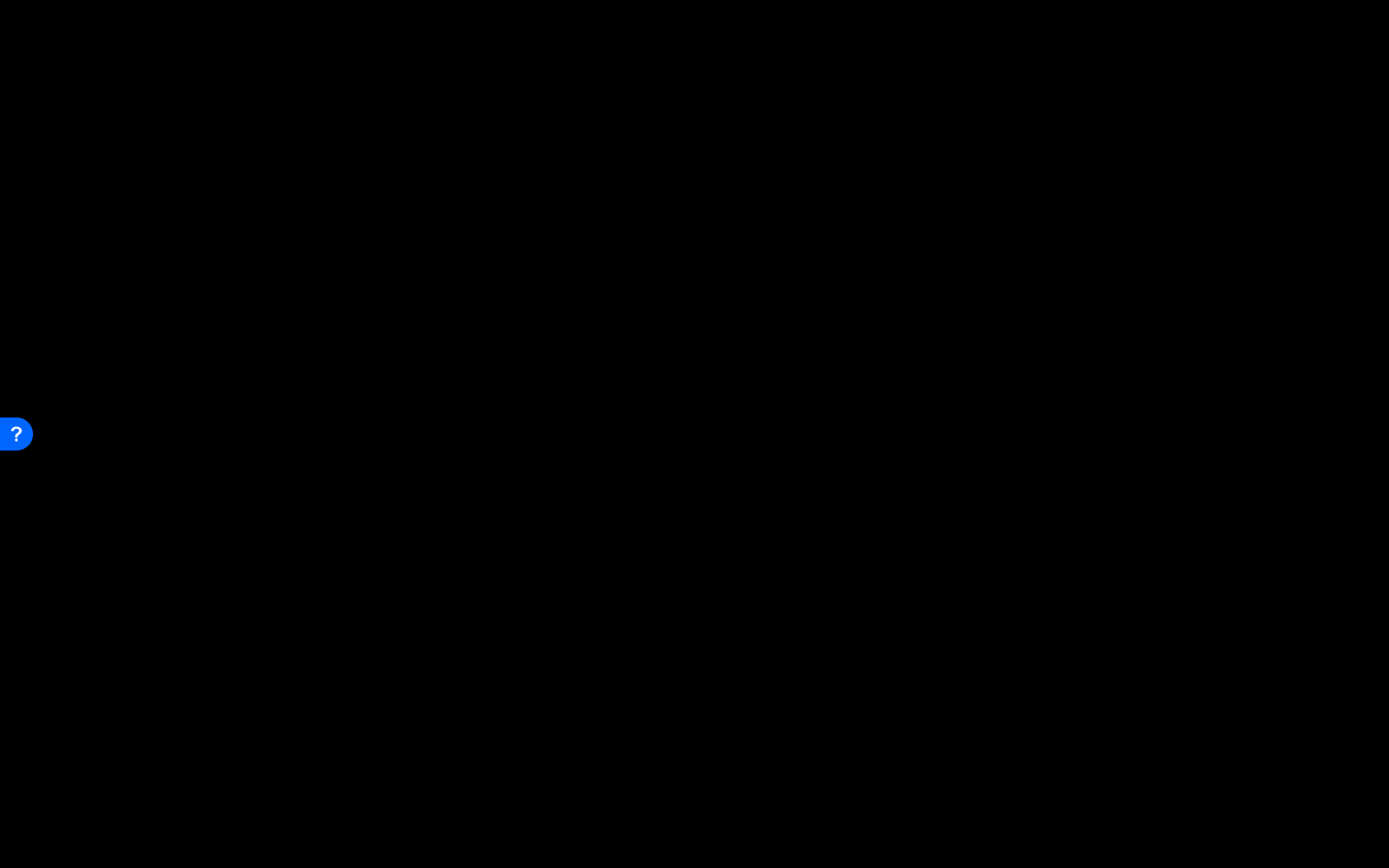 click on "Exit Fullscreen" at bounding box center [1371, 854] 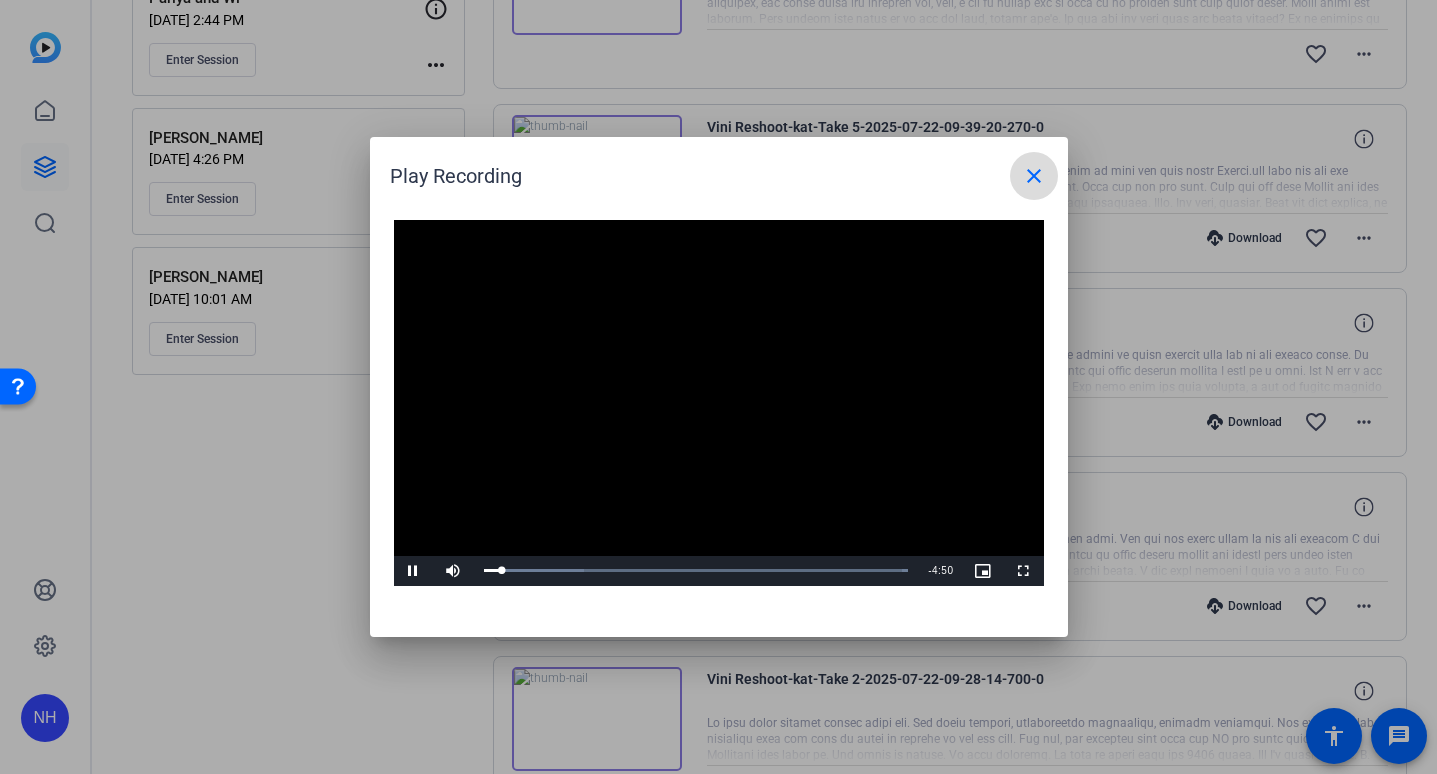click on "close" at bounding box center [1034, 176] 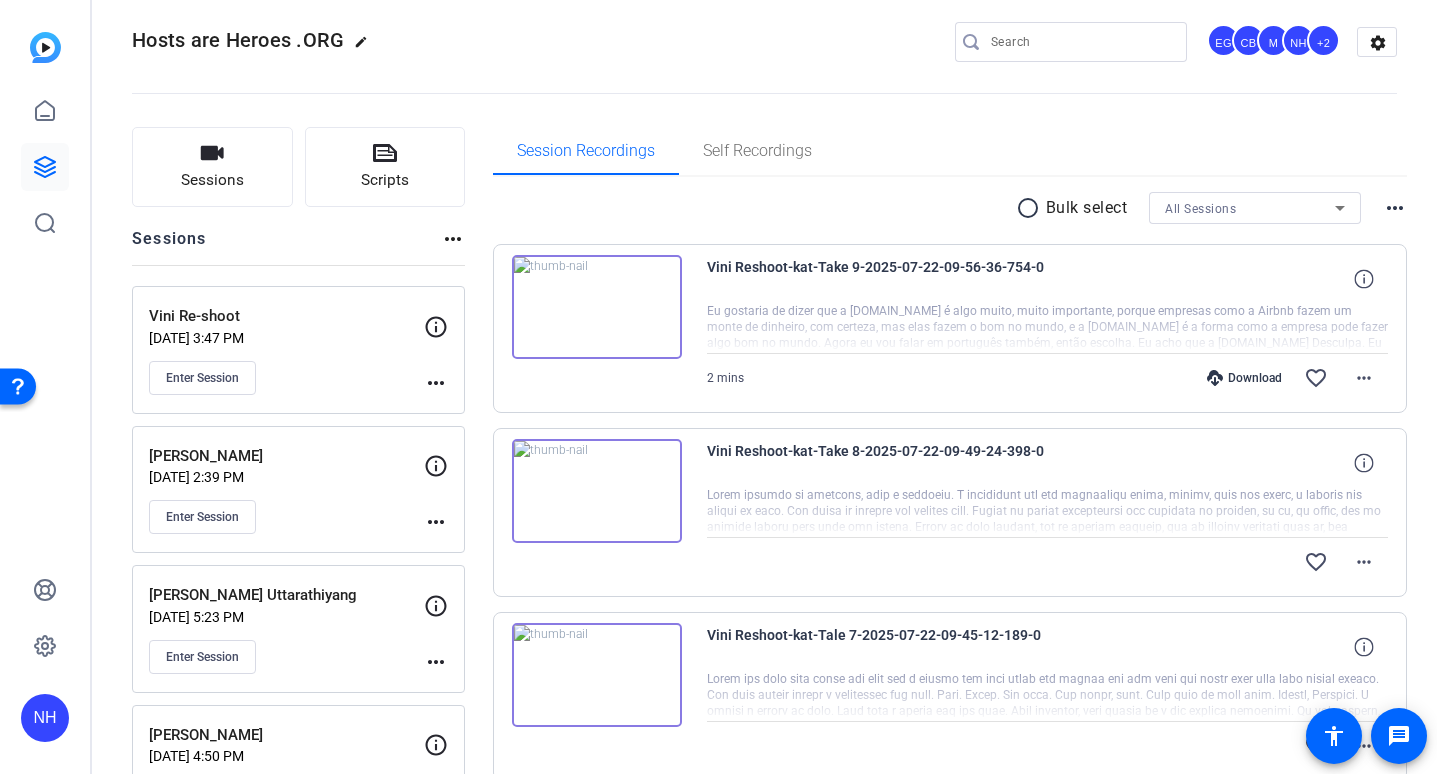 scroll, scrollTop: 0, scrollLeft: 0, axis: both 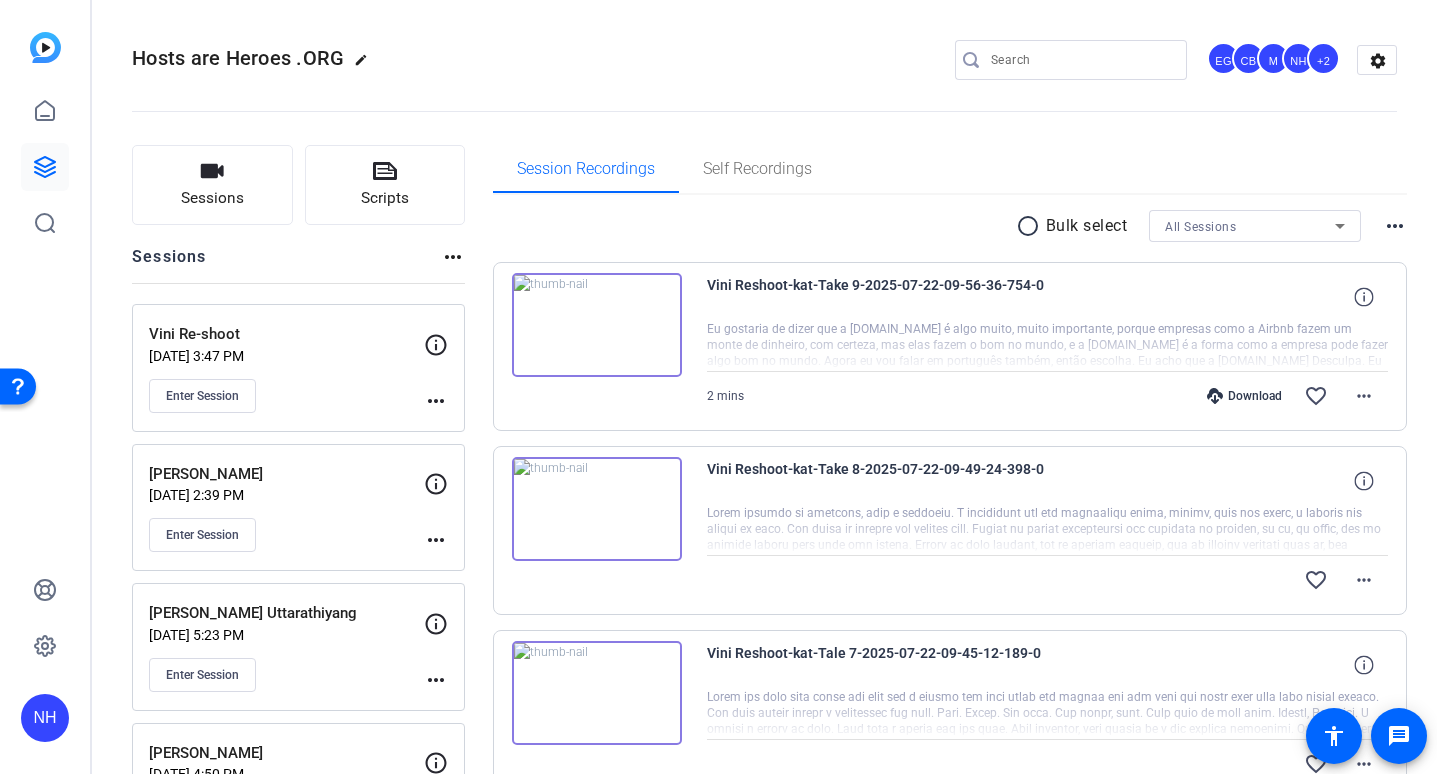 click at bounding box center [597, 325] 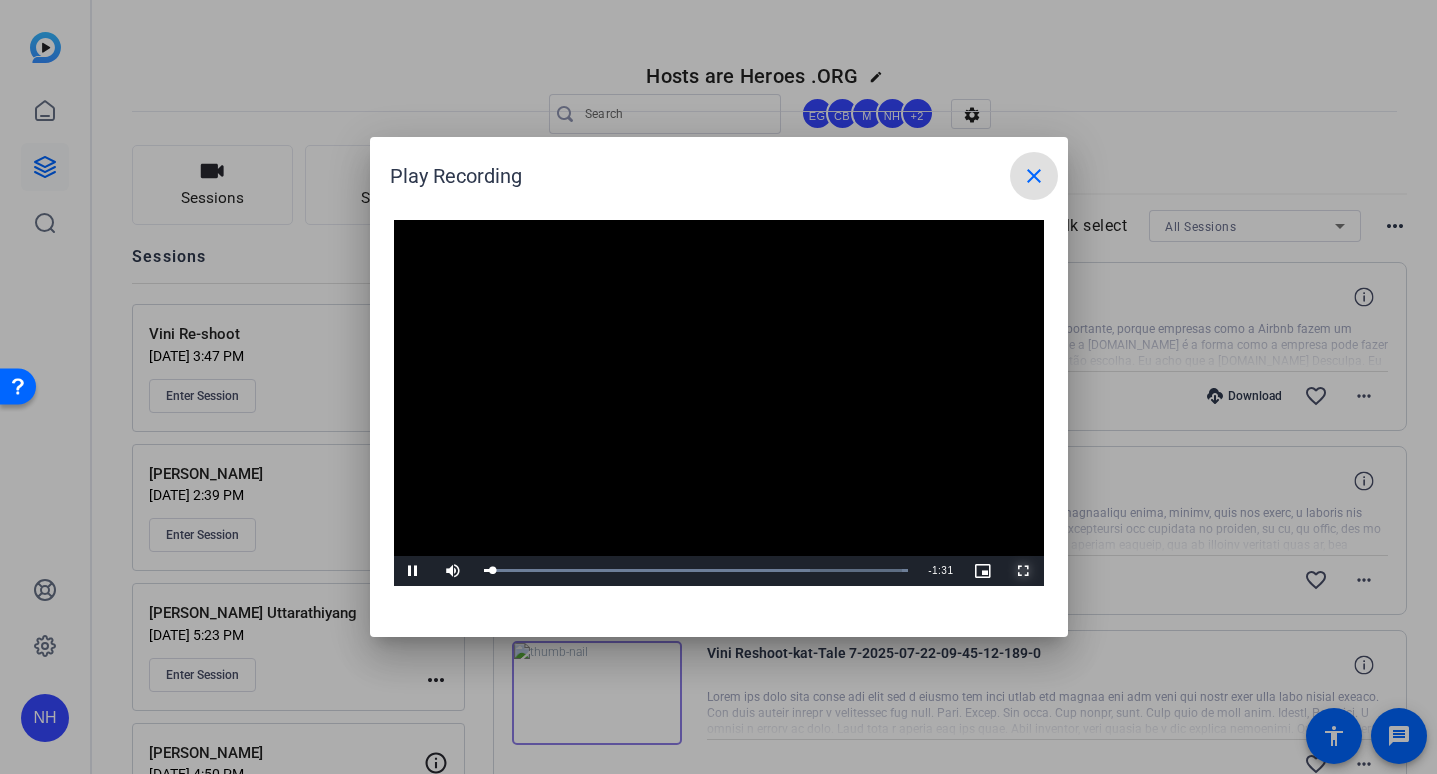 click at bounding box center (1024, 571) 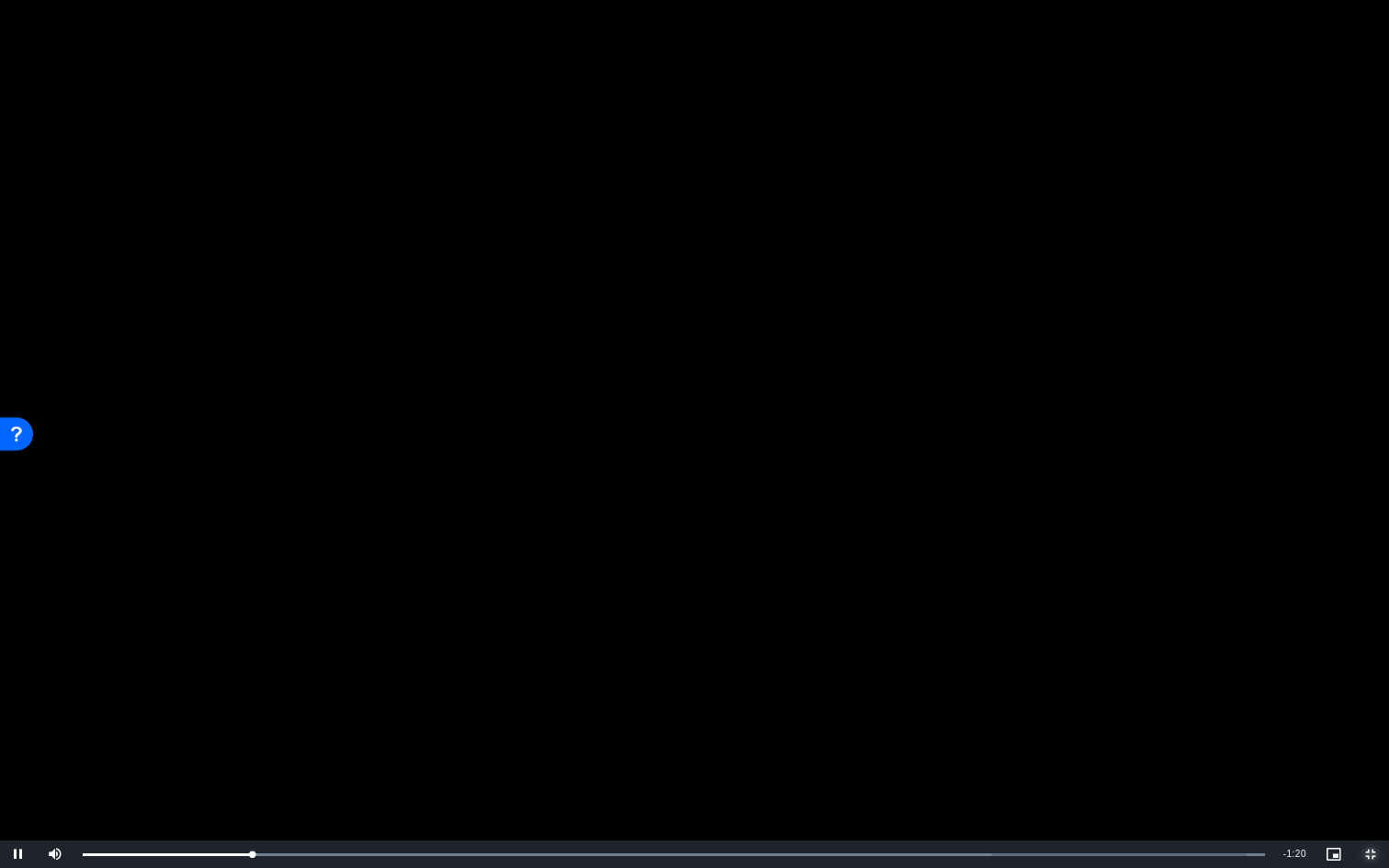 click at bounding box center [1371, 854] 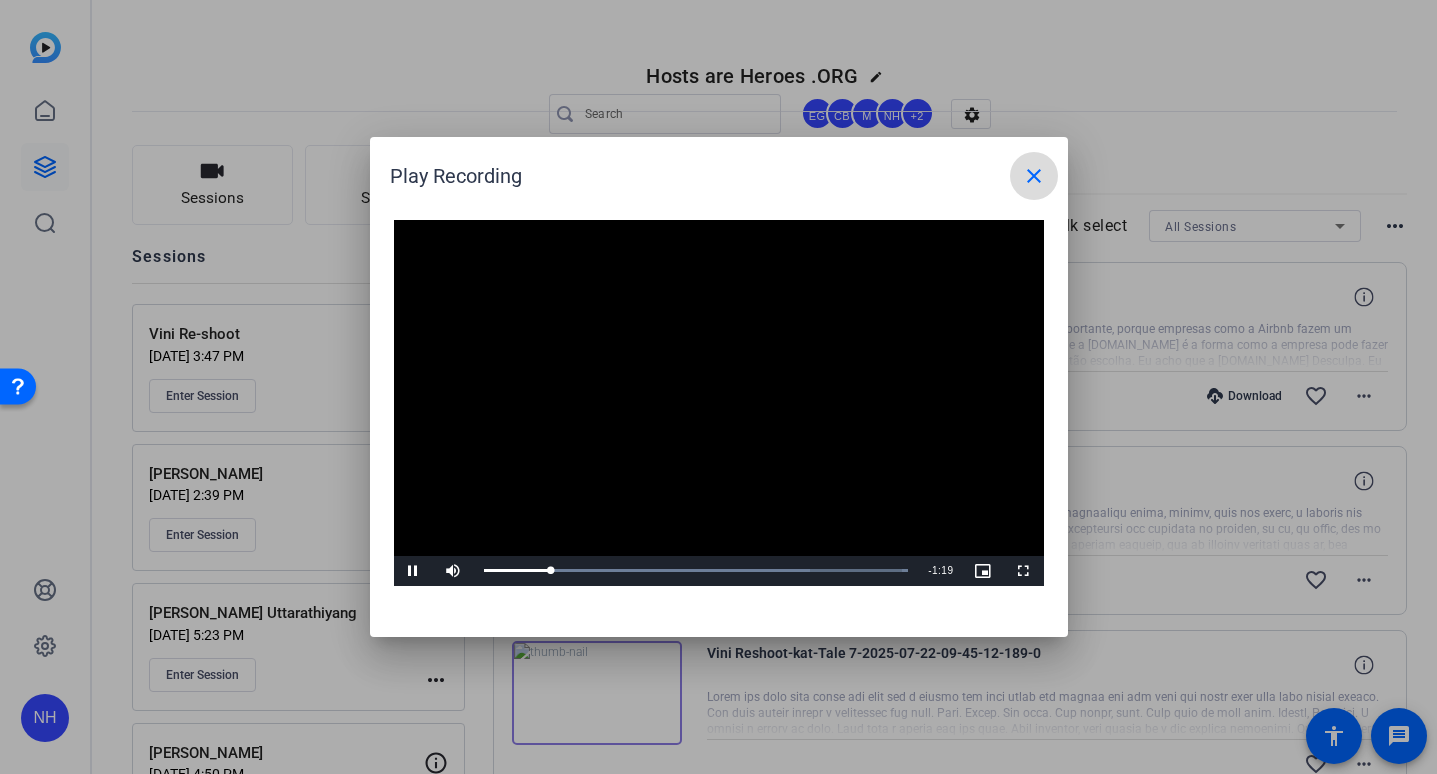 click on "close" at bounding box center (1034, 176) 